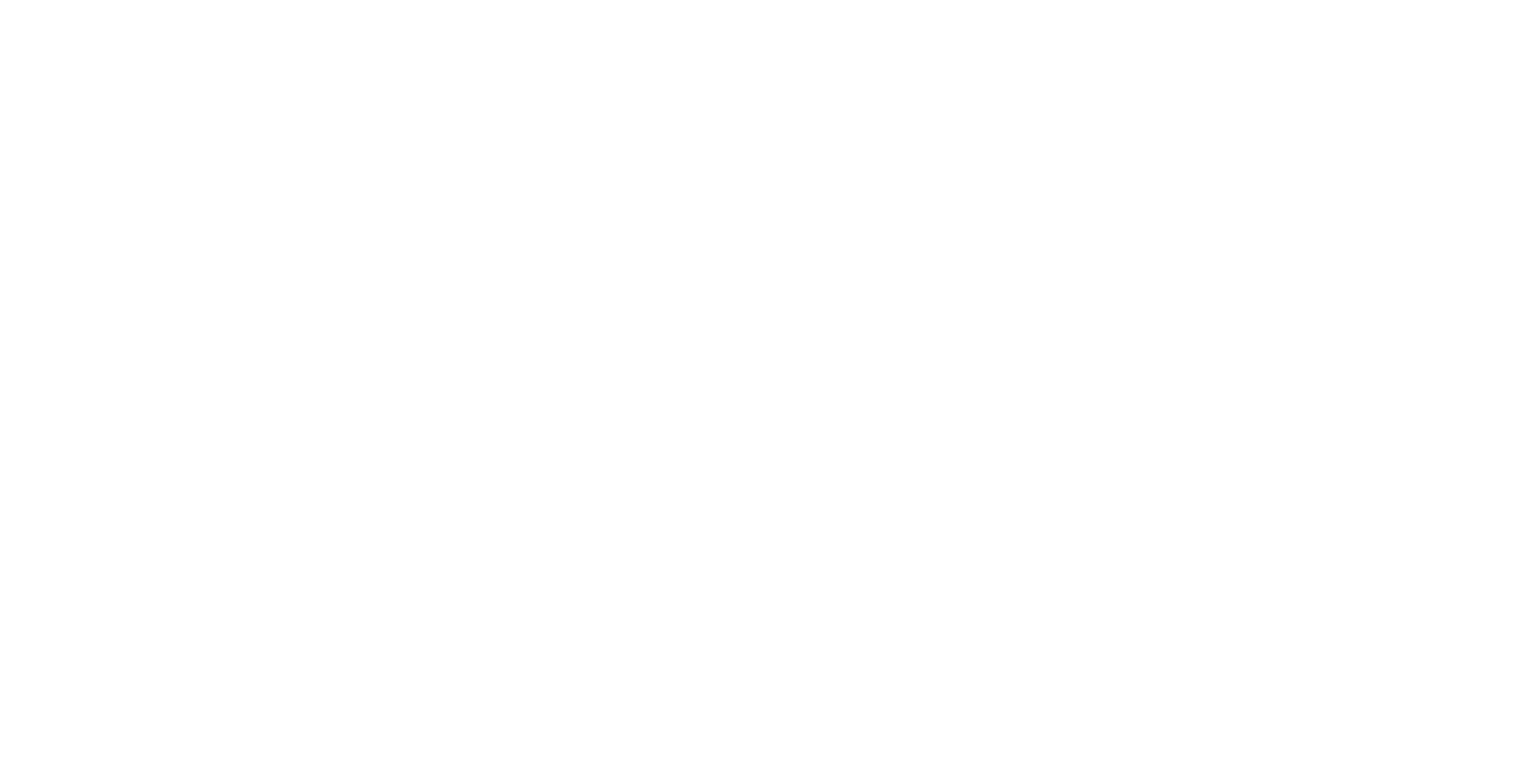 scroll, scrollTop: 0, scrollLeft: 0, axis: both 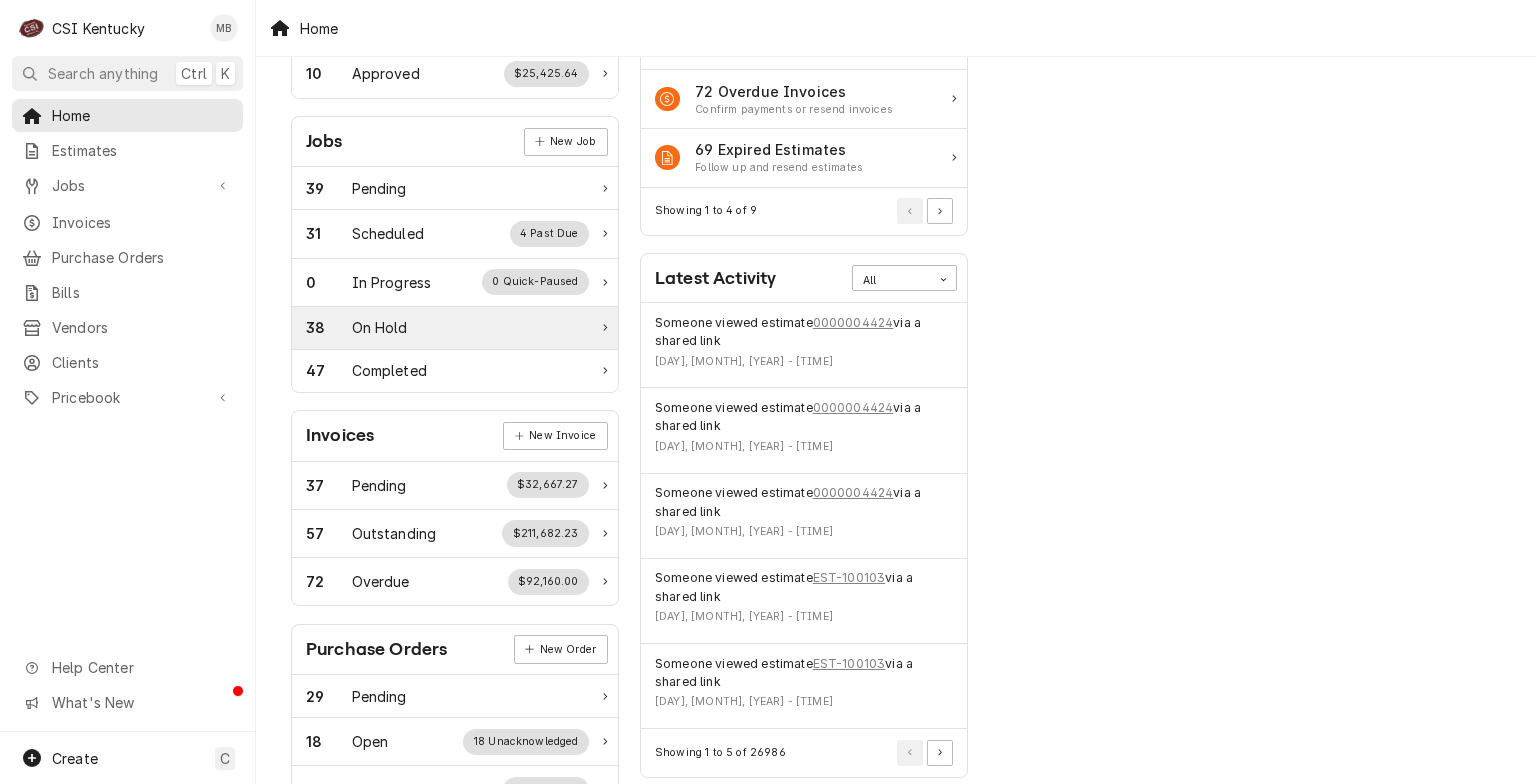 click on "38 On Hold" at bounding box center [447, 327] 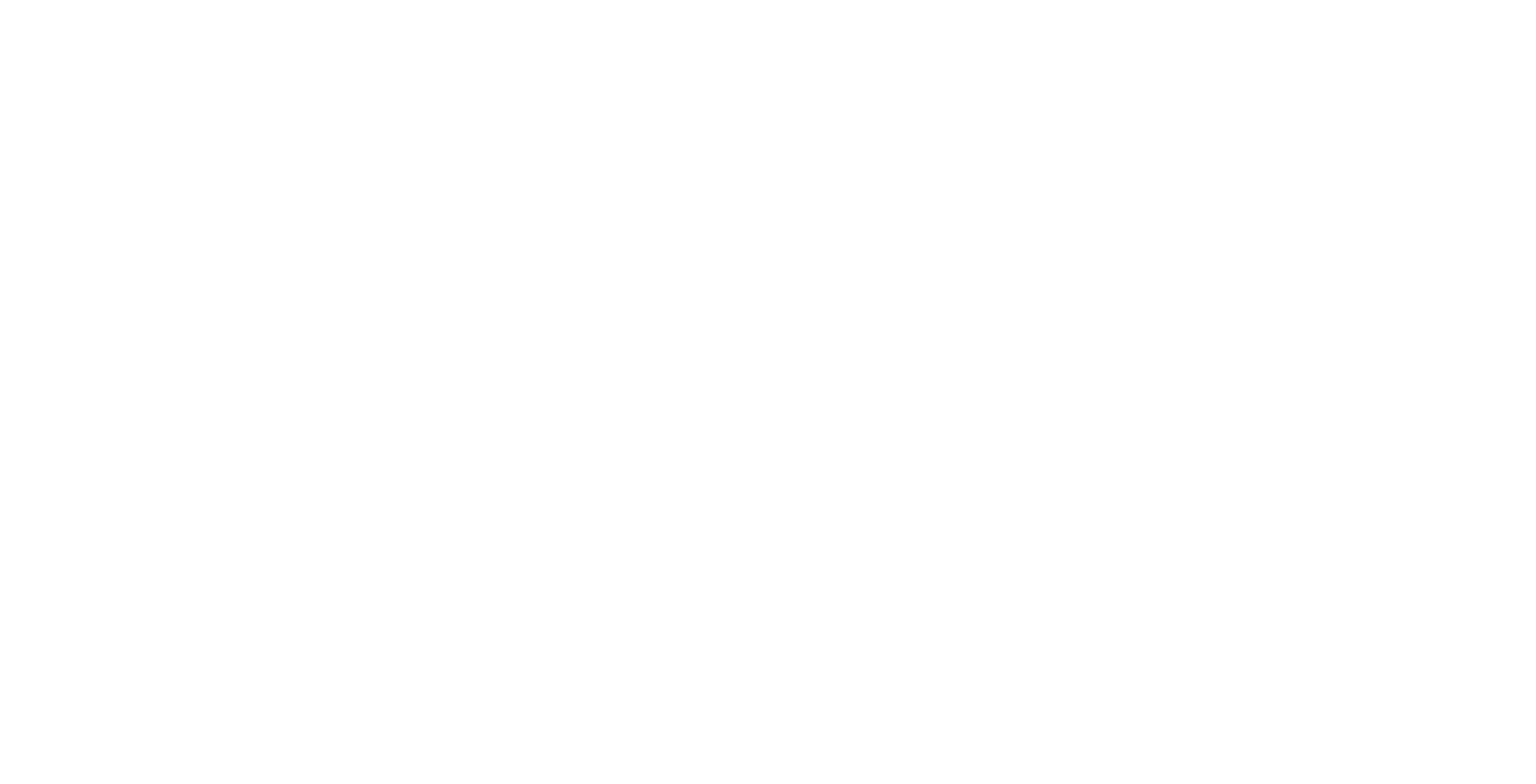 scroll, scrollTop: 0, scrollLeft: 0, axis: both 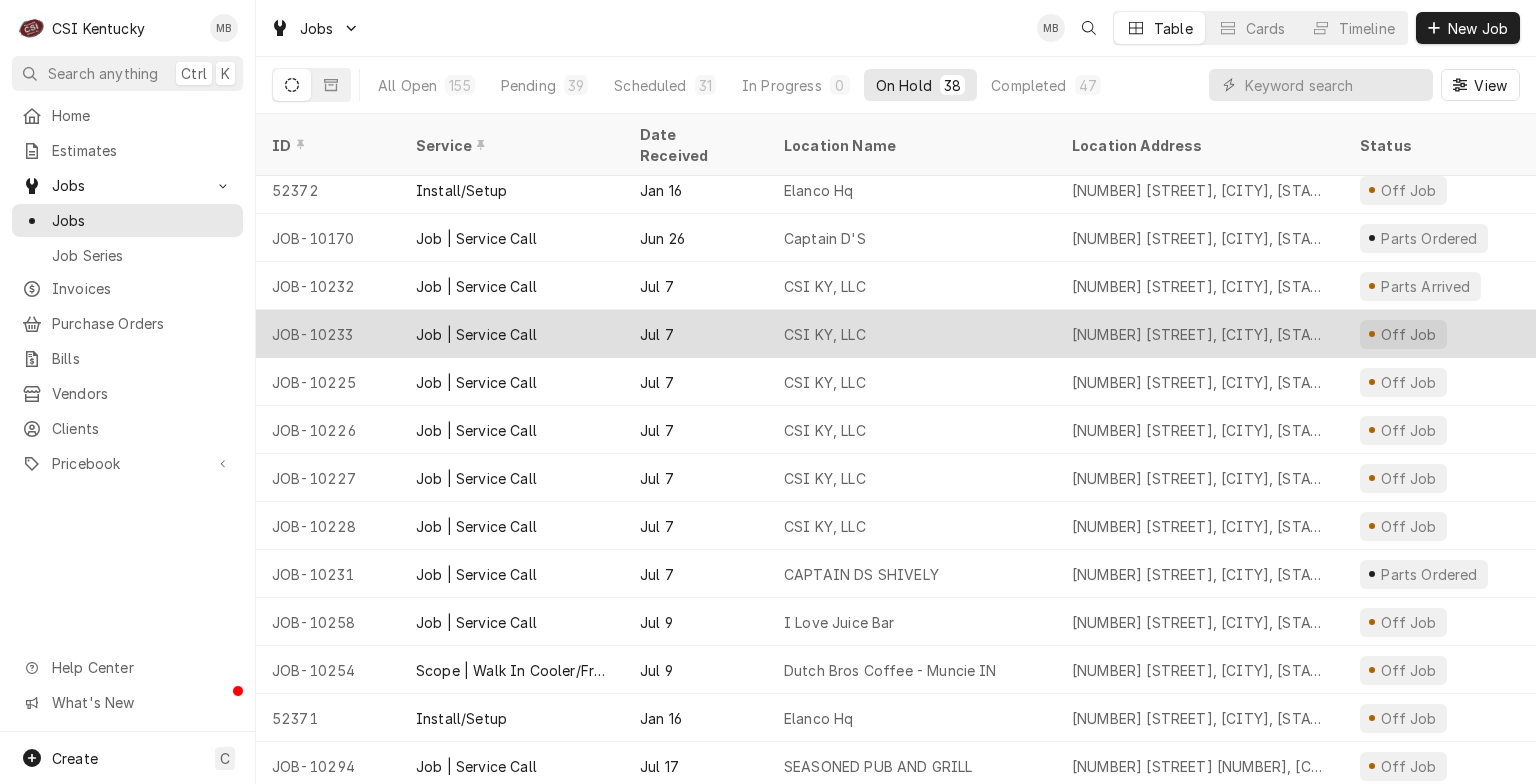 click on "Job | Service Call" at bounding box center [512, 334] 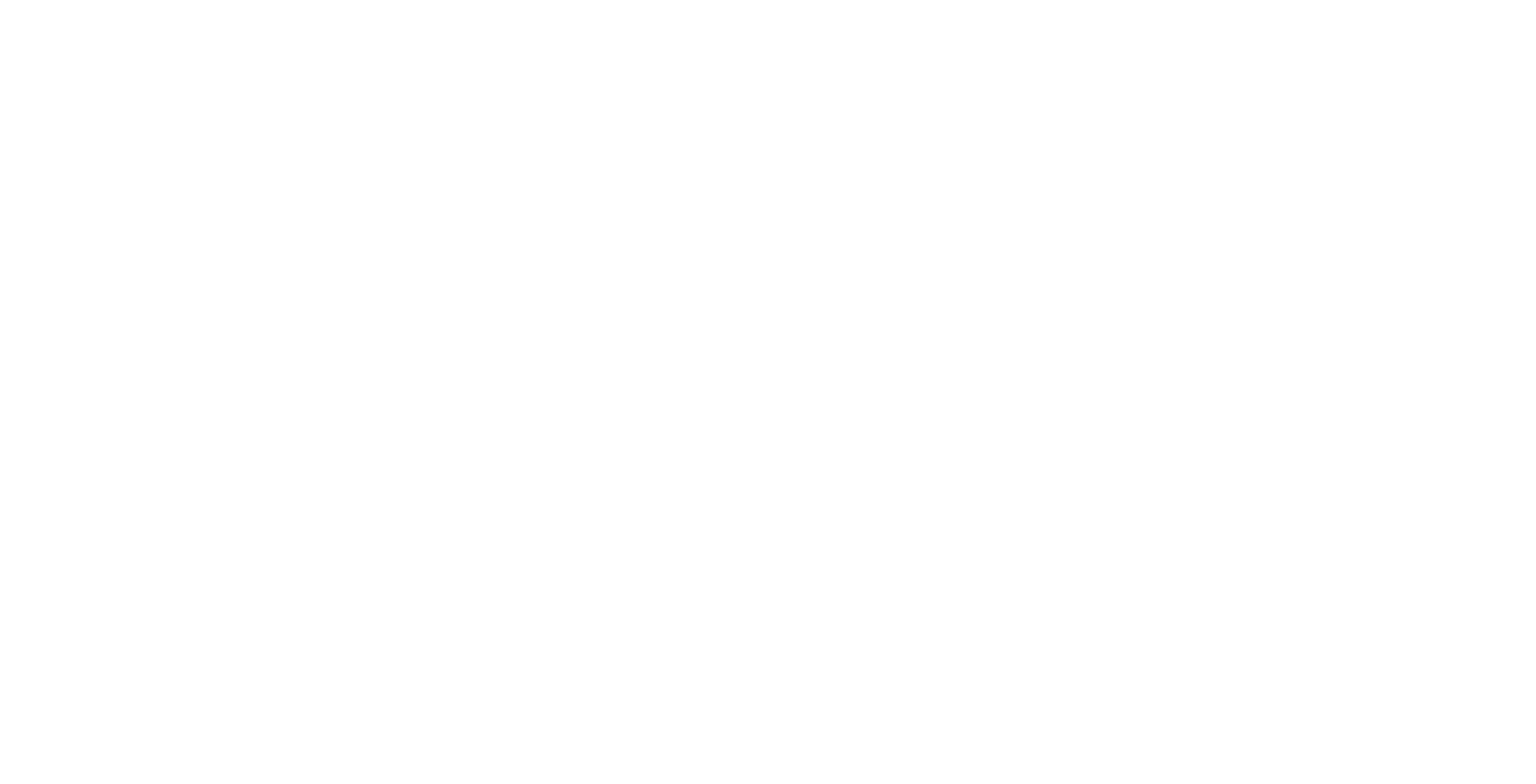 scroll, scrollTop: 0, scrollLeft: 0, axis: both 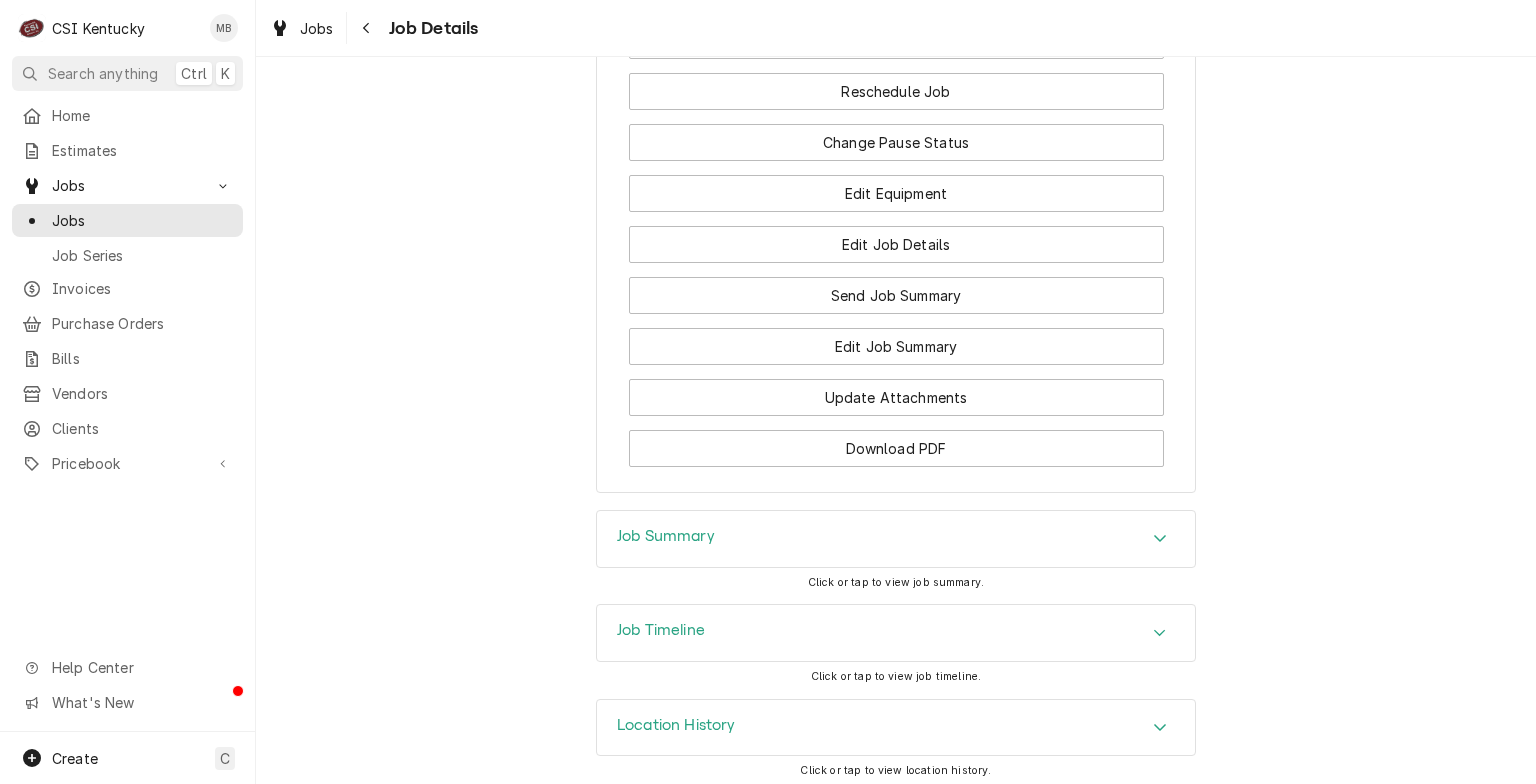 click on "Job Timeline" at bounding box center [896, 633] 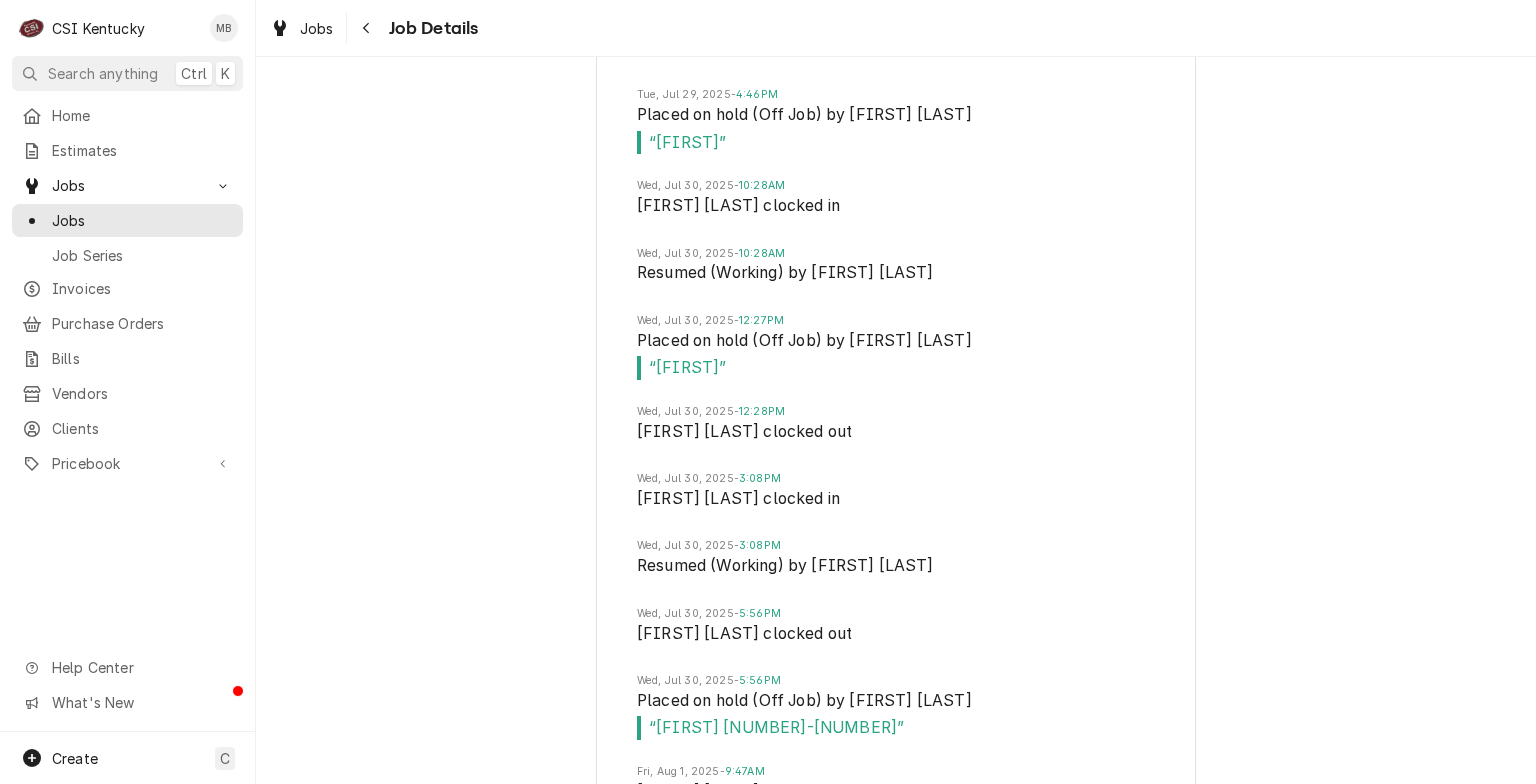 scroll, scrollTop: 10288, scrollLeft: 0, axis: vertical 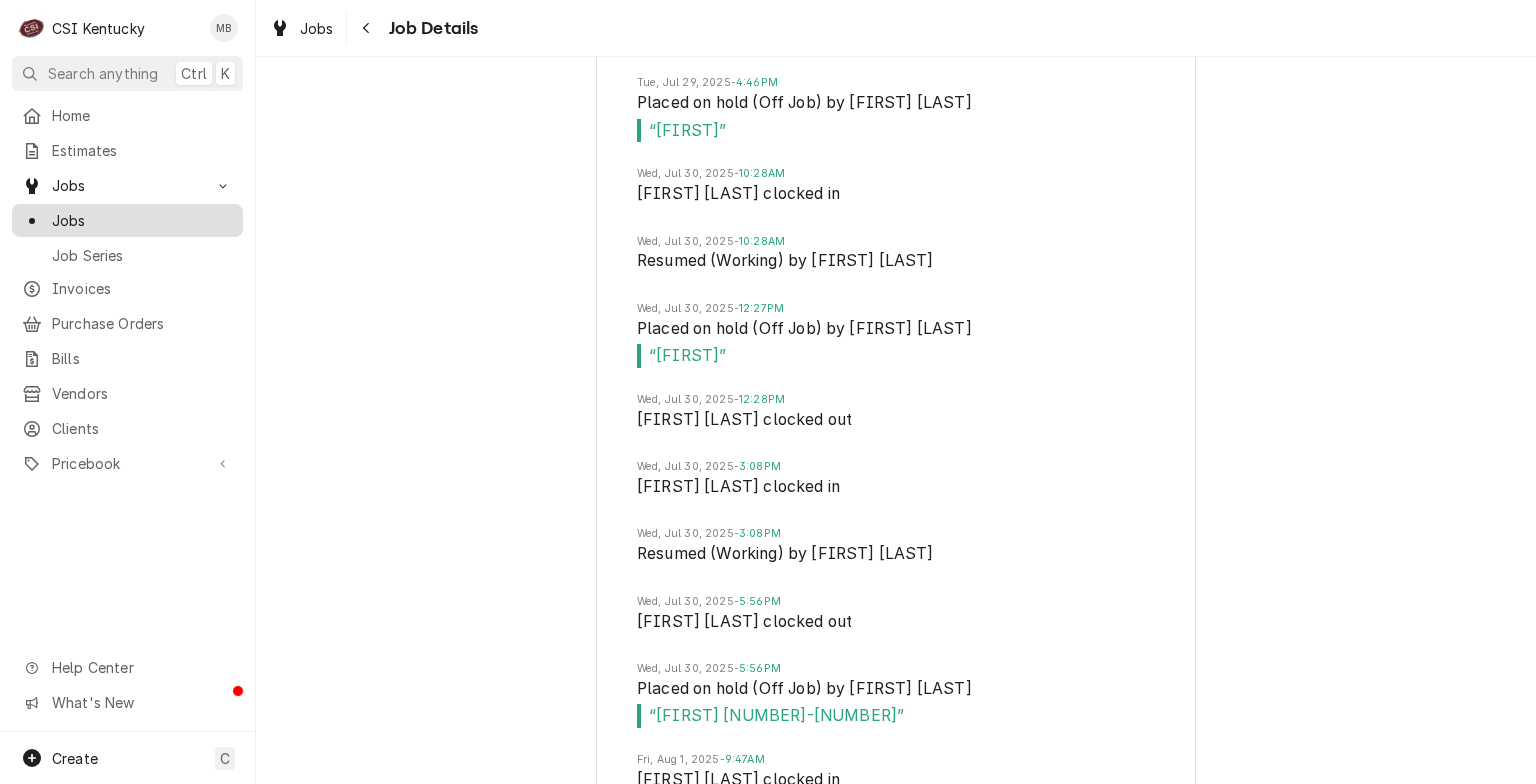 click on "Jobs" at bounding box center (142, 220) 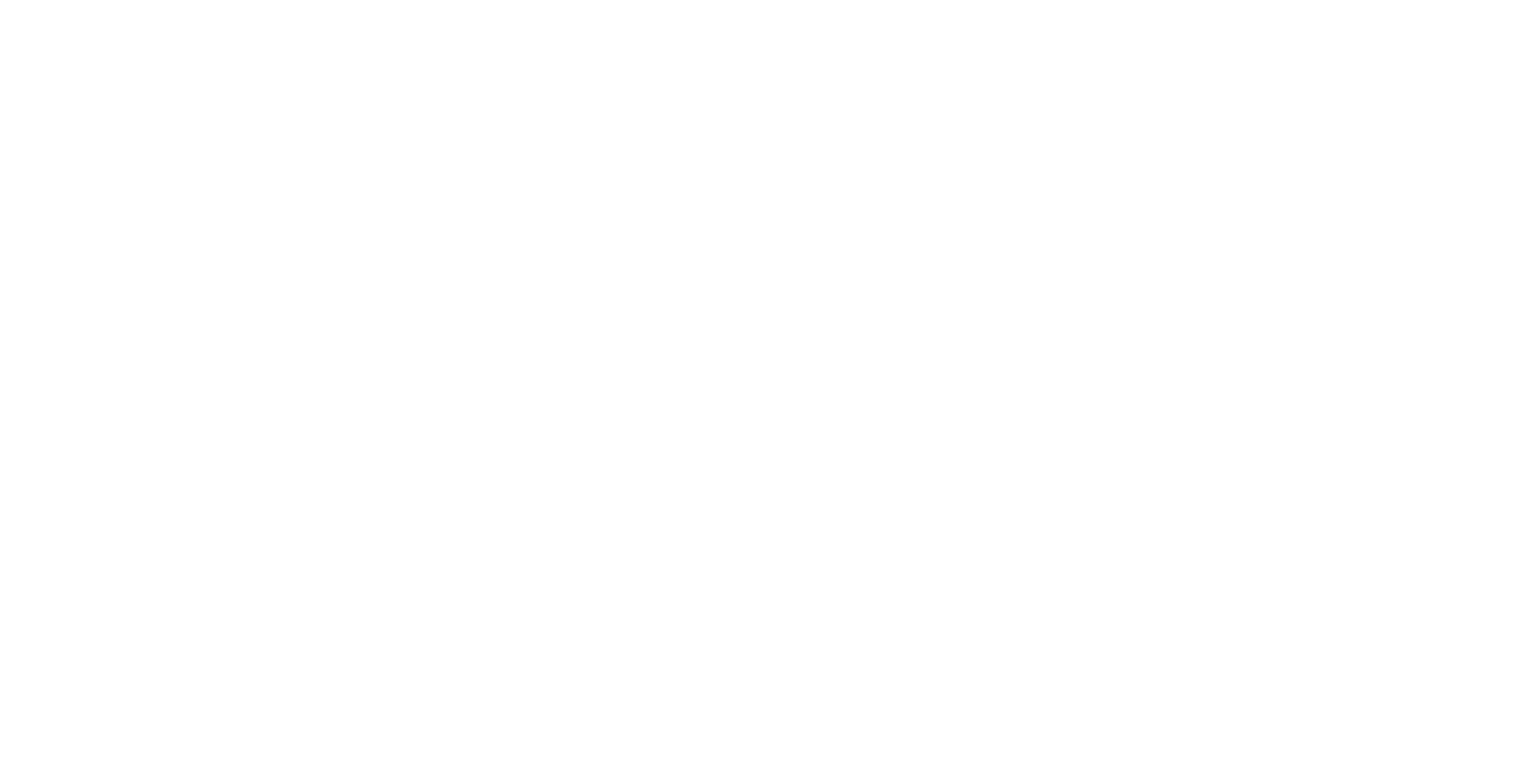scroll, scrollTop: 0, scrollLeft: 0, axis: both 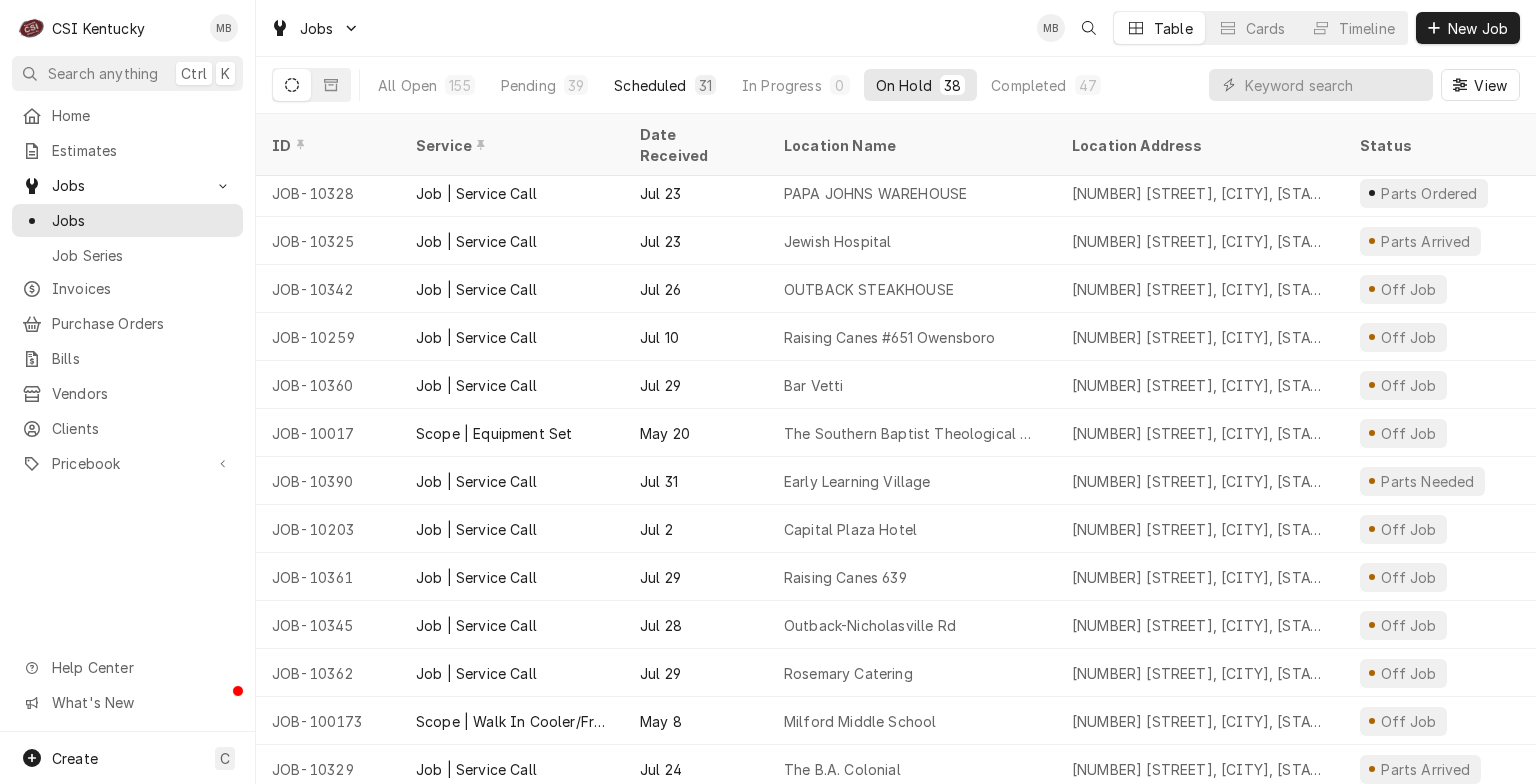 click on "Scheduled" at bounding box center (650, 85) 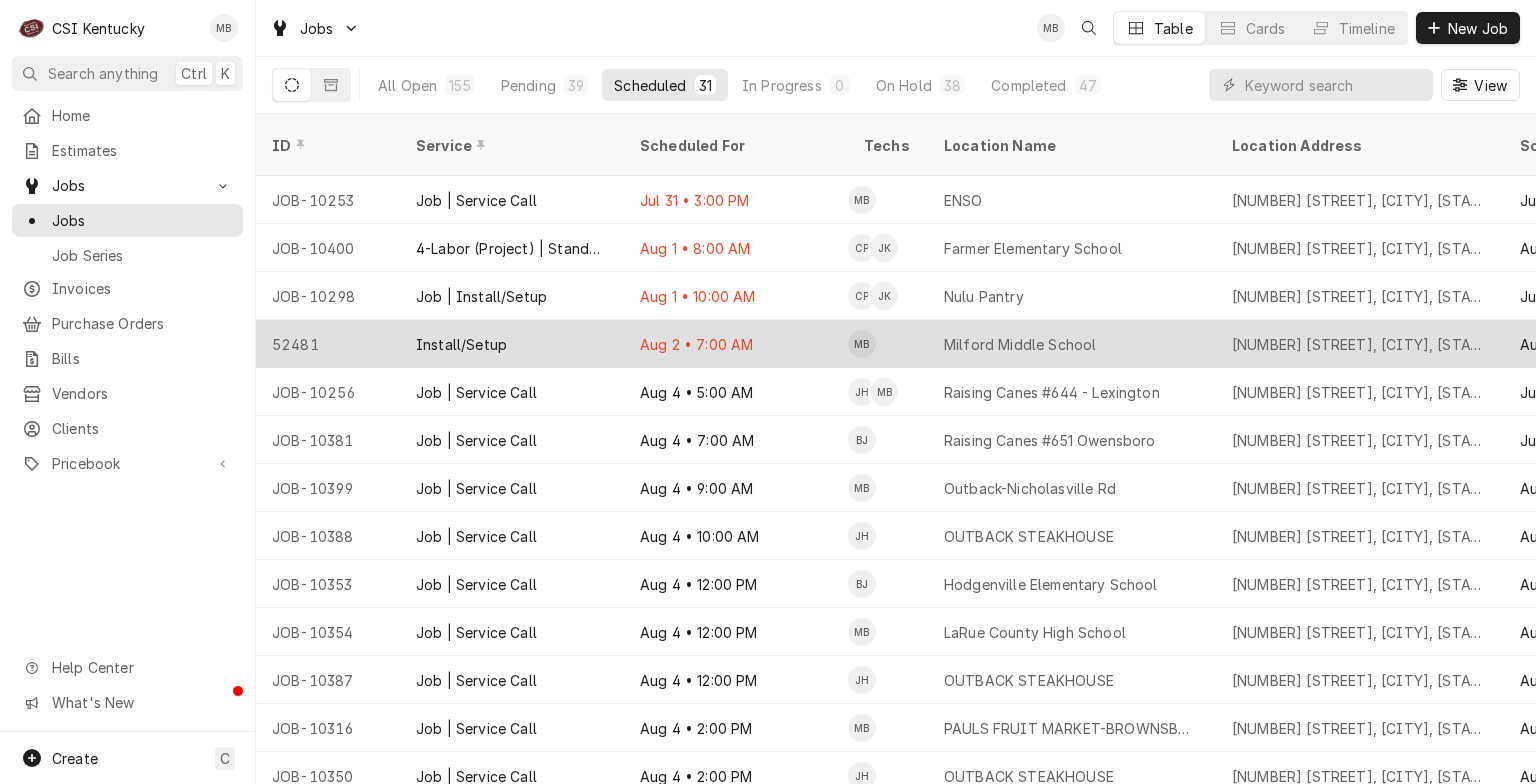 click on "Aug 2   • 7:00 AM" at bounding box center (736, 344) 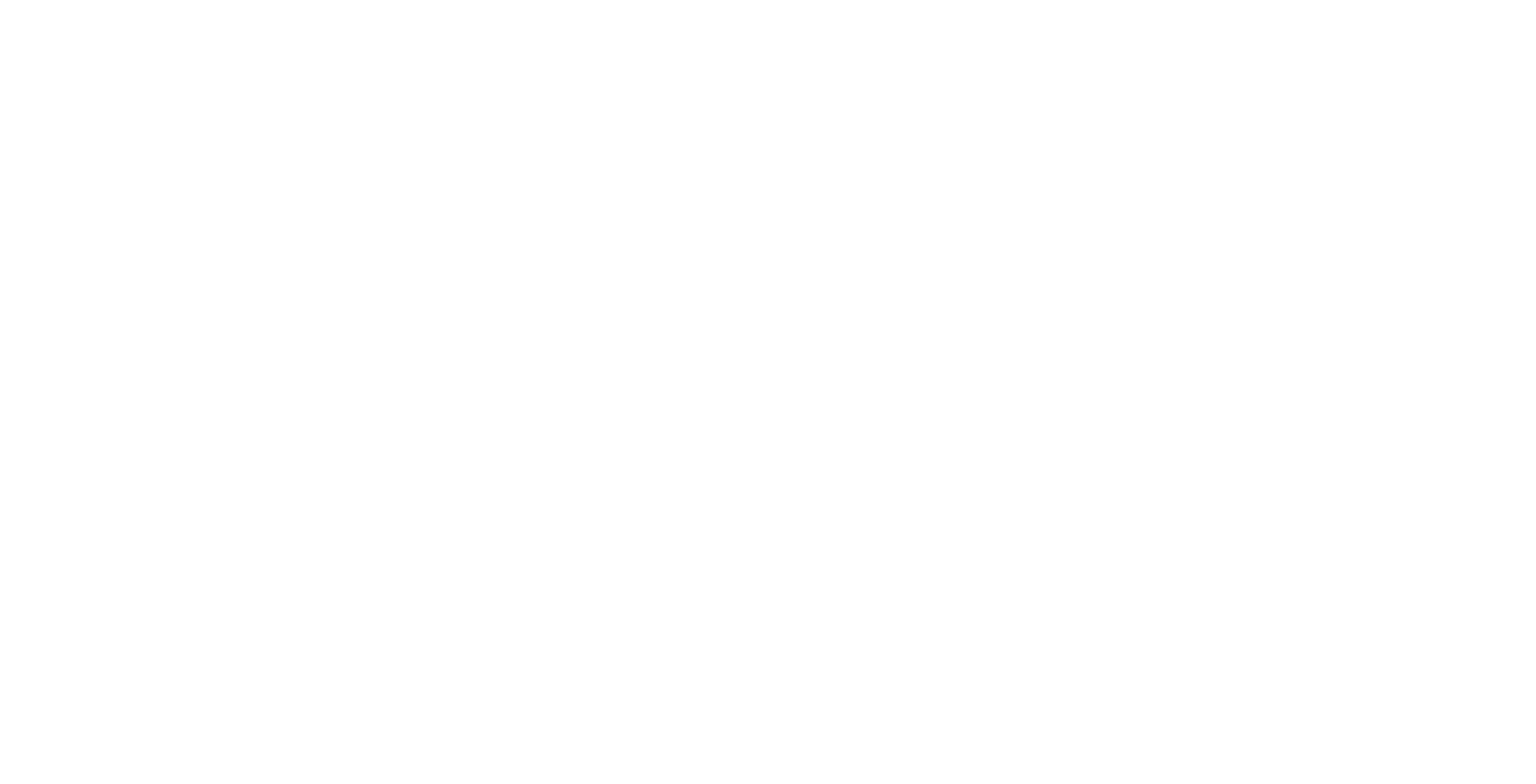 scroll, scrollTop: 0, scrollLeft: 0, axis: both 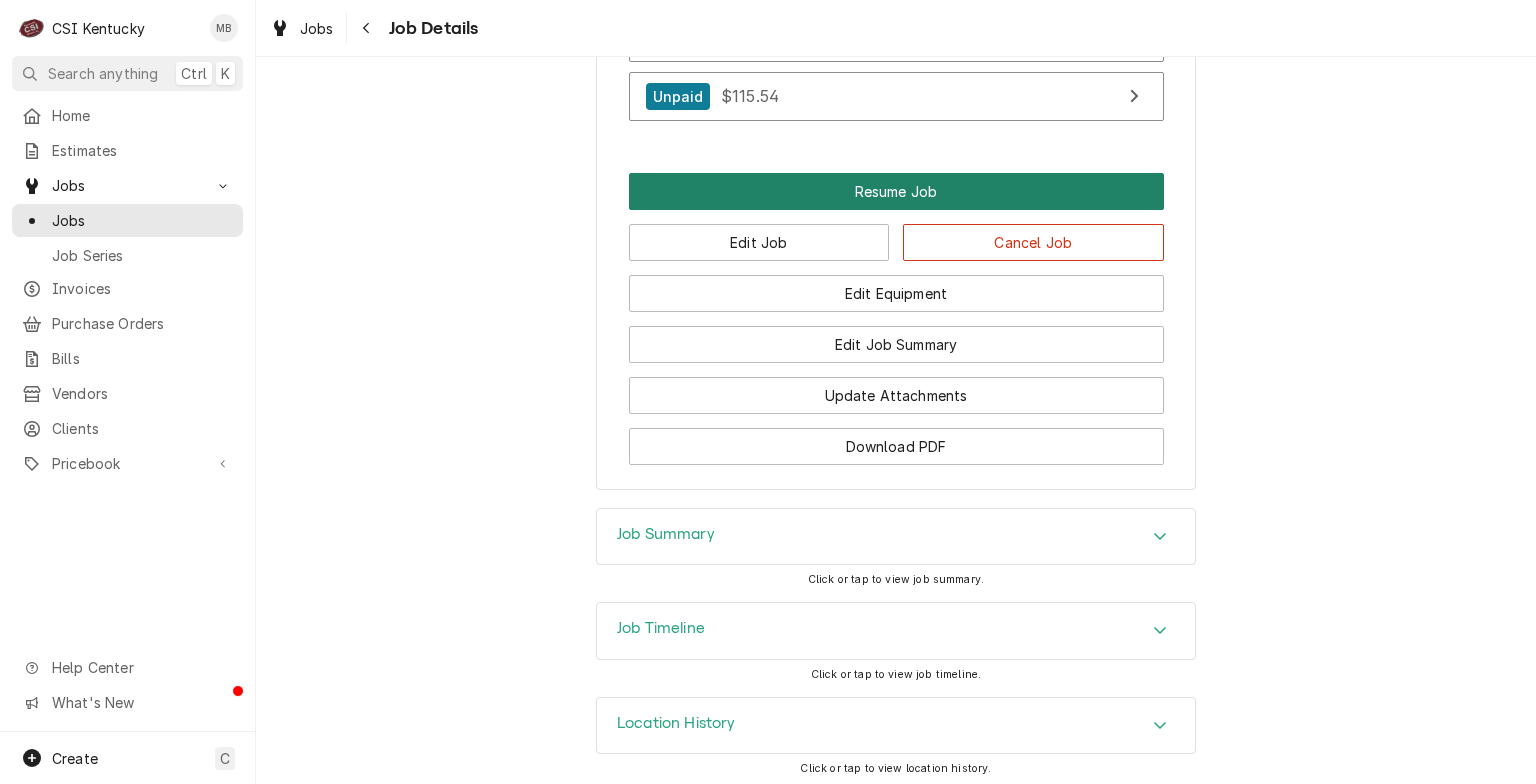 click on "Resume Job" at bounding box center (896, 191) 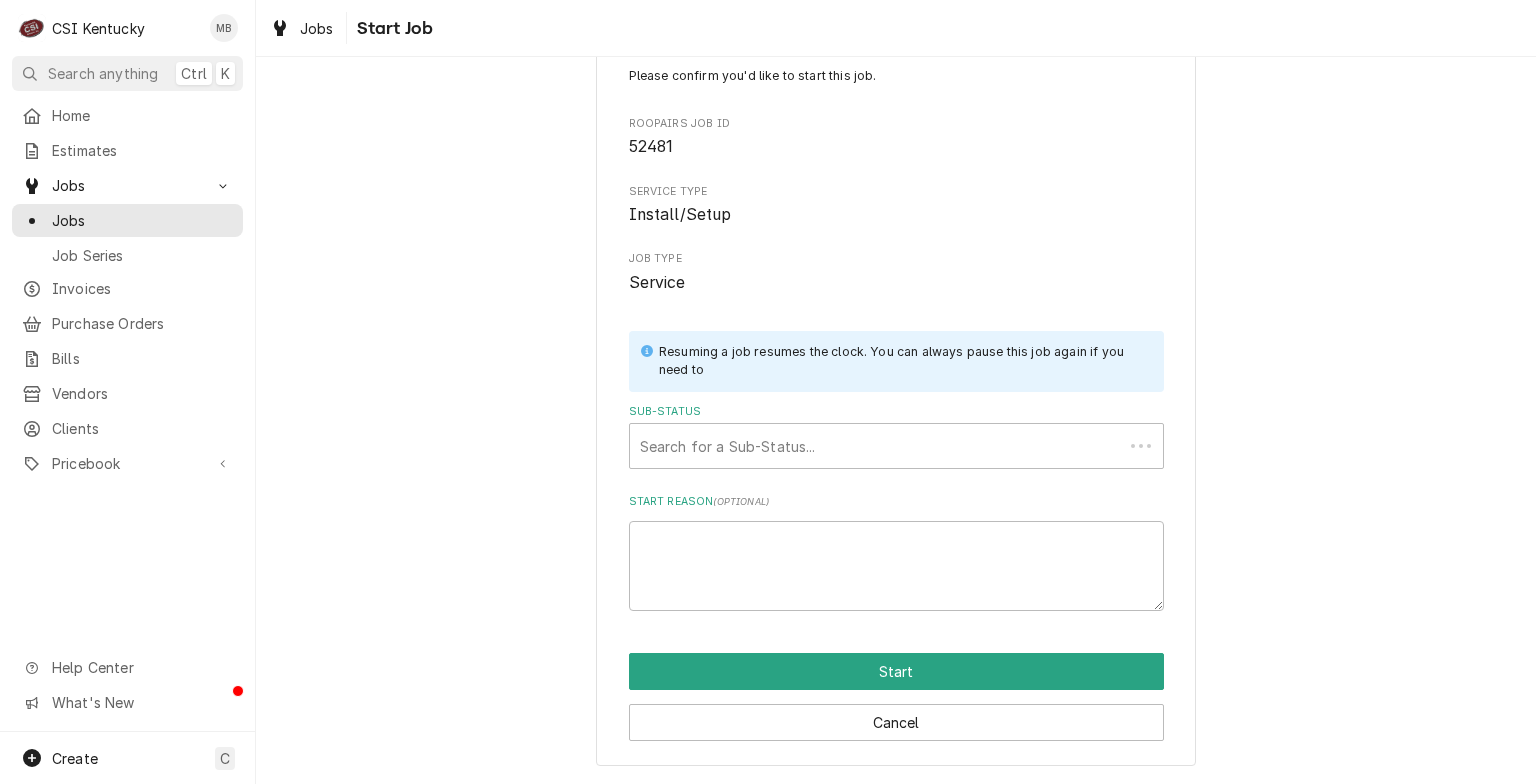 scroll, scrollTop: 0, scrollLeft: 0, axis: both 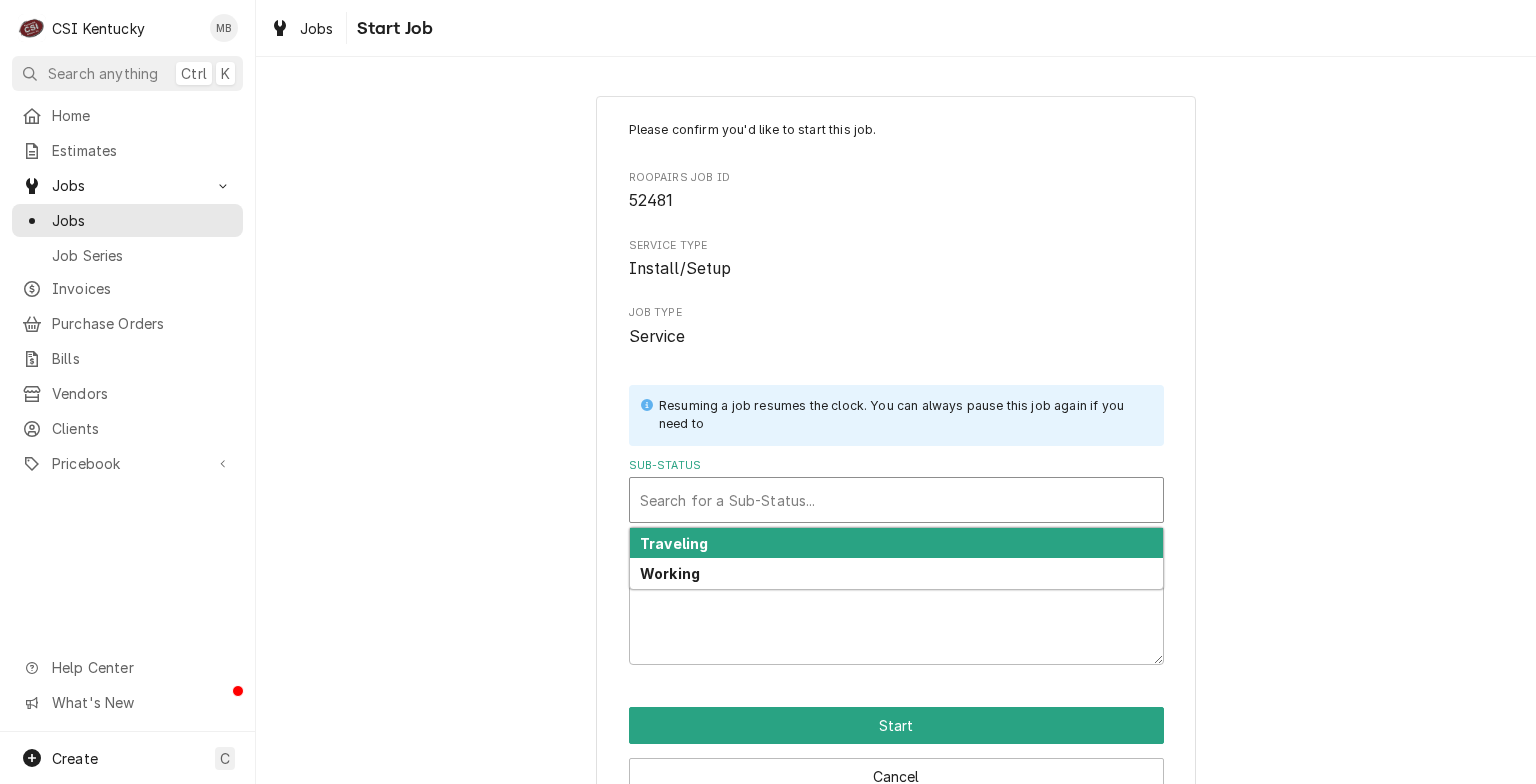 click at bounding box center [896, 500] 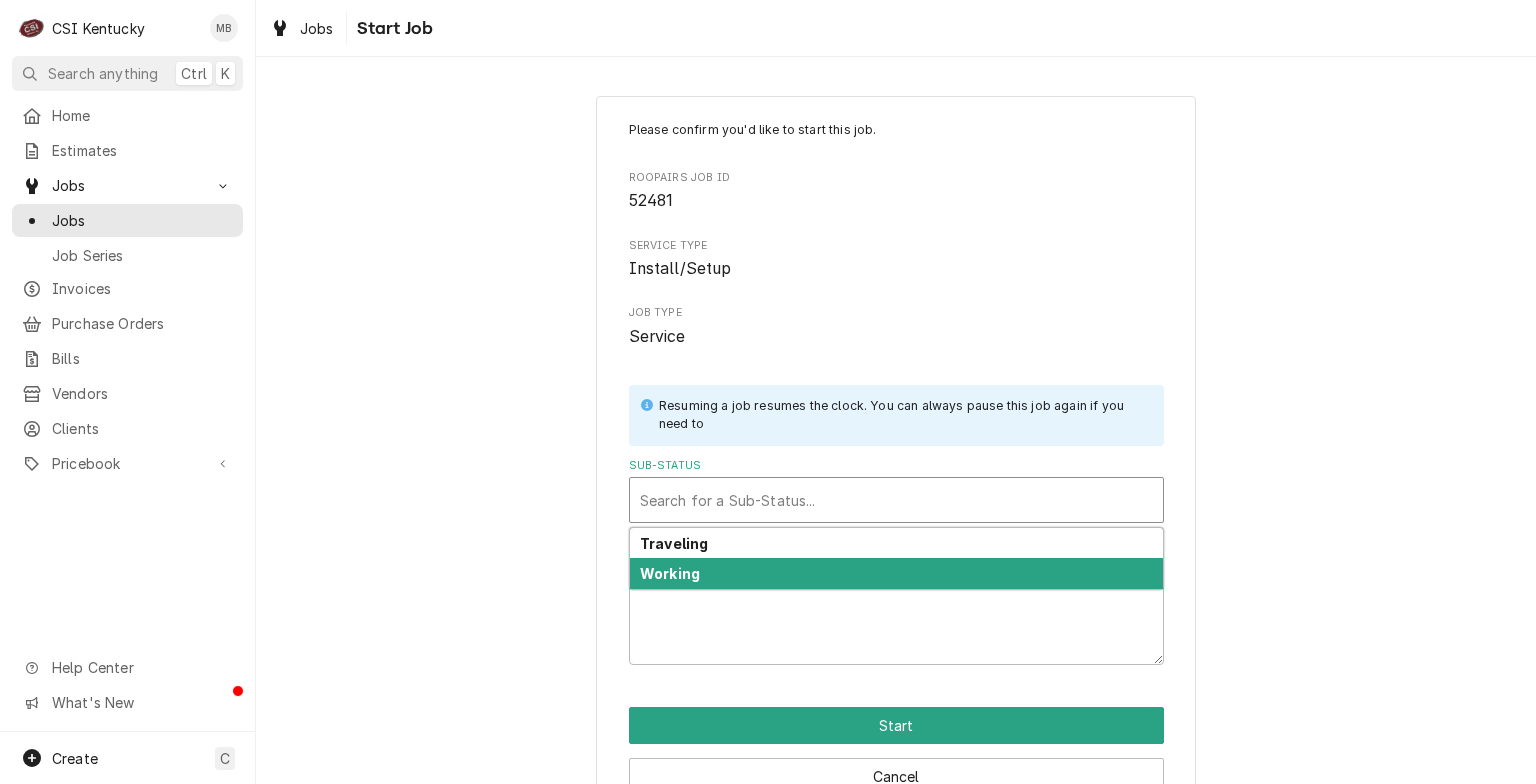 click on "Working" at bounding box center [896, 573] 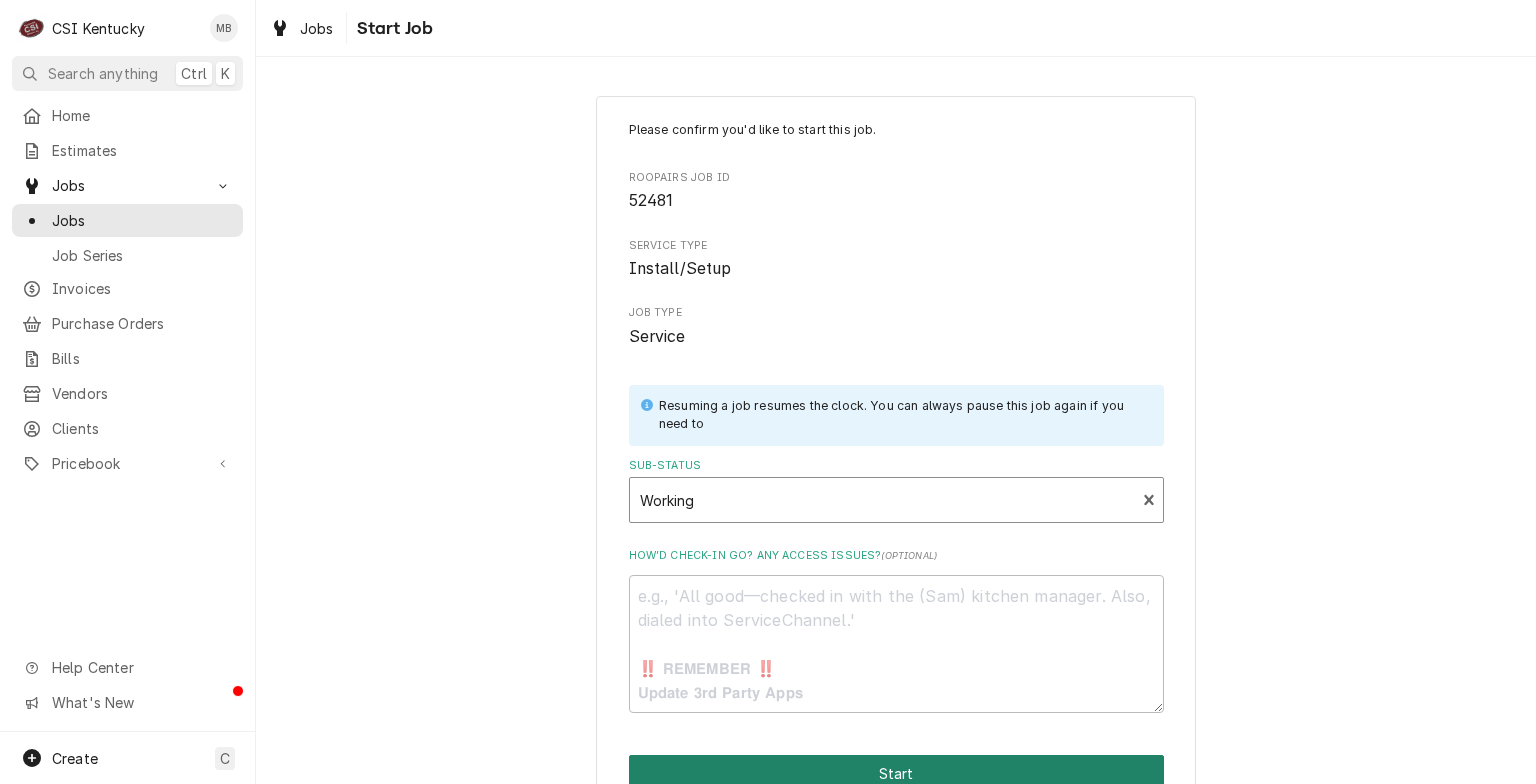 click on "Start" at bounding box center [896, 773] 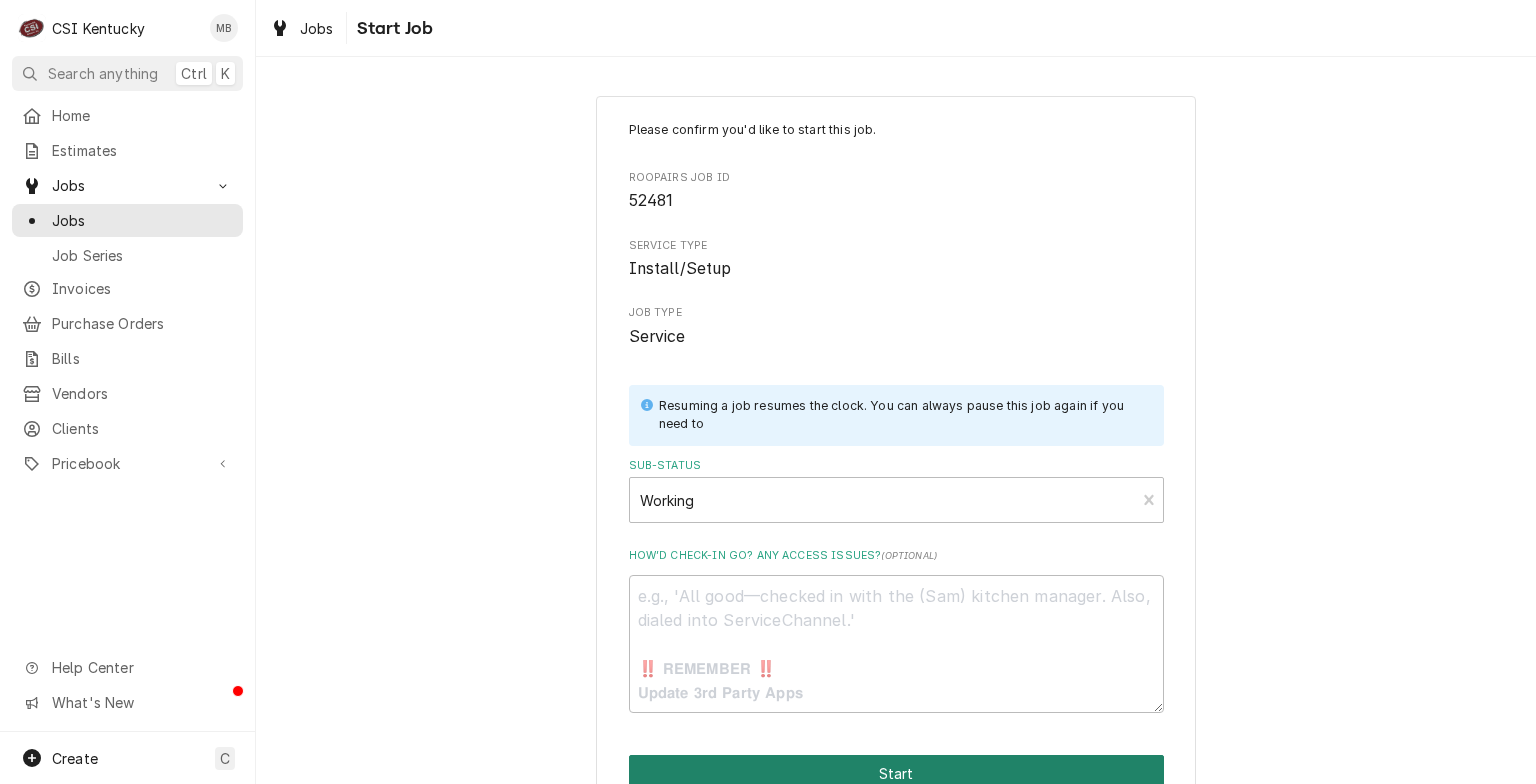type on "x" 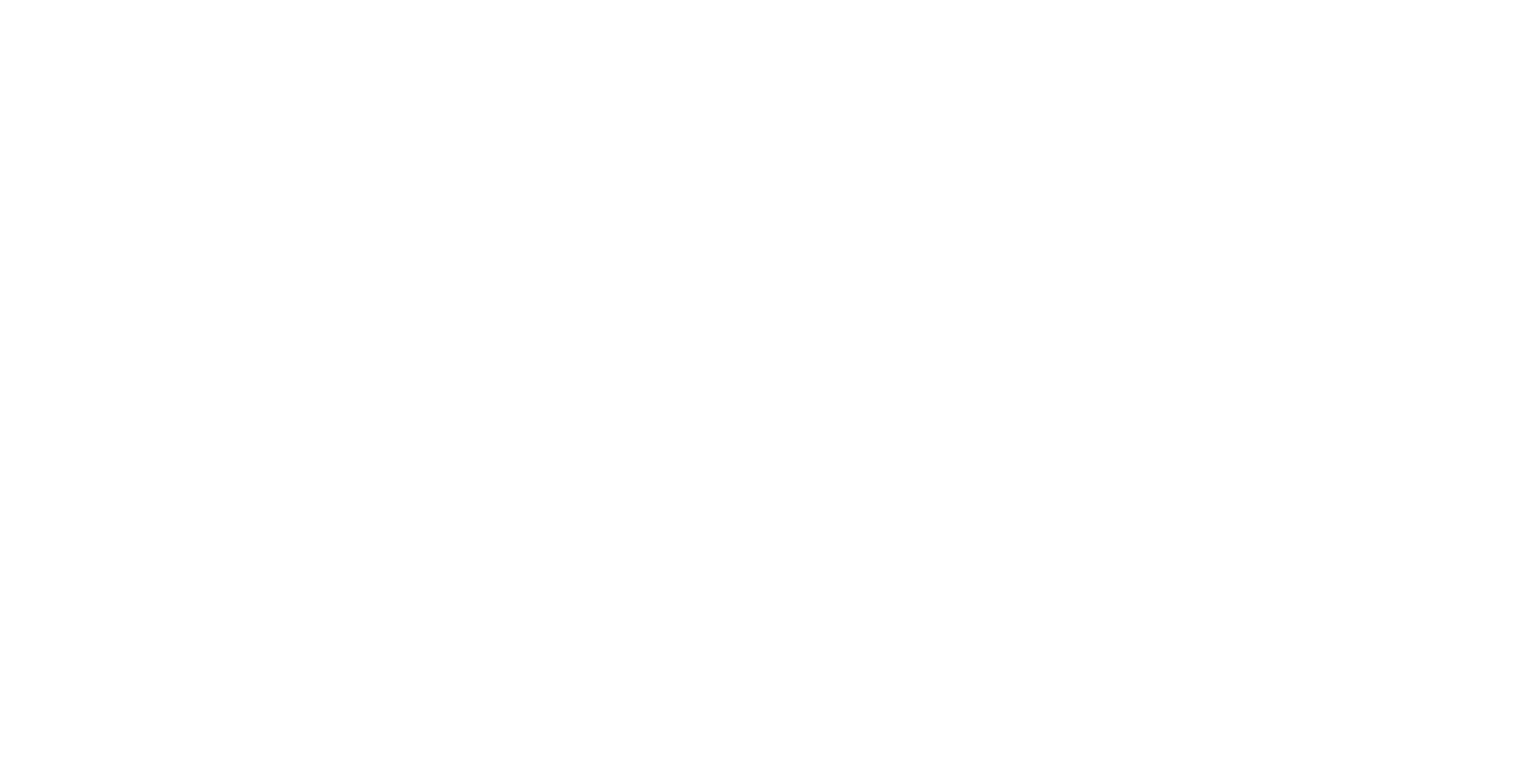 scroll, scrollTop: 0, scrollLeft: 0, axis: both 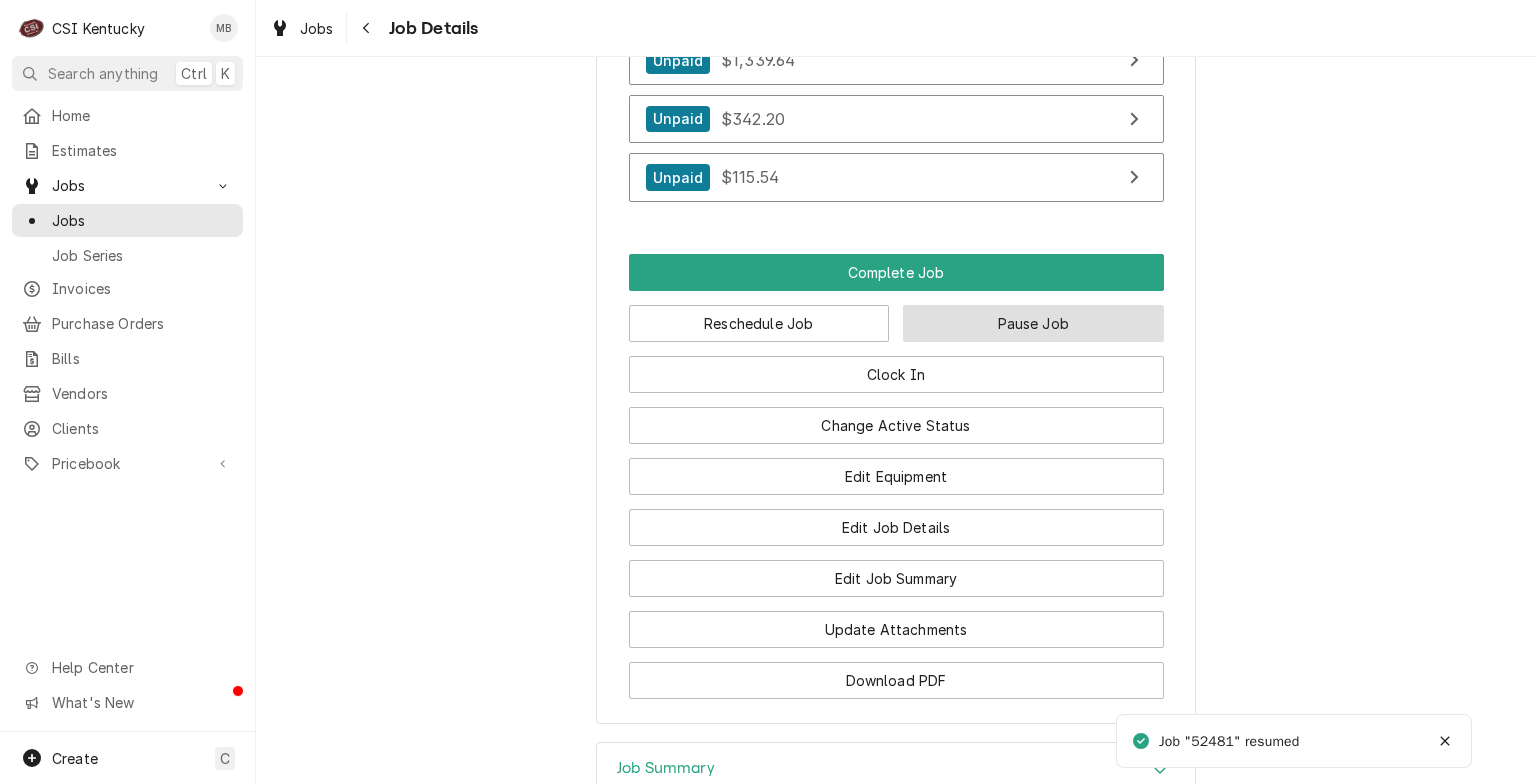 click on "Pause Job" at bounding box center (1033, 323) 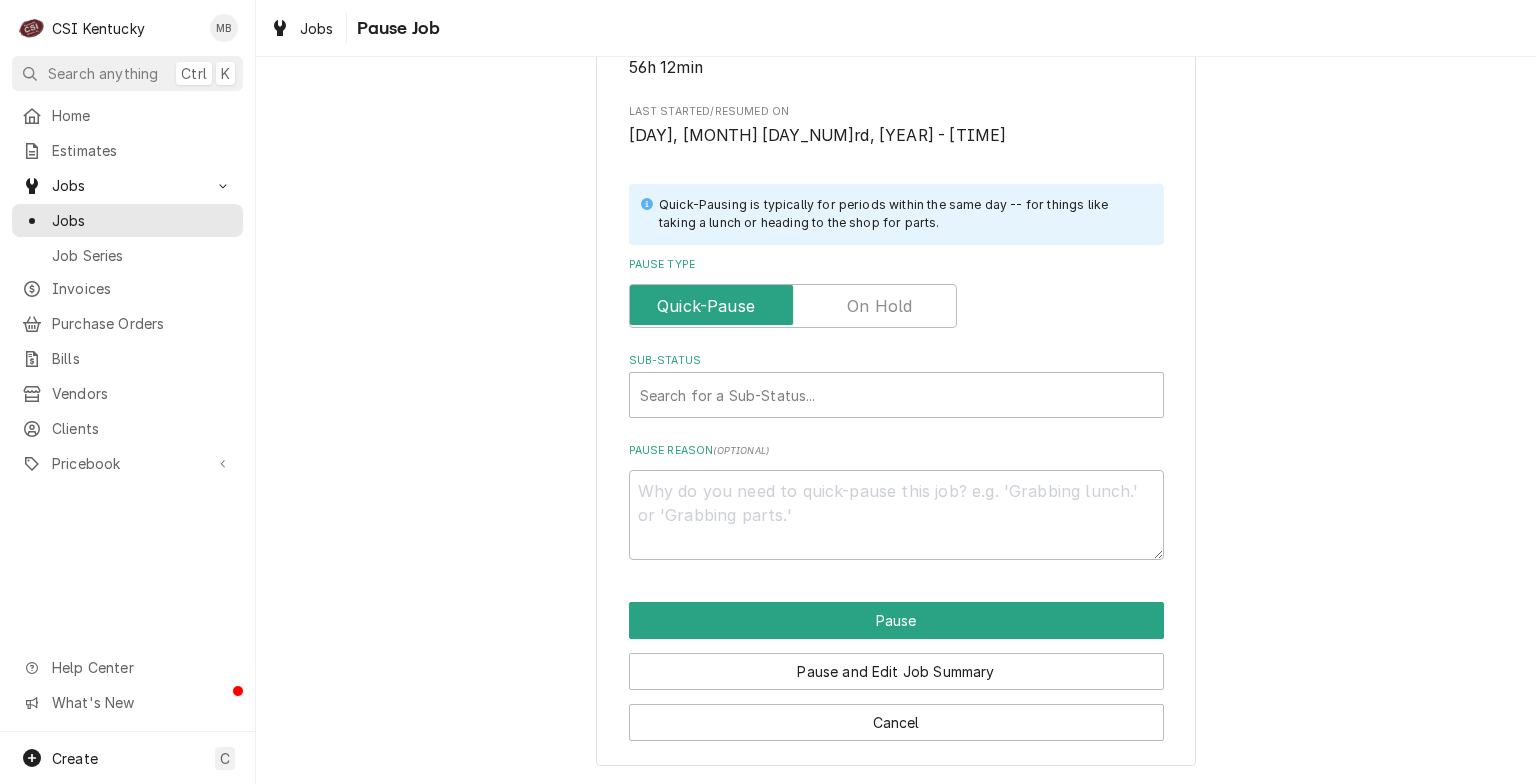 scroll, scrollTop: 0, scrollLeft: 0, axis: both 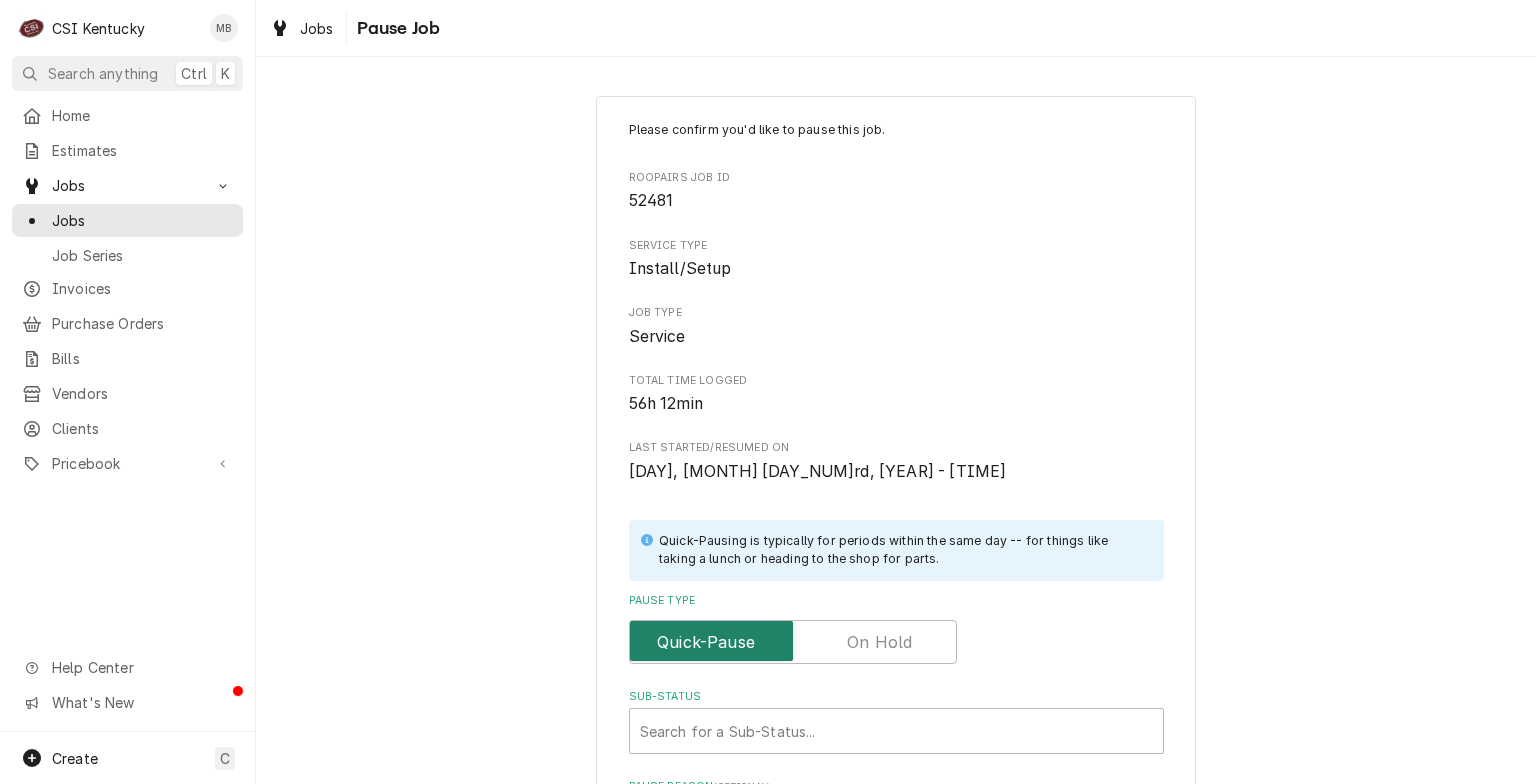 click at bounding box center (793, 642) 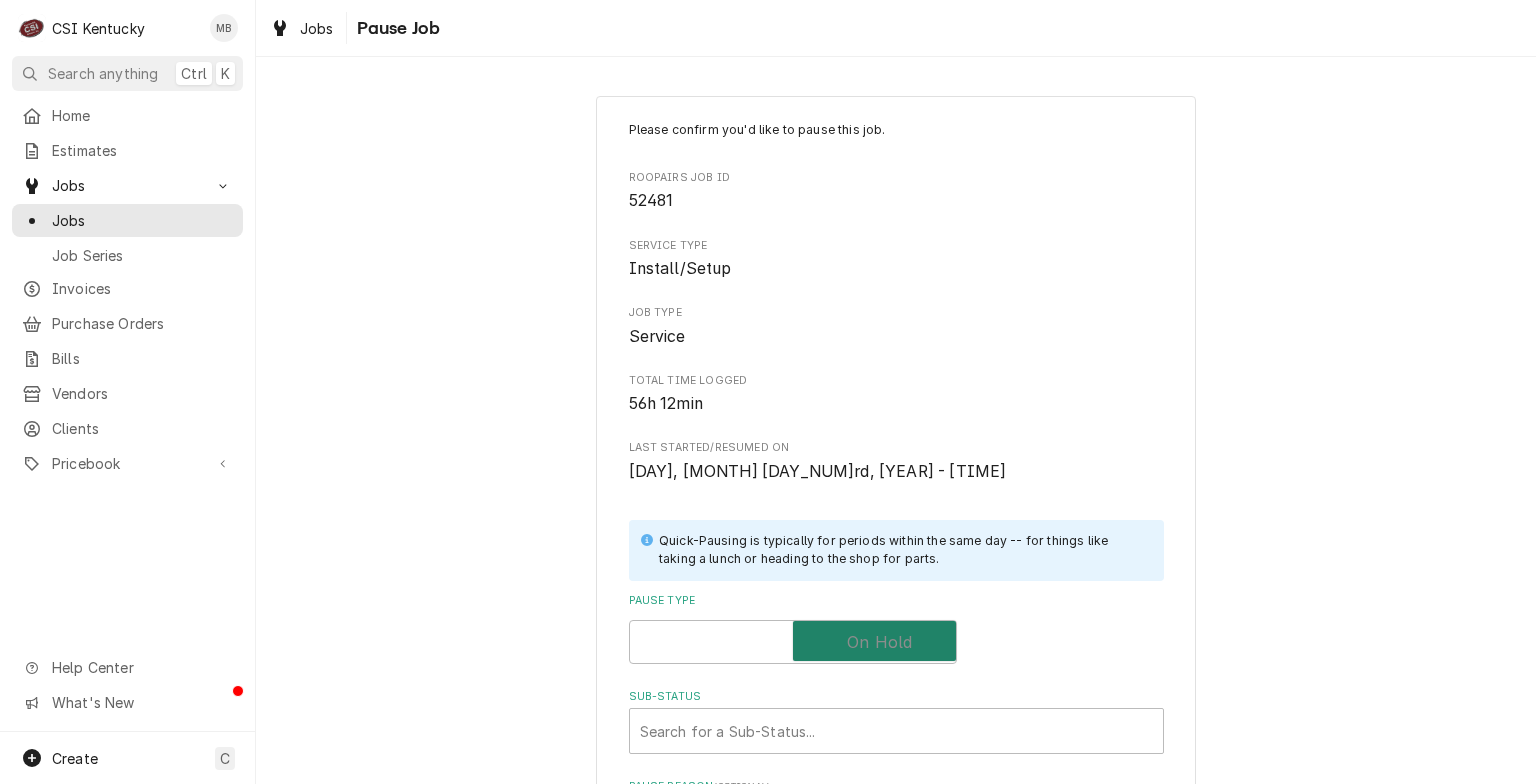 checkbox on "true" 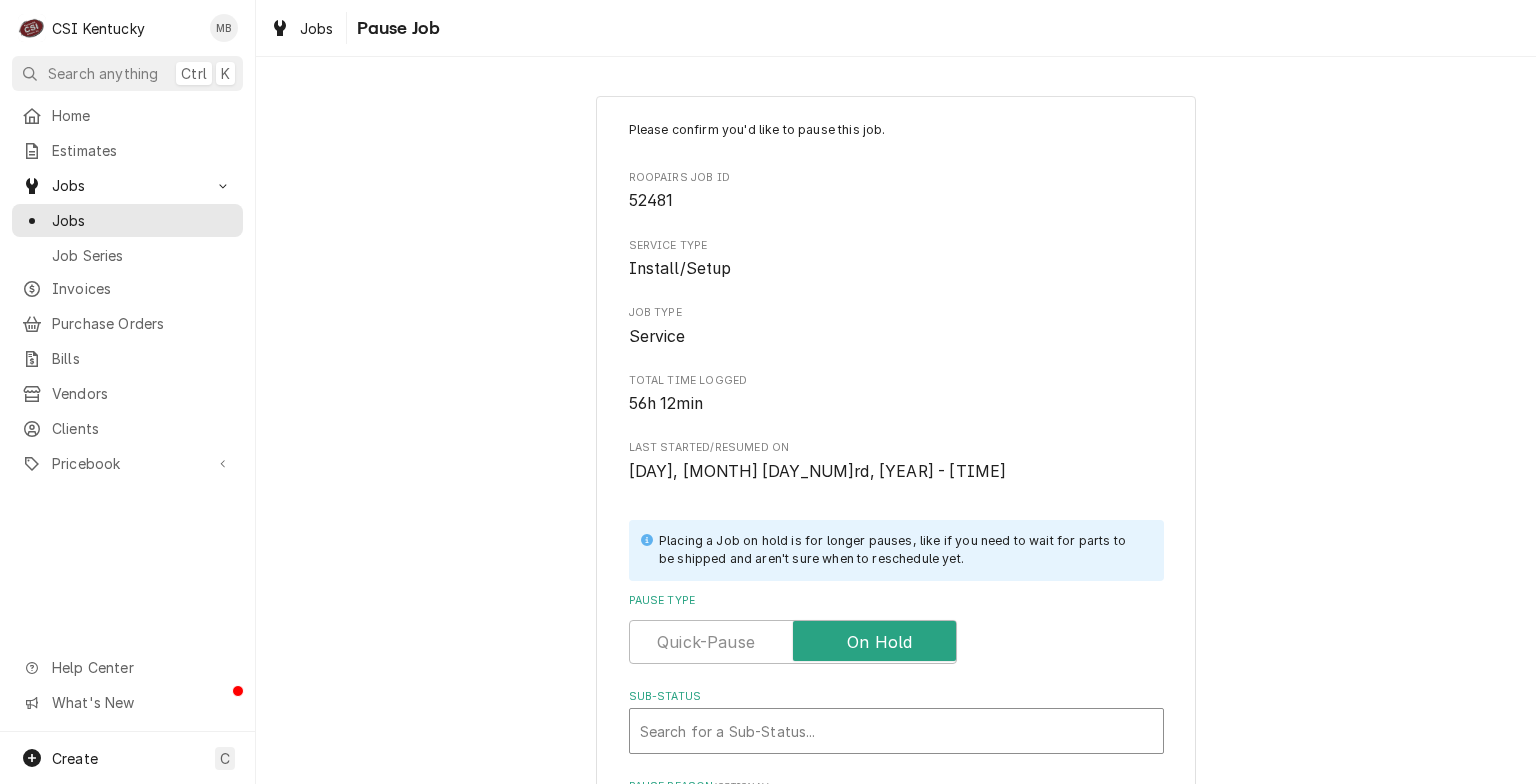 click at bounding box center [896, 731] 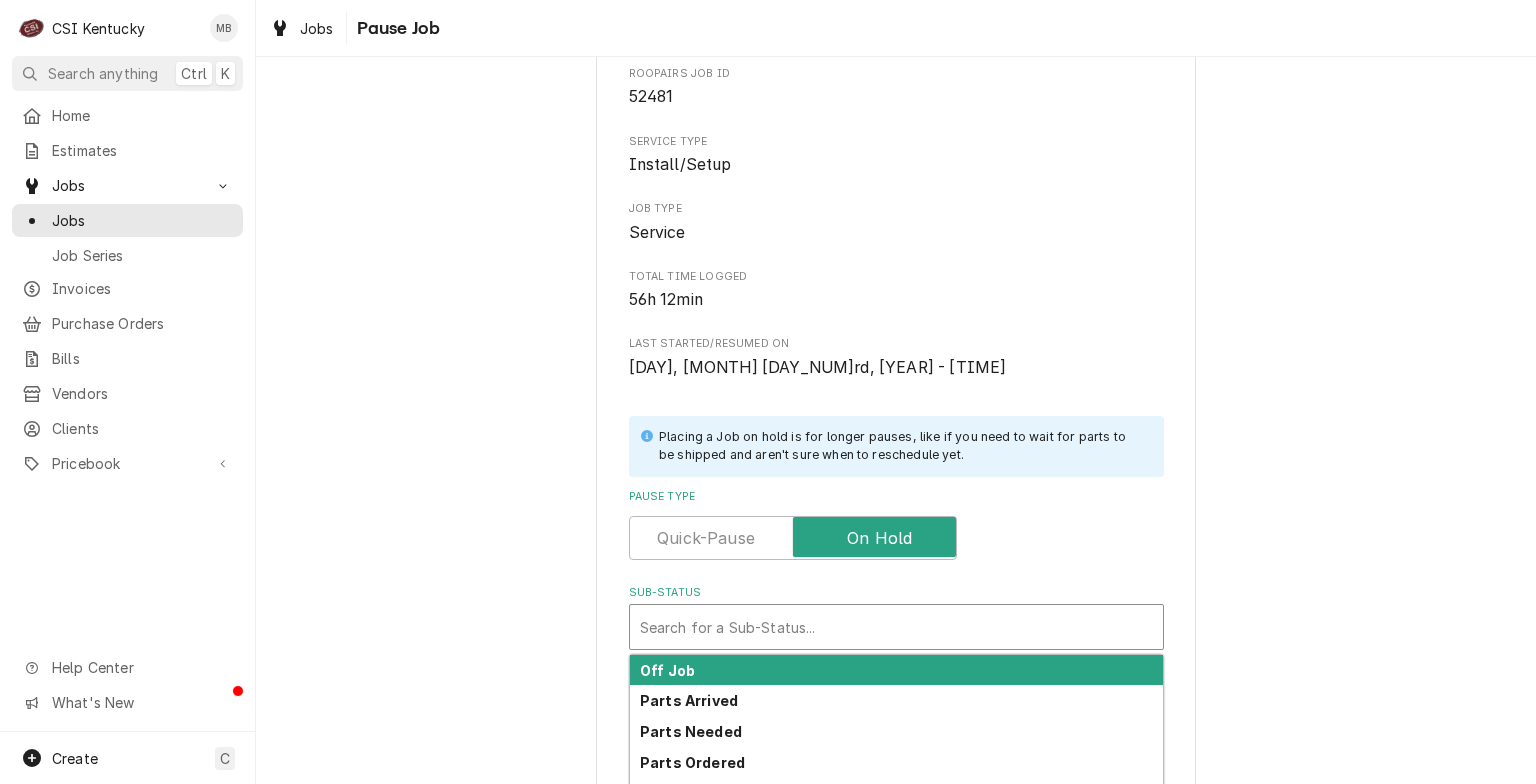scroll, scrollTop: 107, scrollLeft: 0, axis: vertical 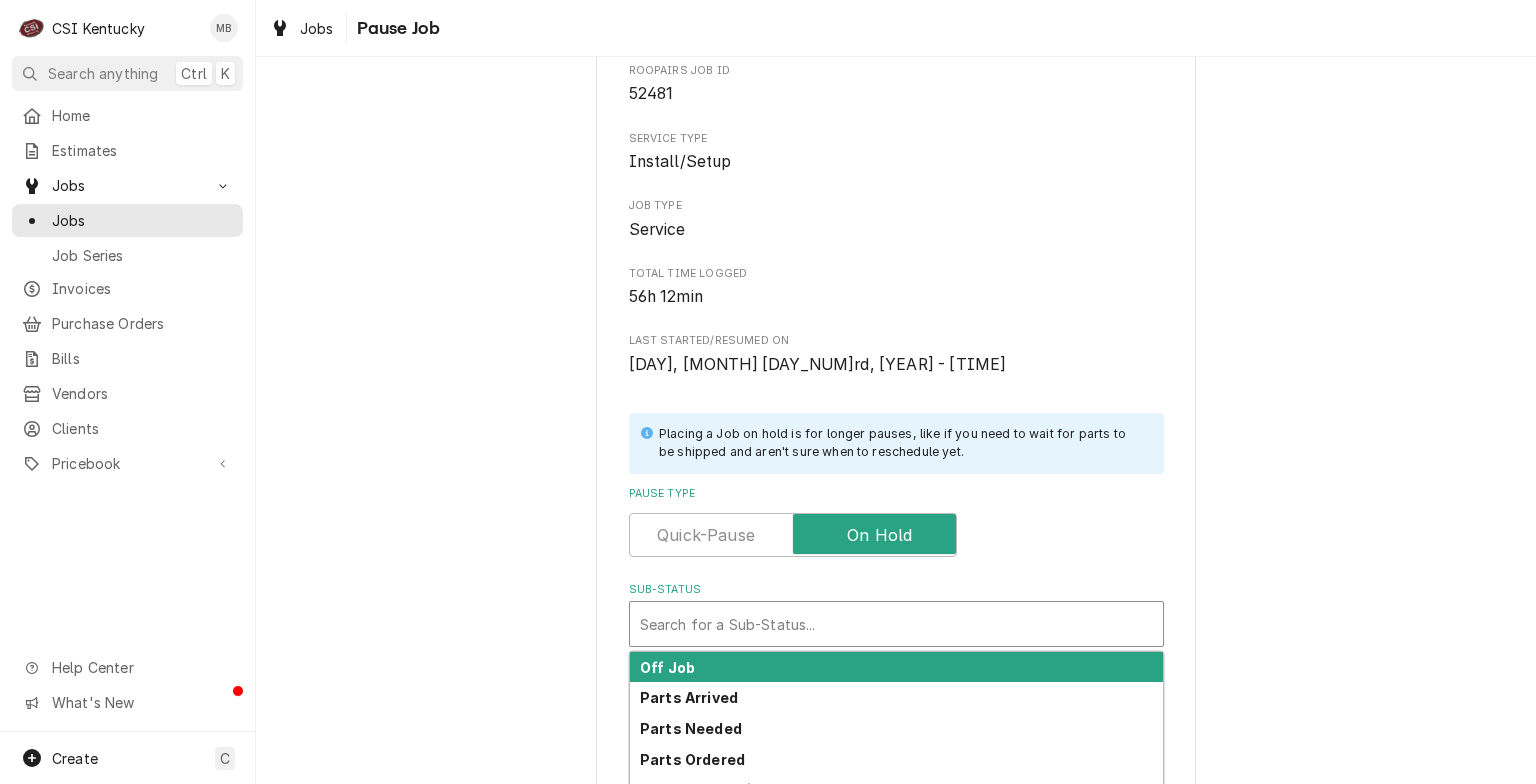click on "Off Job" at bounding box center (896, 667) 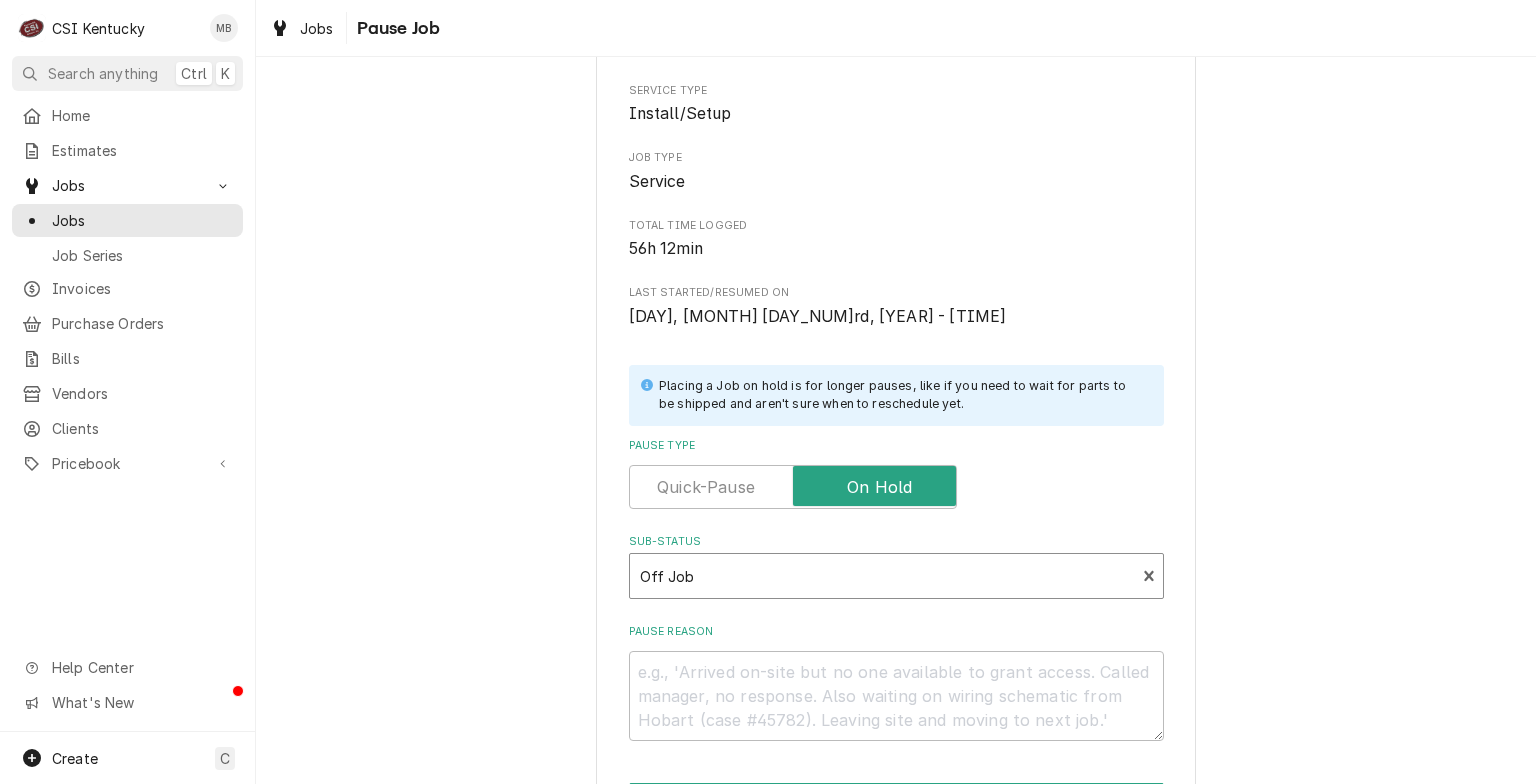 scroll, scrollTop: 159, scrollLeft: 0, axis: vertical 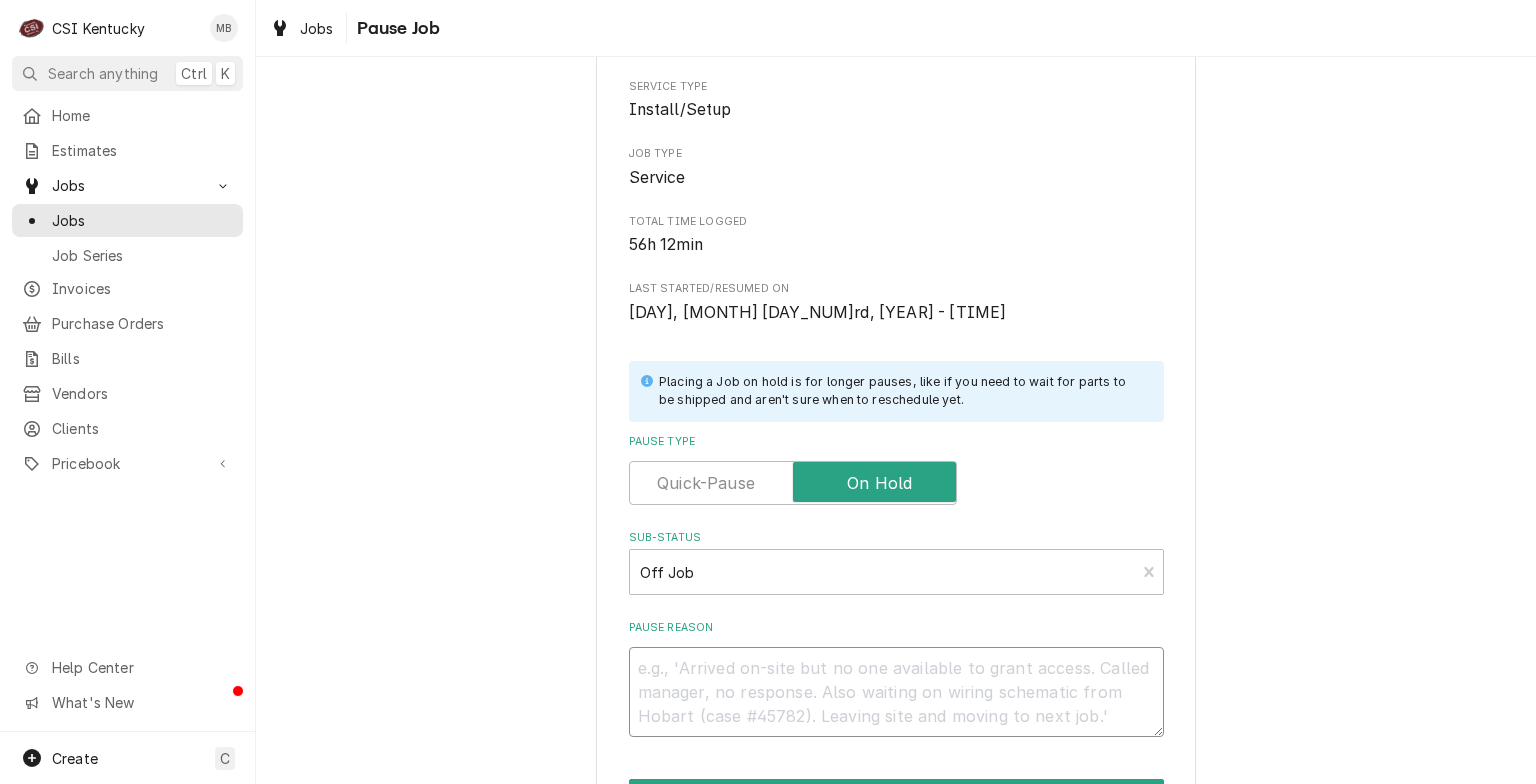 click on "Pause Reason" at bounding box center [896, 692] 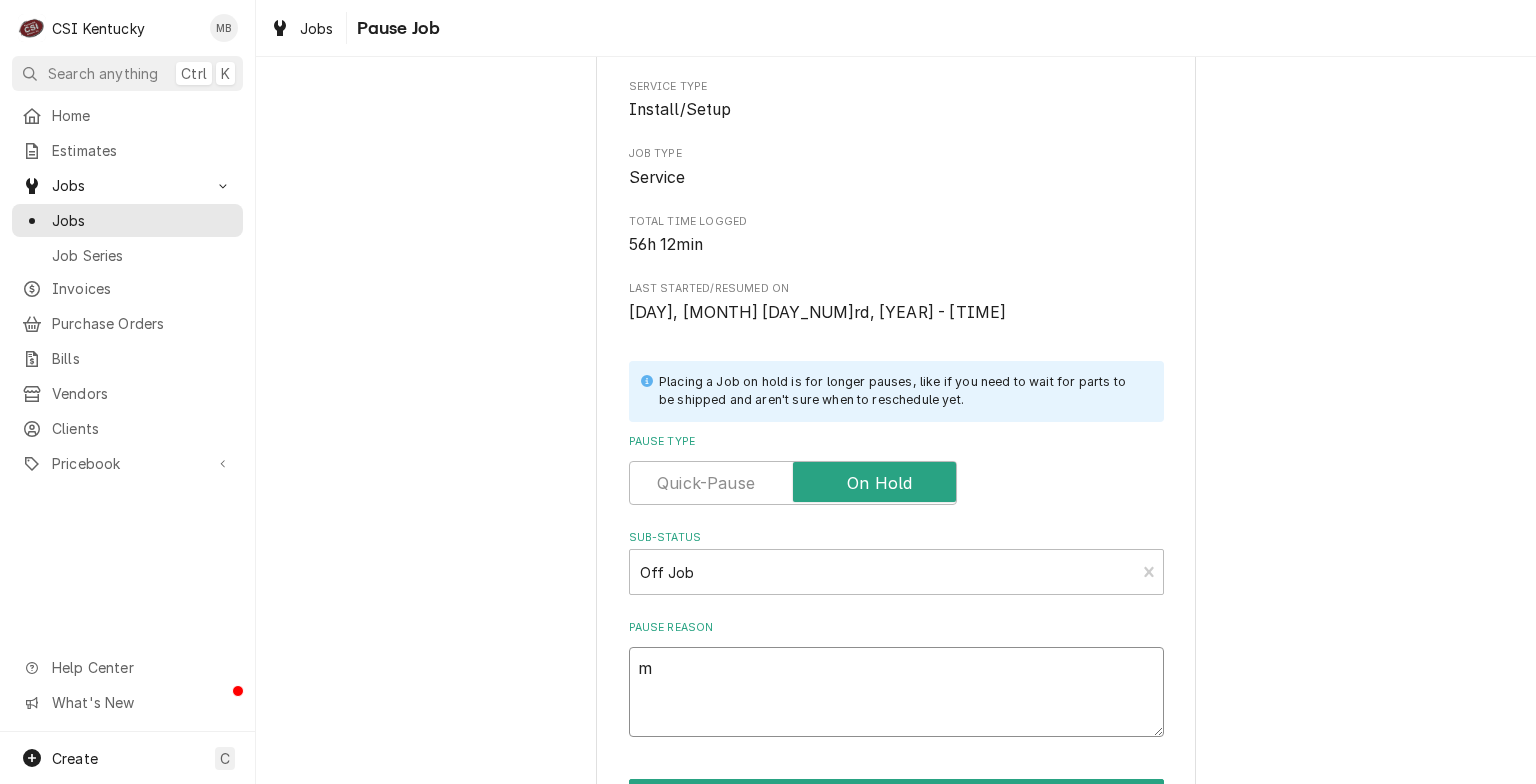 type on "x" 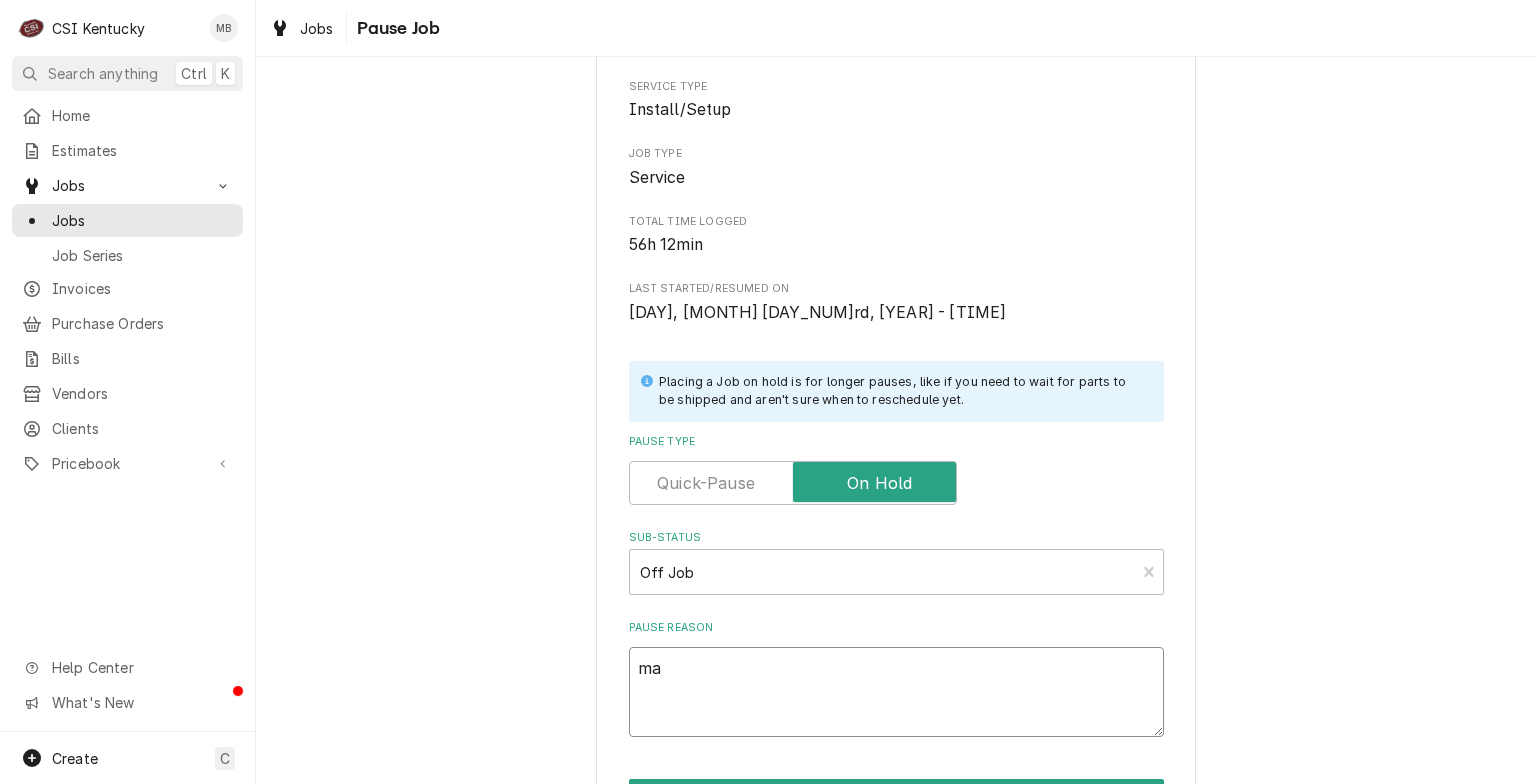 type on "x" 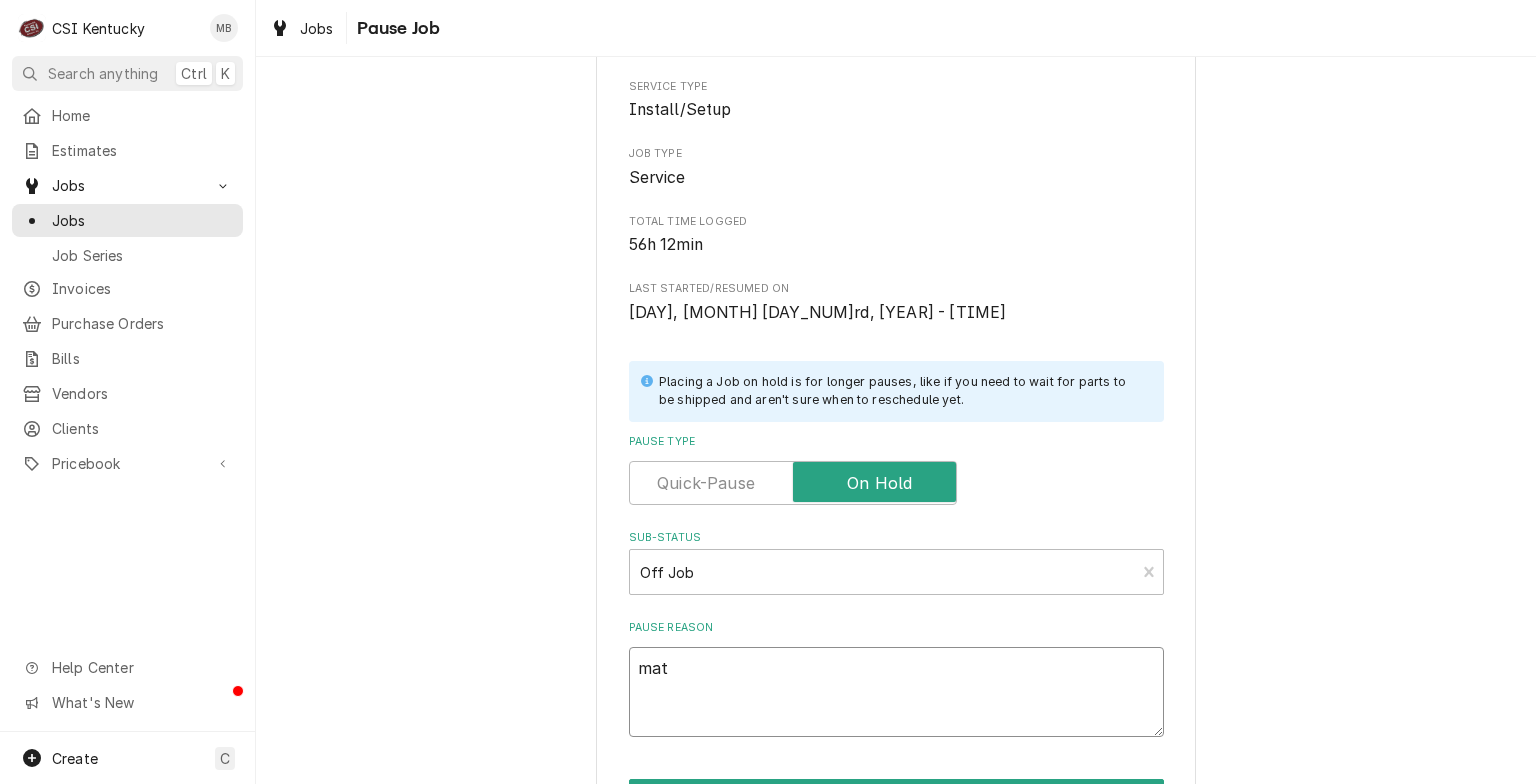 type on "x" 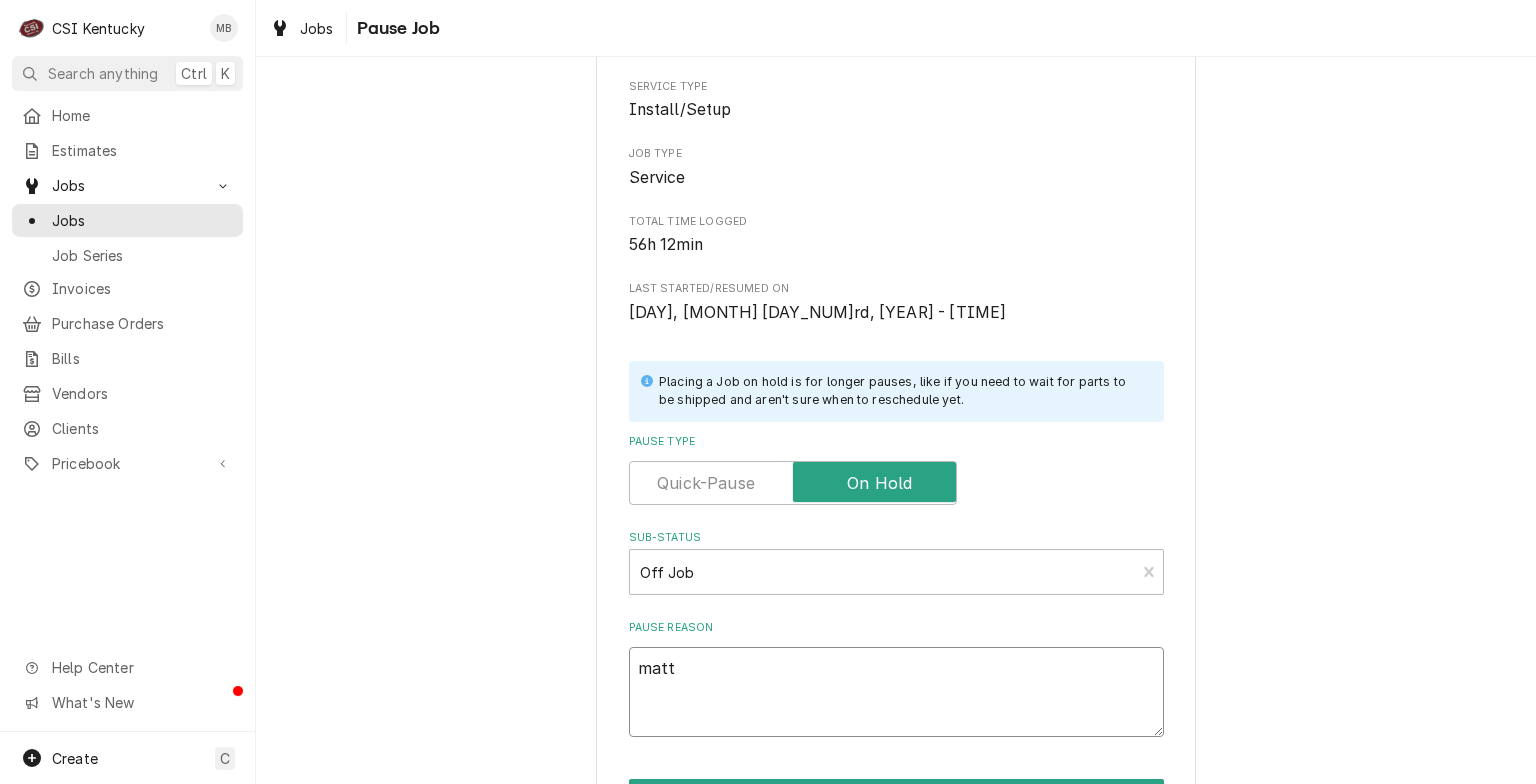 scroll, scrollTop: 333, scrollLeft: 0, axis: vertical 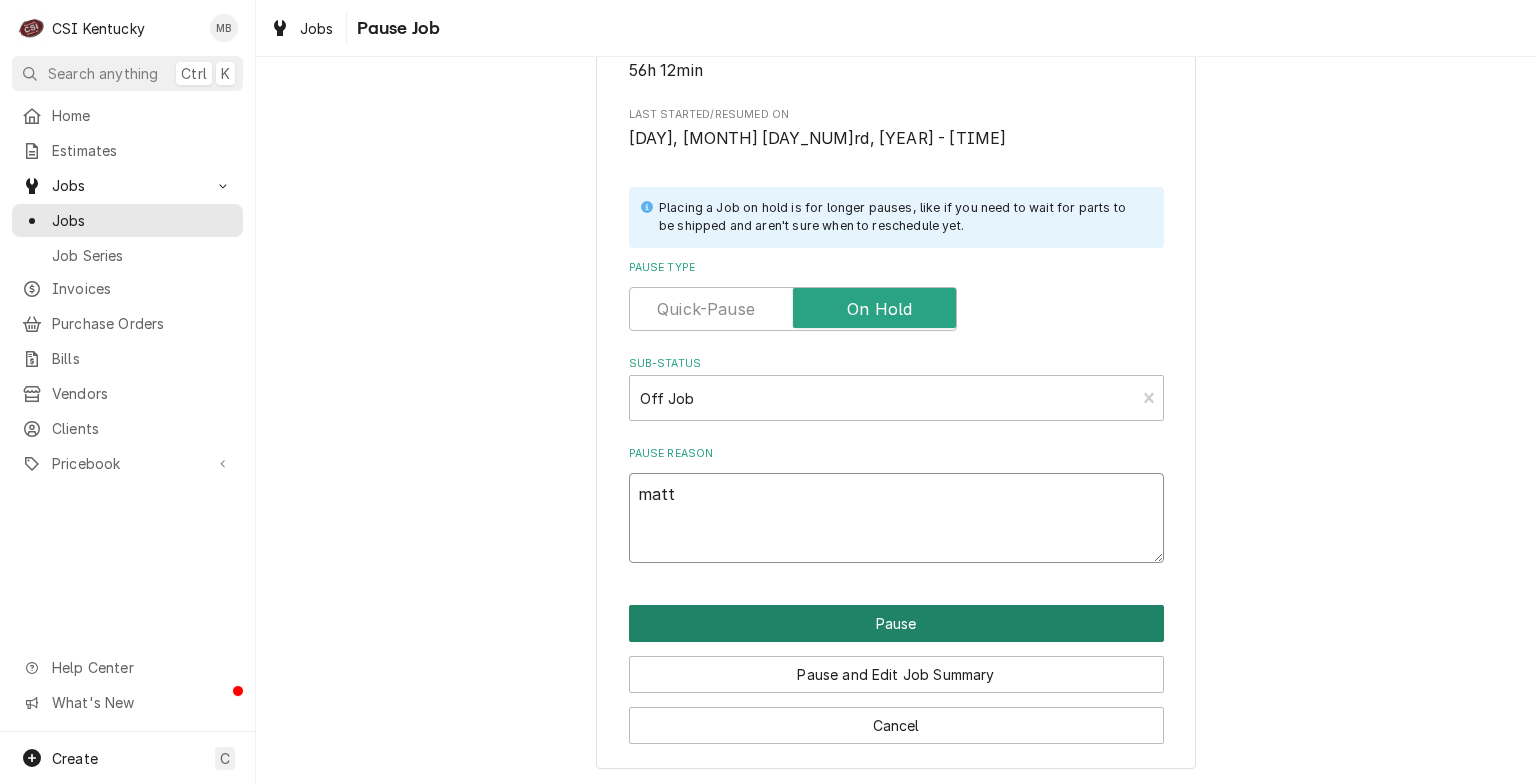 type on "matt" 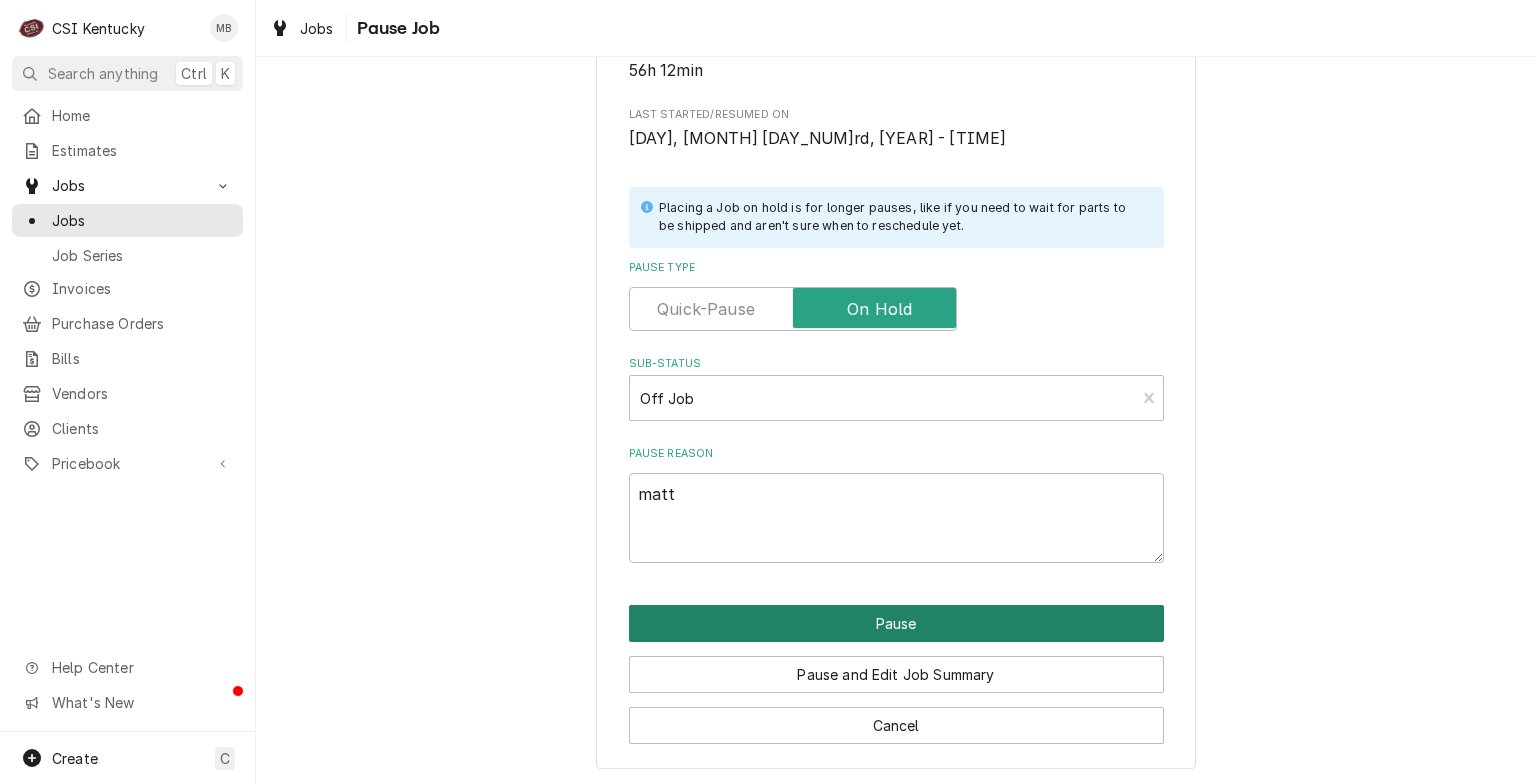 click on "Pause" at bounding box center (896, 623) 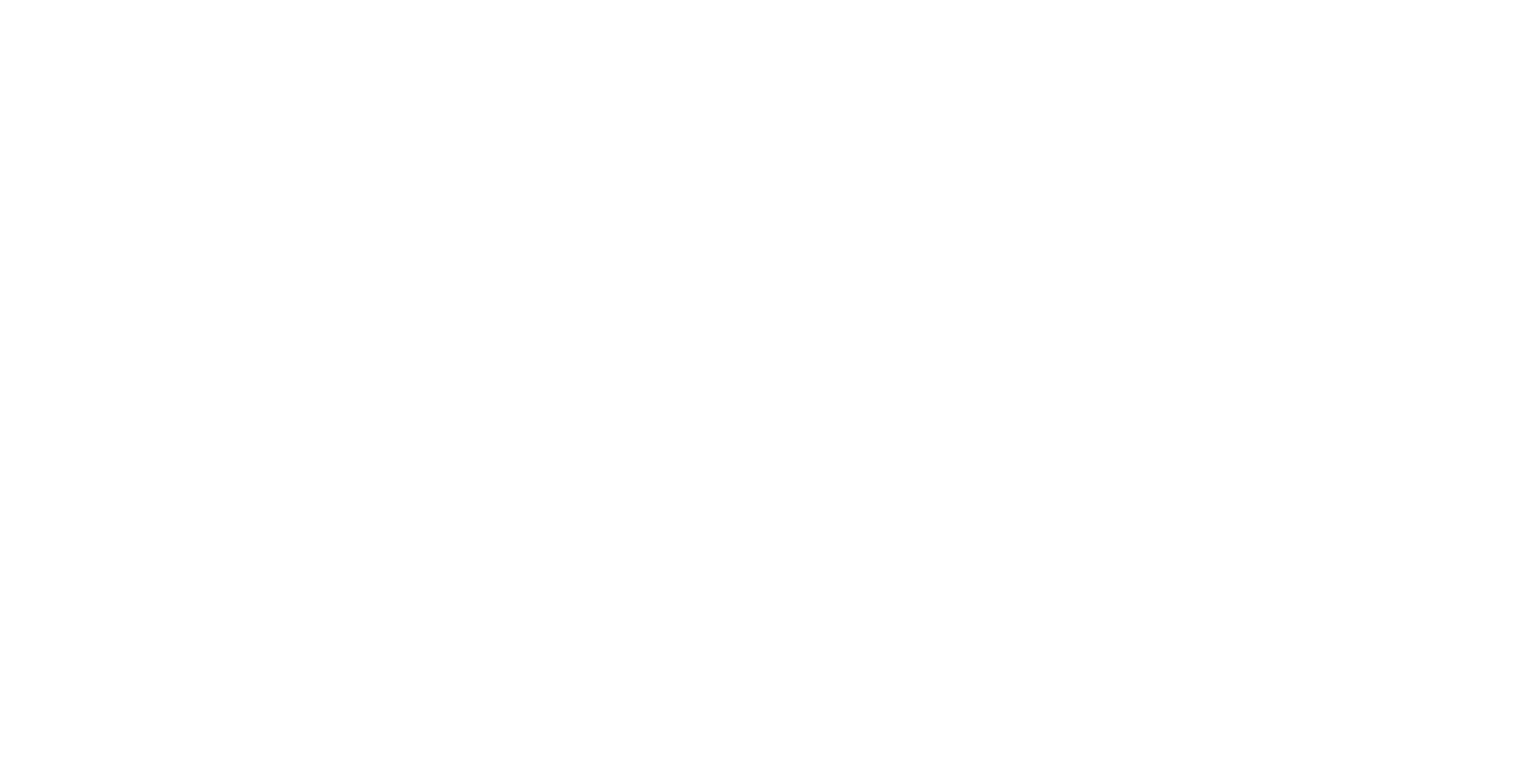 scroll, scrollTop: 0, scrollLeft: 0, axis: both 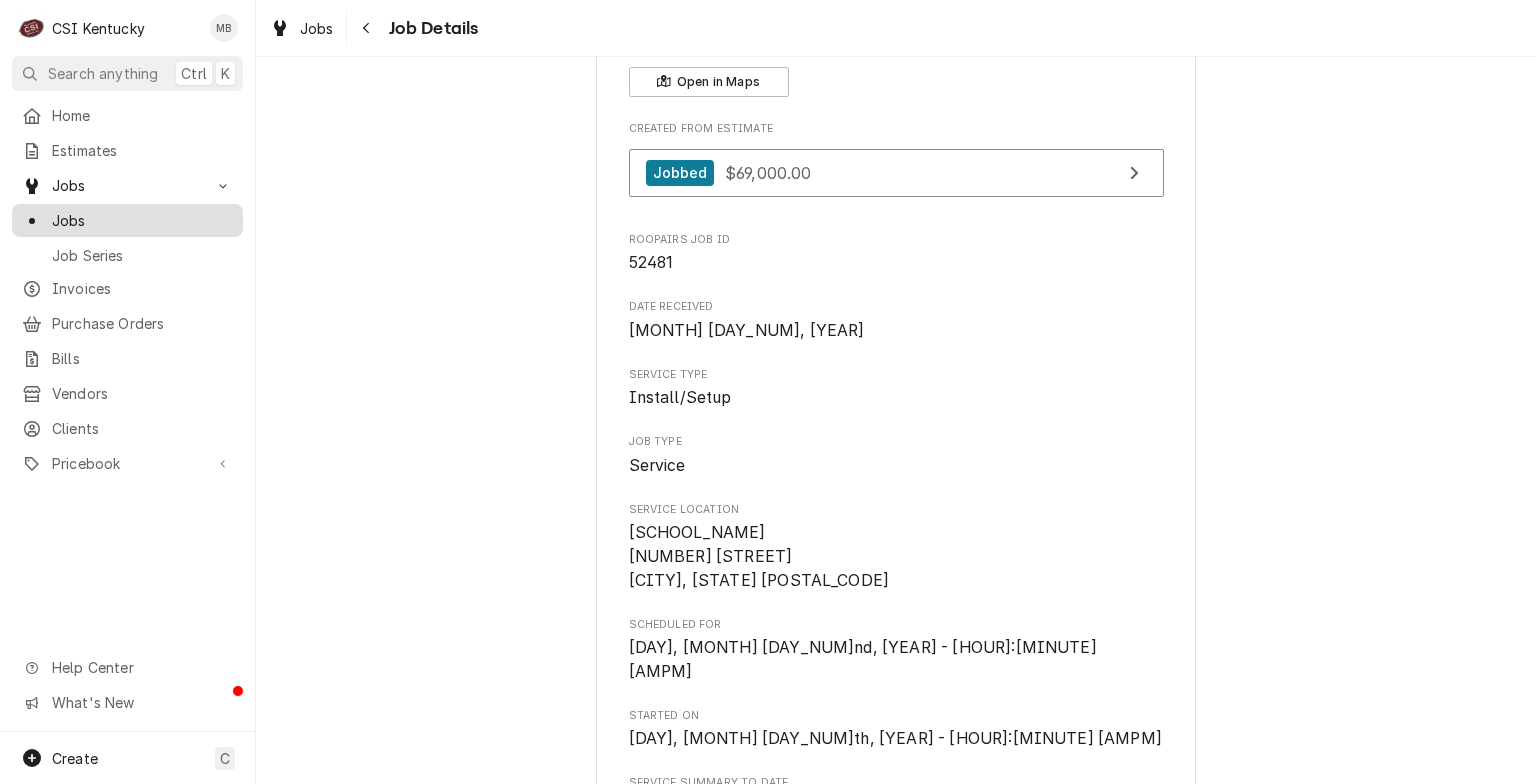 click on "Jobs" at bounding box center (142, 220) 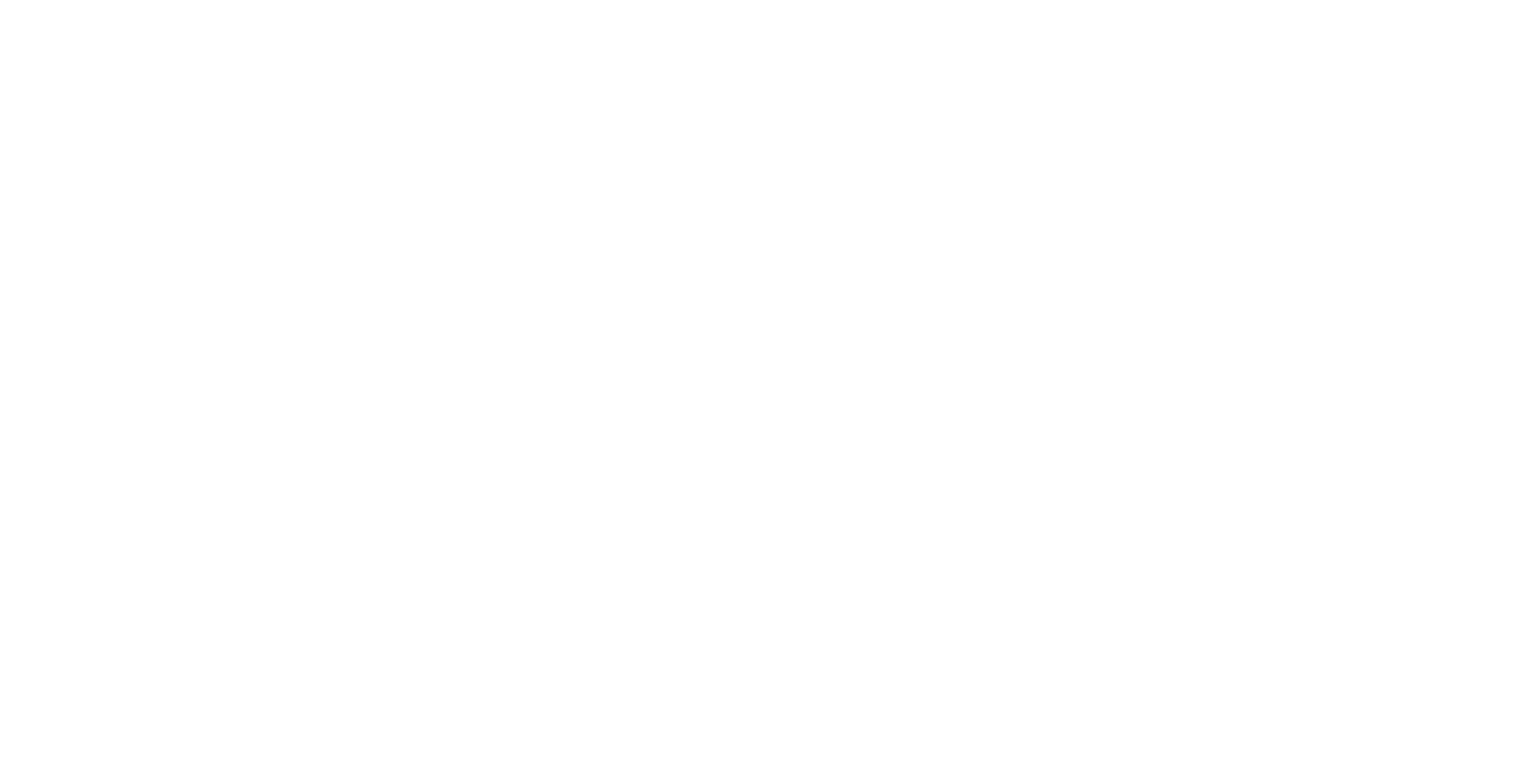 scroll, scrollTop: 0, scrollLeft: 0, axis: both 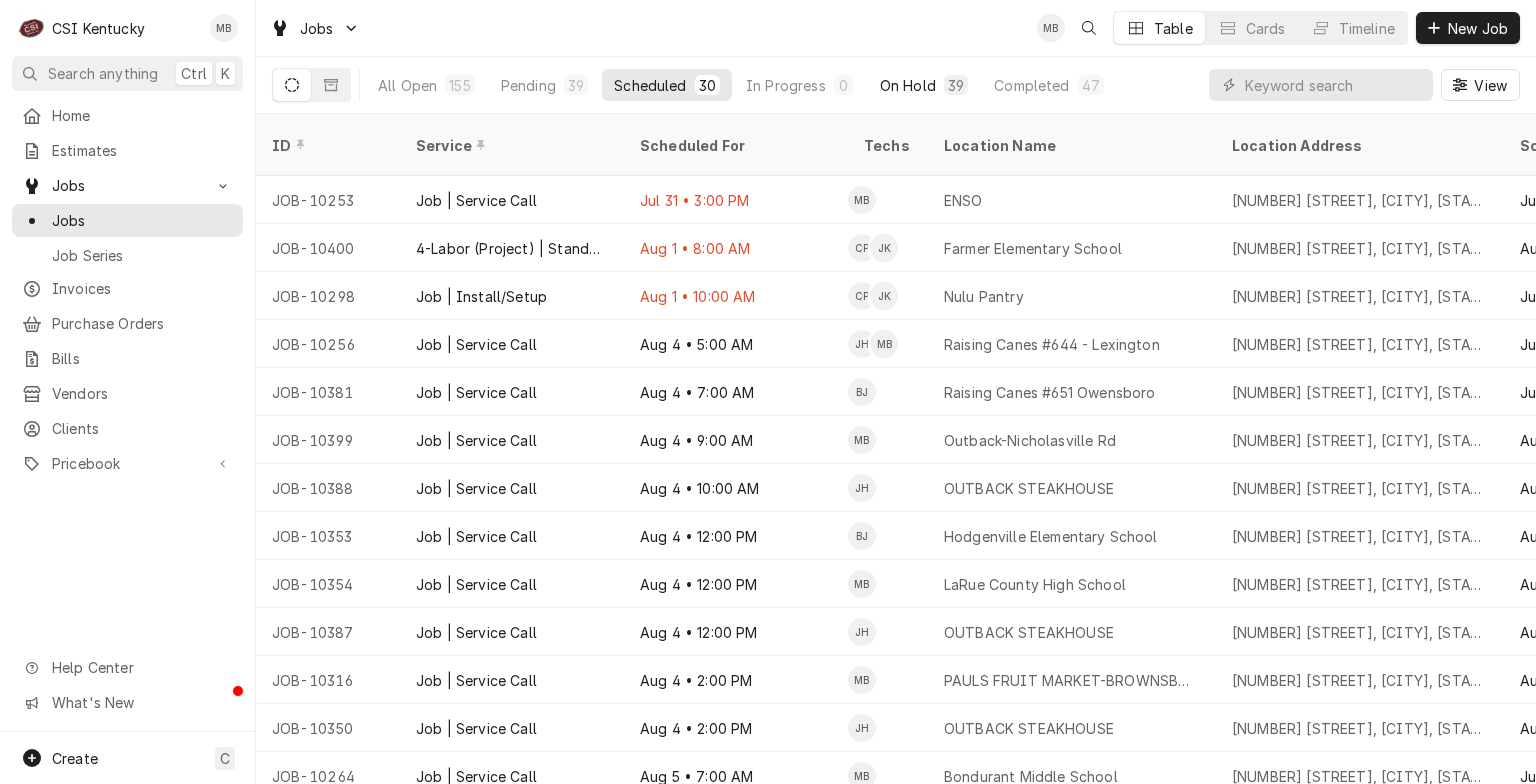 click on "On Hold 39" at bounding box center (924, 85) 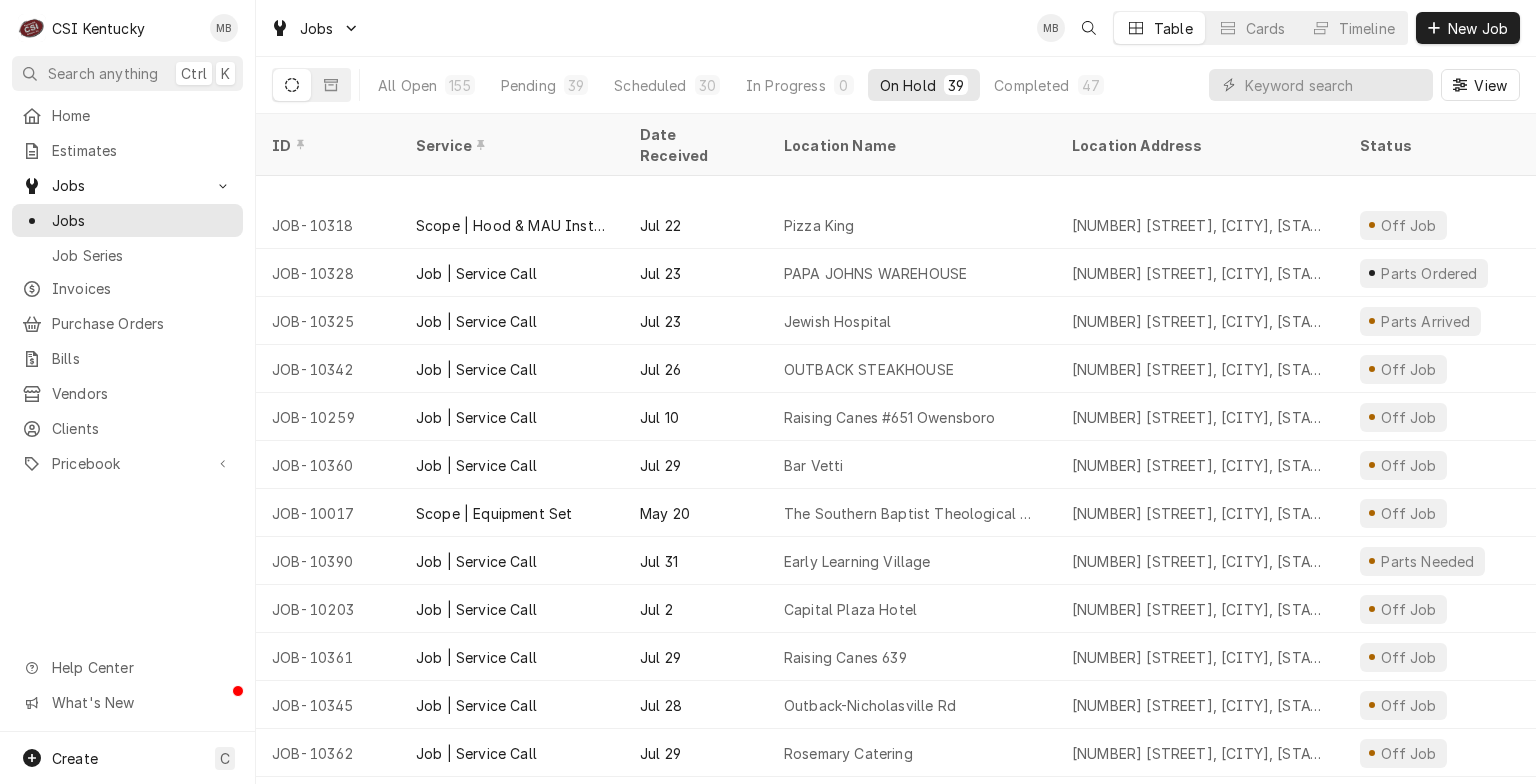 scroll, scrollTop: 1255, scrollLeft: 0, axis: vertical 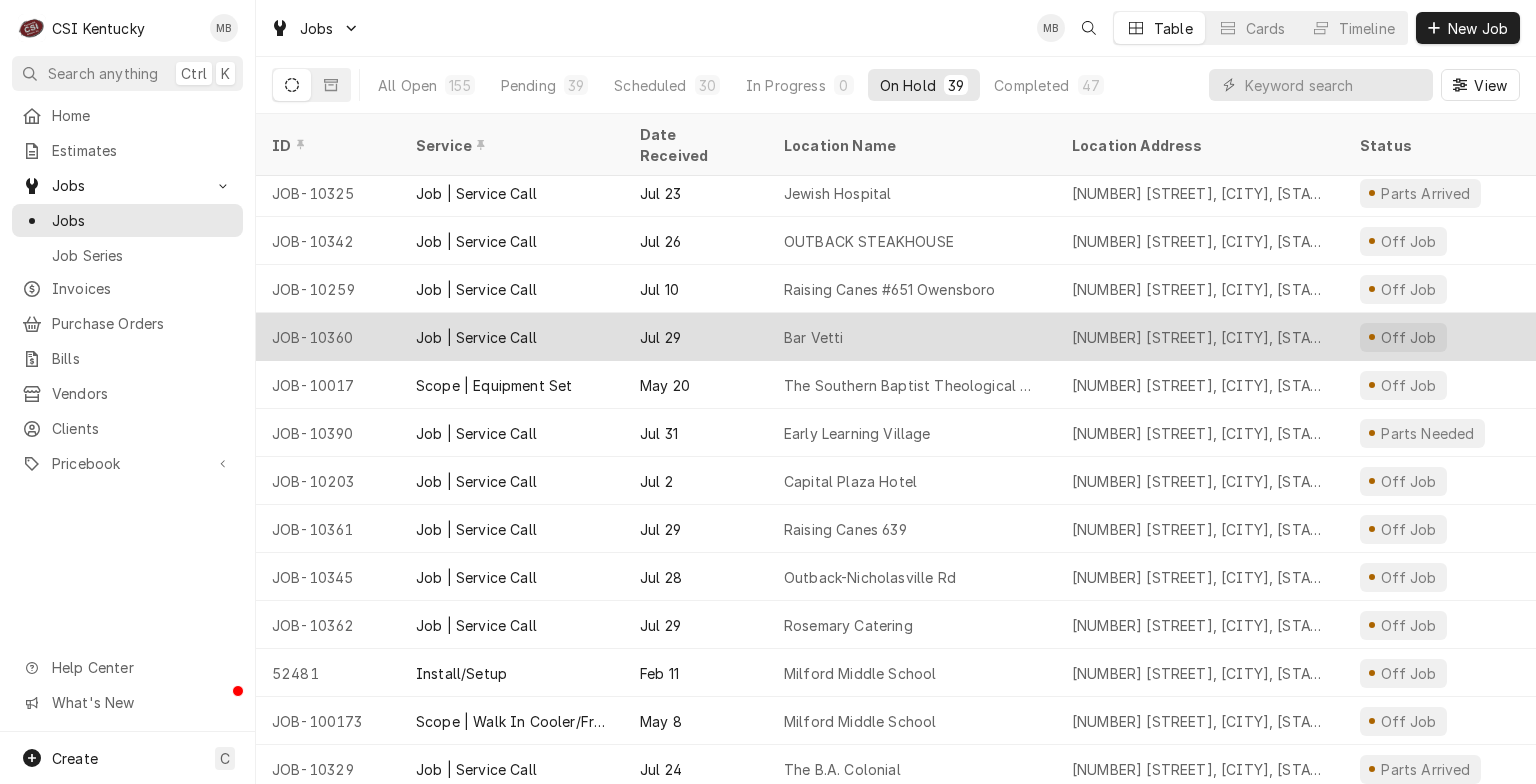 click on "Jul 29" at bounding box center (696, 337) 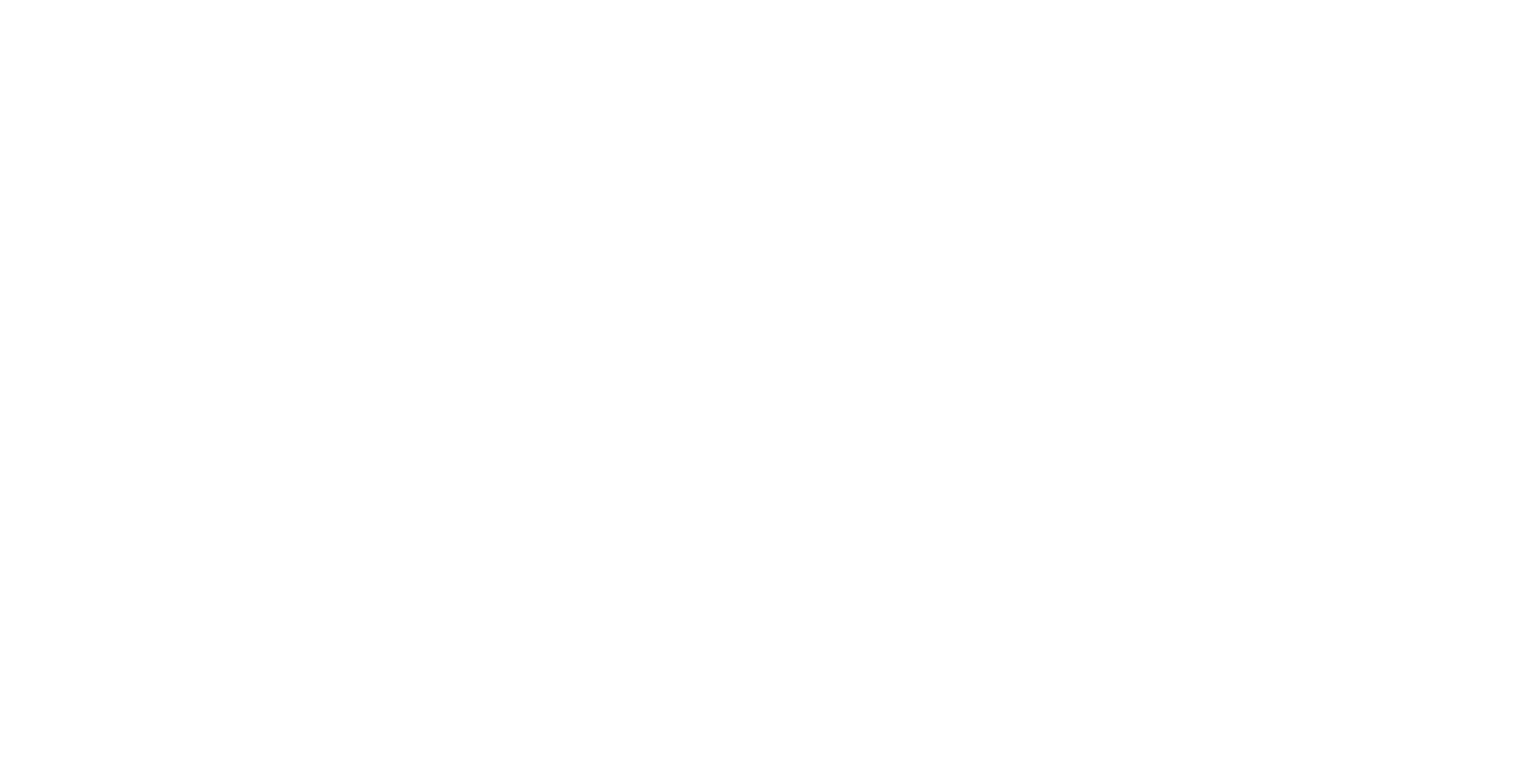 scroll, scrollTop: 0, scrollLeft: 0, axis: both 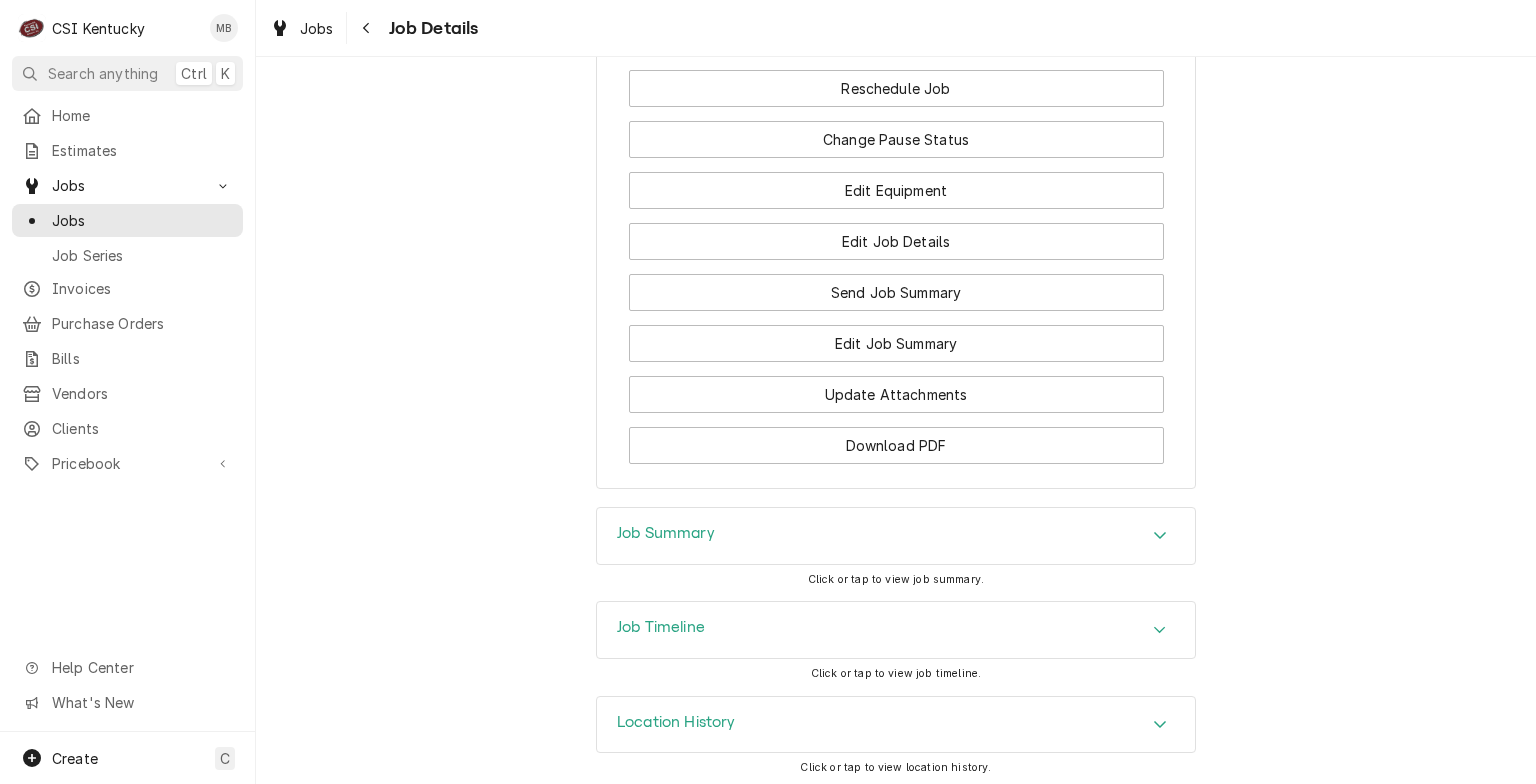 click on "Job Timeline" at bounding box center [896, 630] 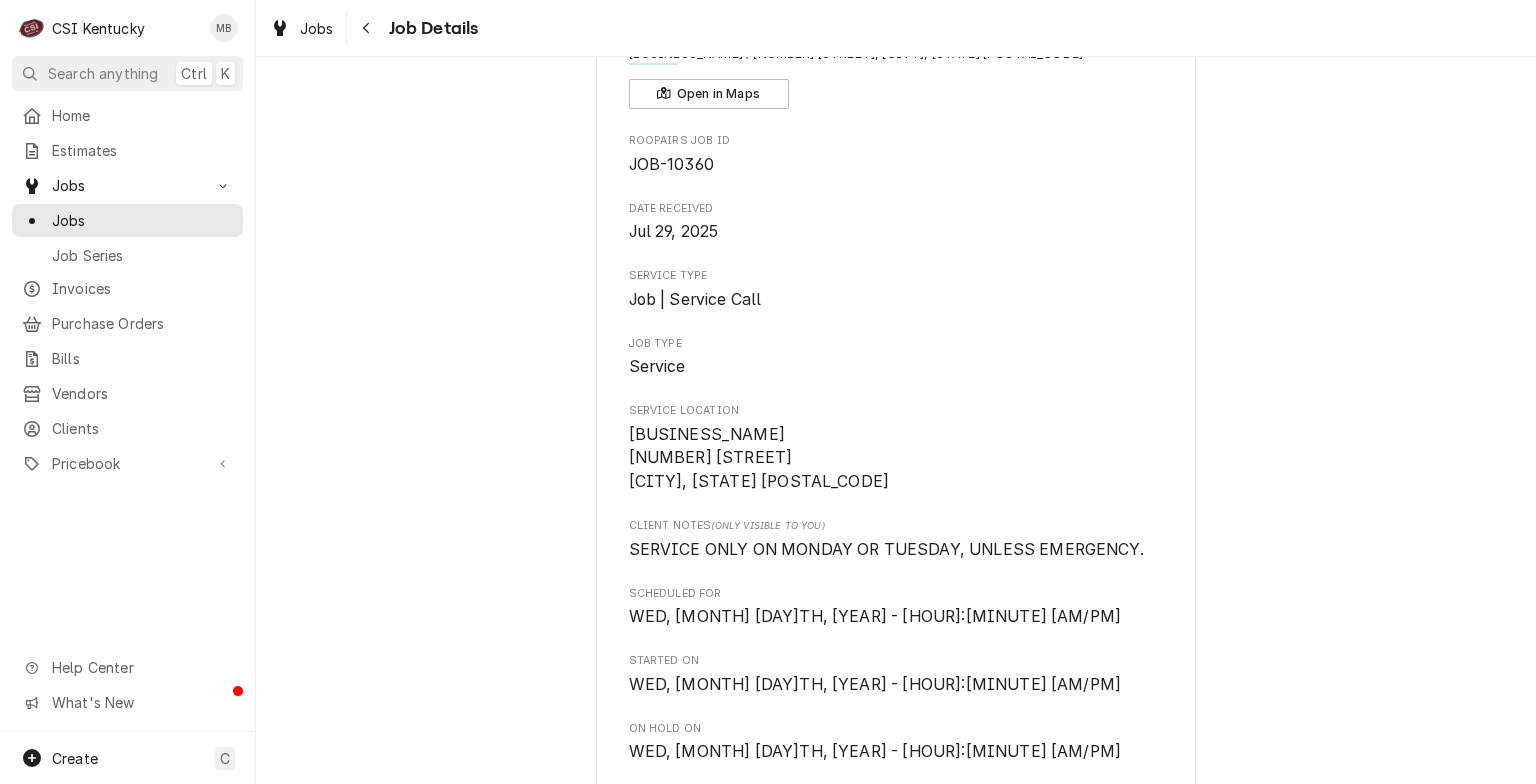 scroll, scrollTop: 0, scrollLeft: 0, axis: both 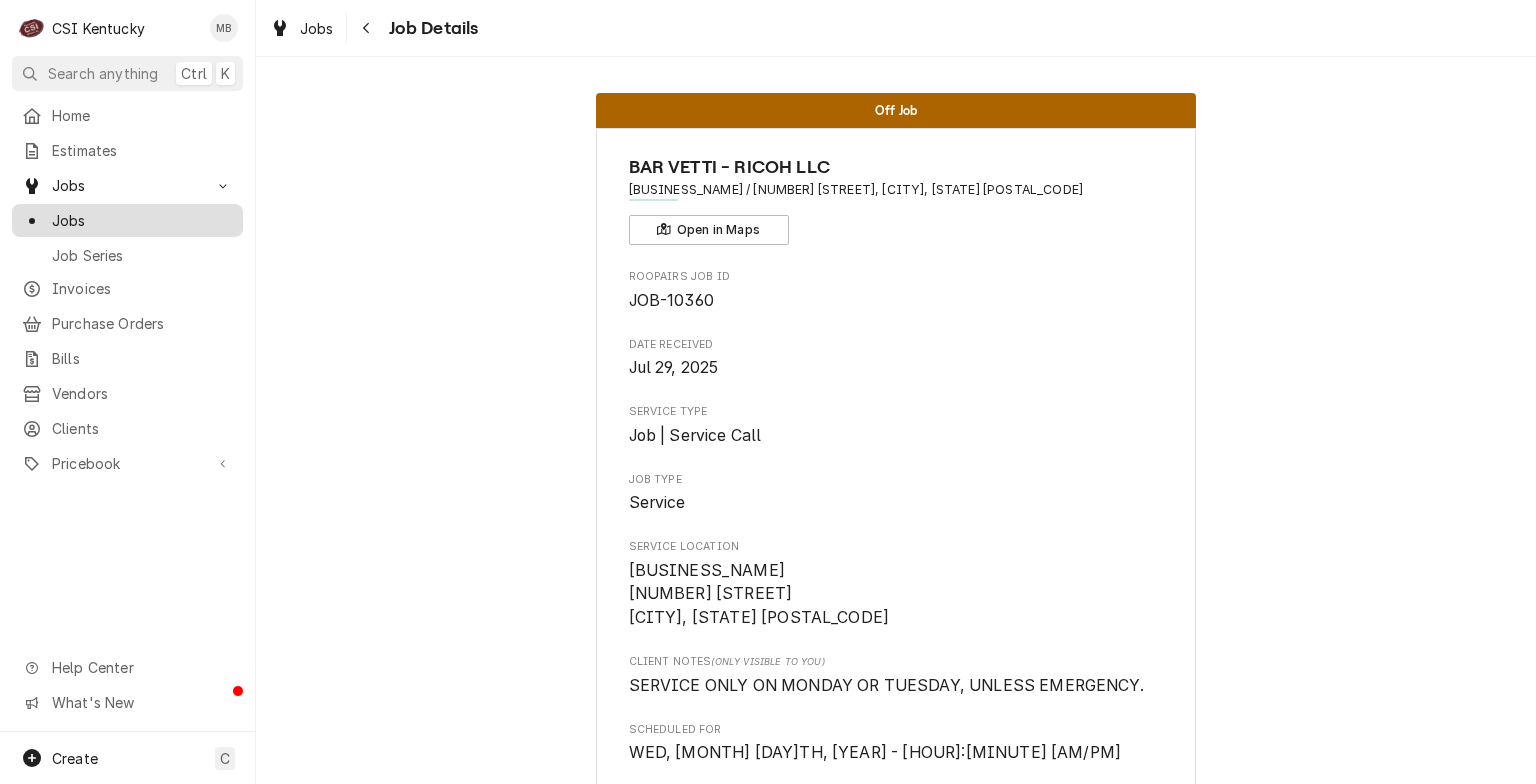 click on "Jobs" at bounding box center (142, 220) 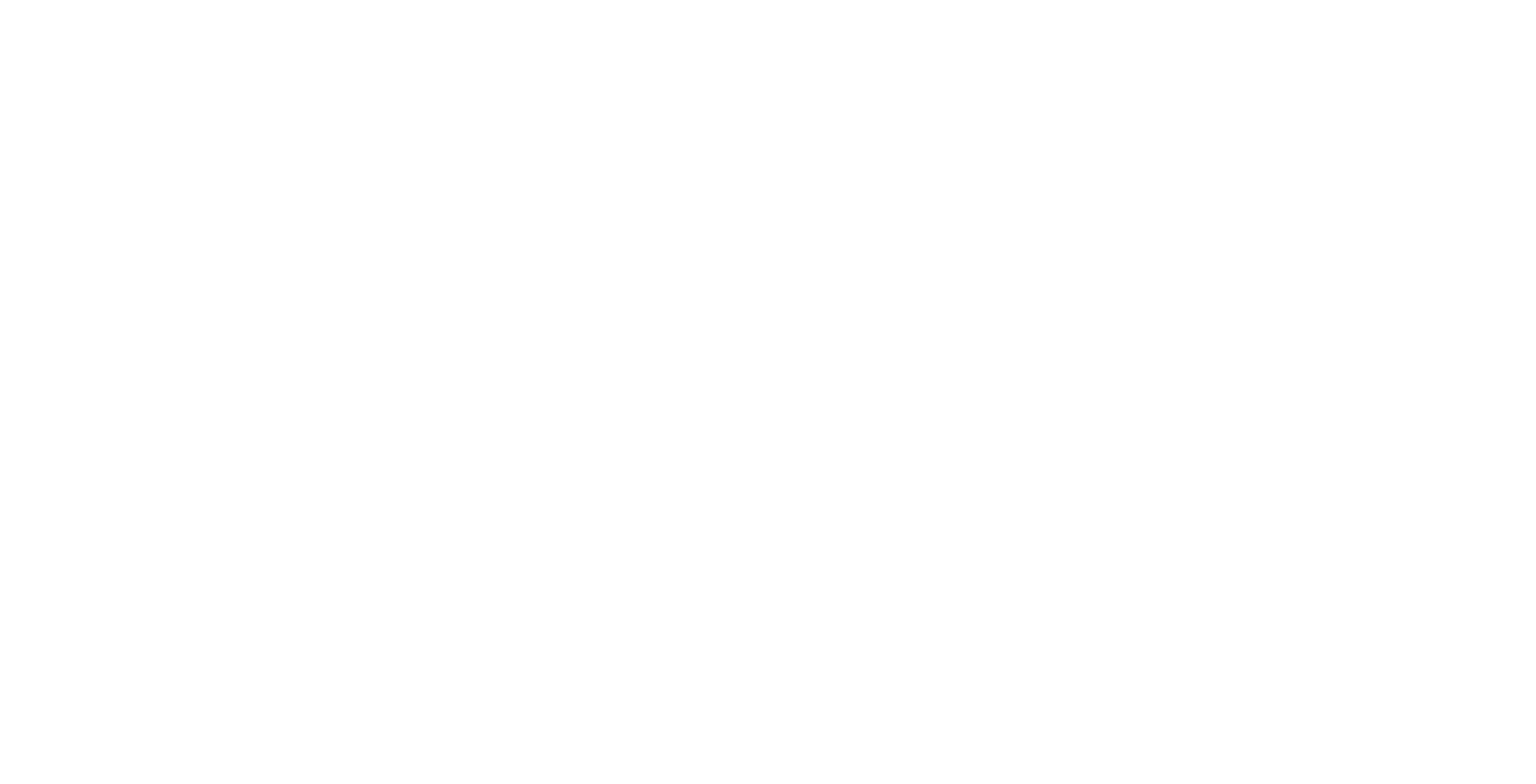 scroll, scrollTop: 0, scrollLeft: 0, axis: both 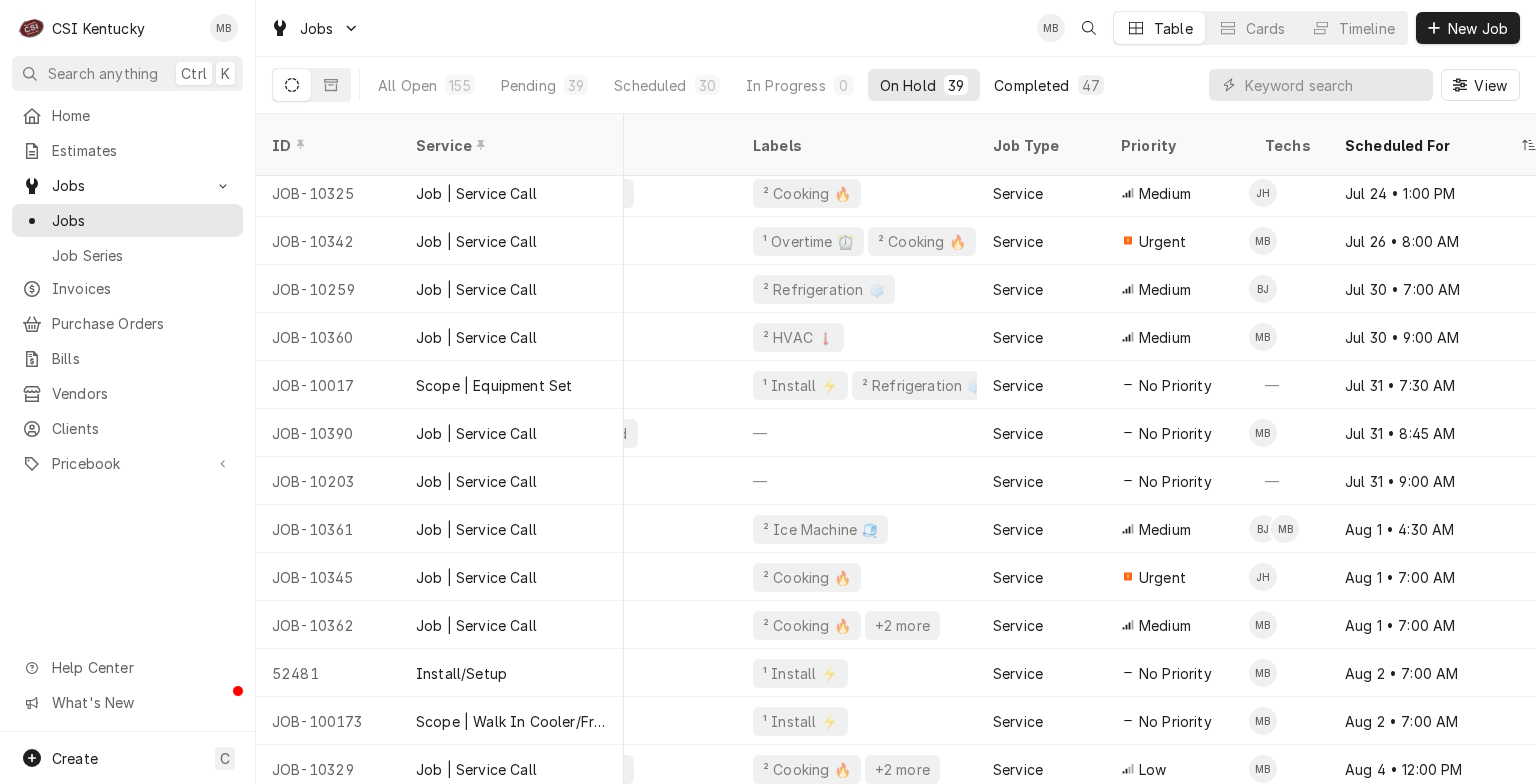 click on "Completed" at bounding box center [1031, 85] 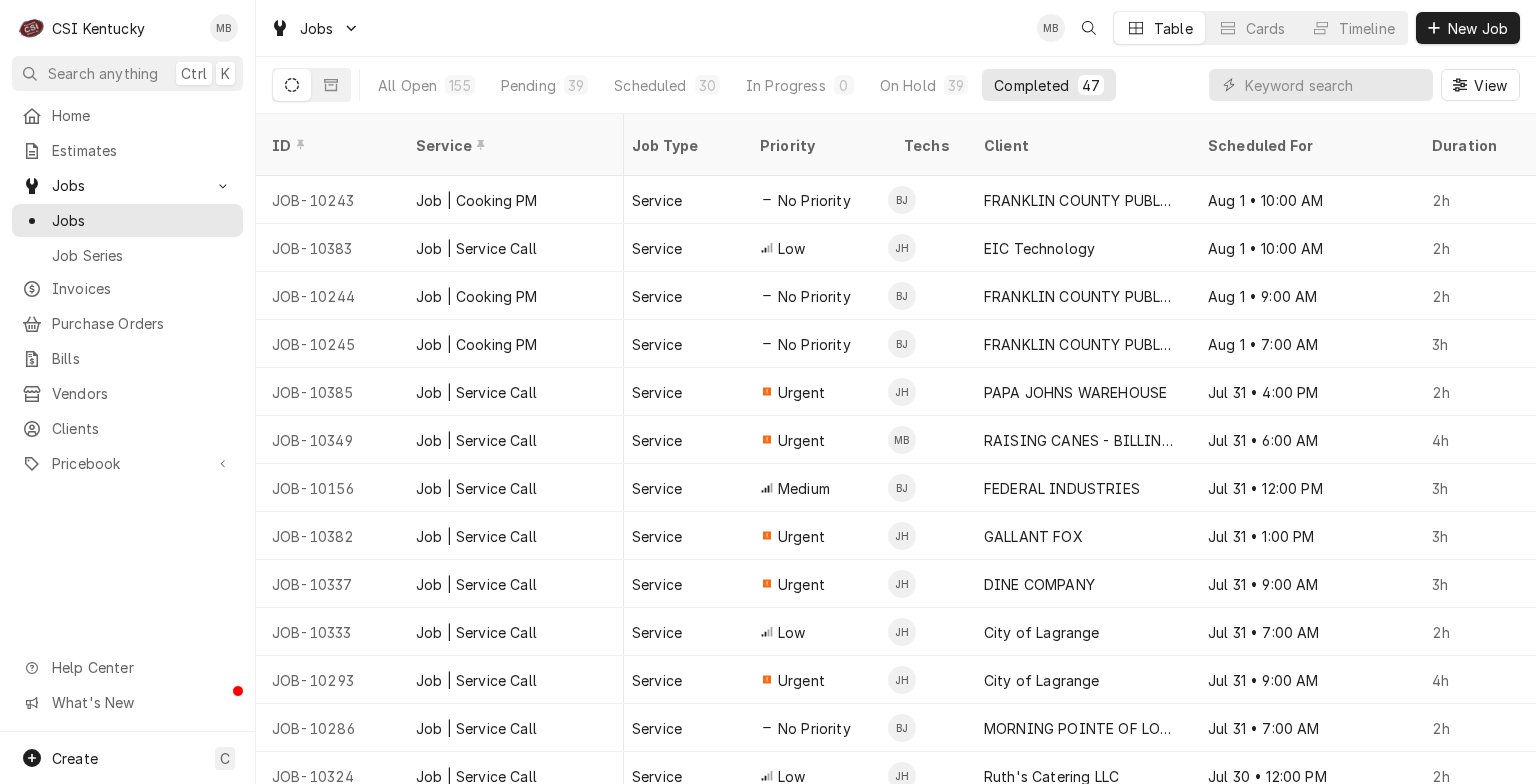 scroll, scrollTop: 0, scrollLeft: 1404, axis: horizontal 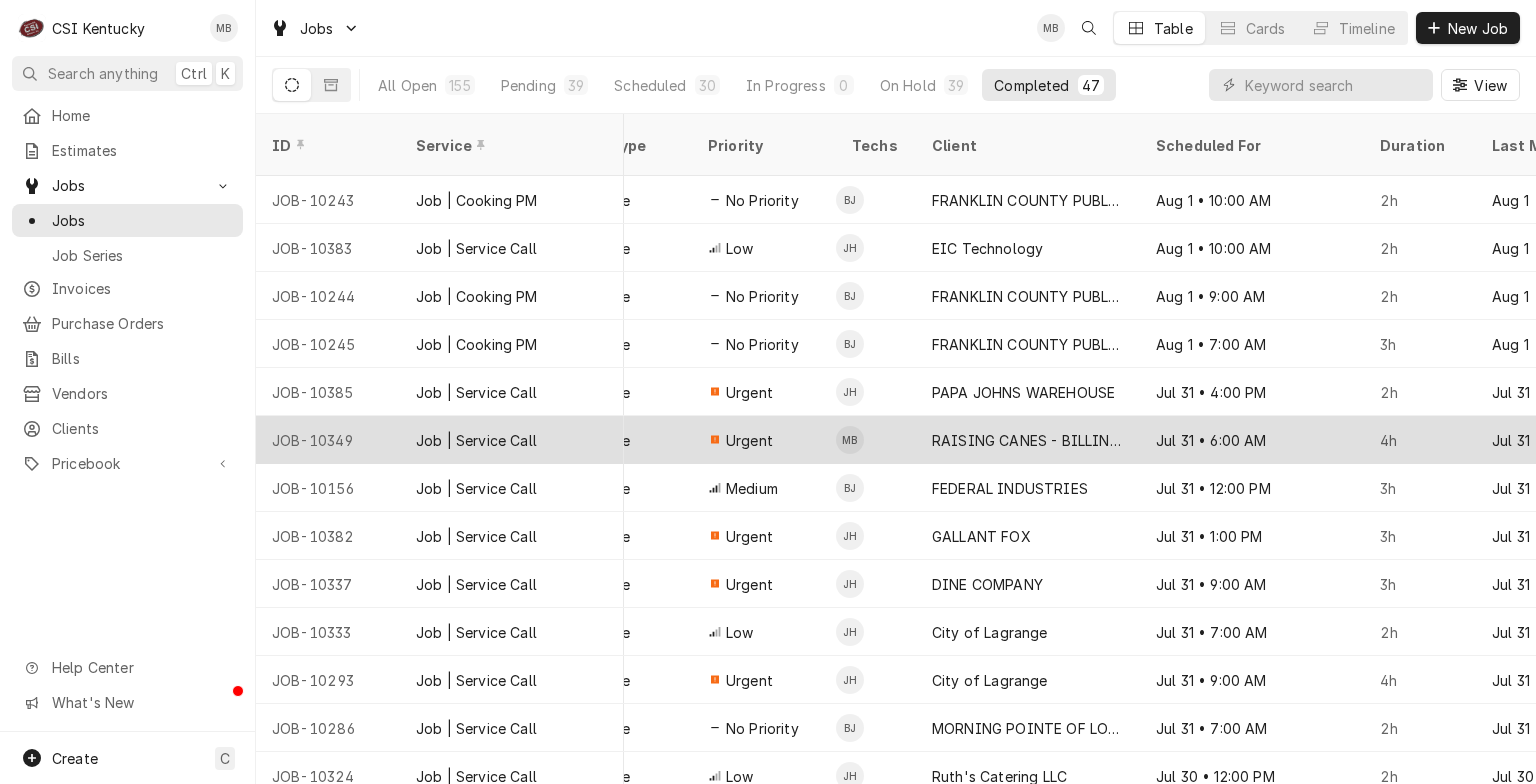 click on "Jul 31   • 6:00 AM" at bounding box center (1252, 440) 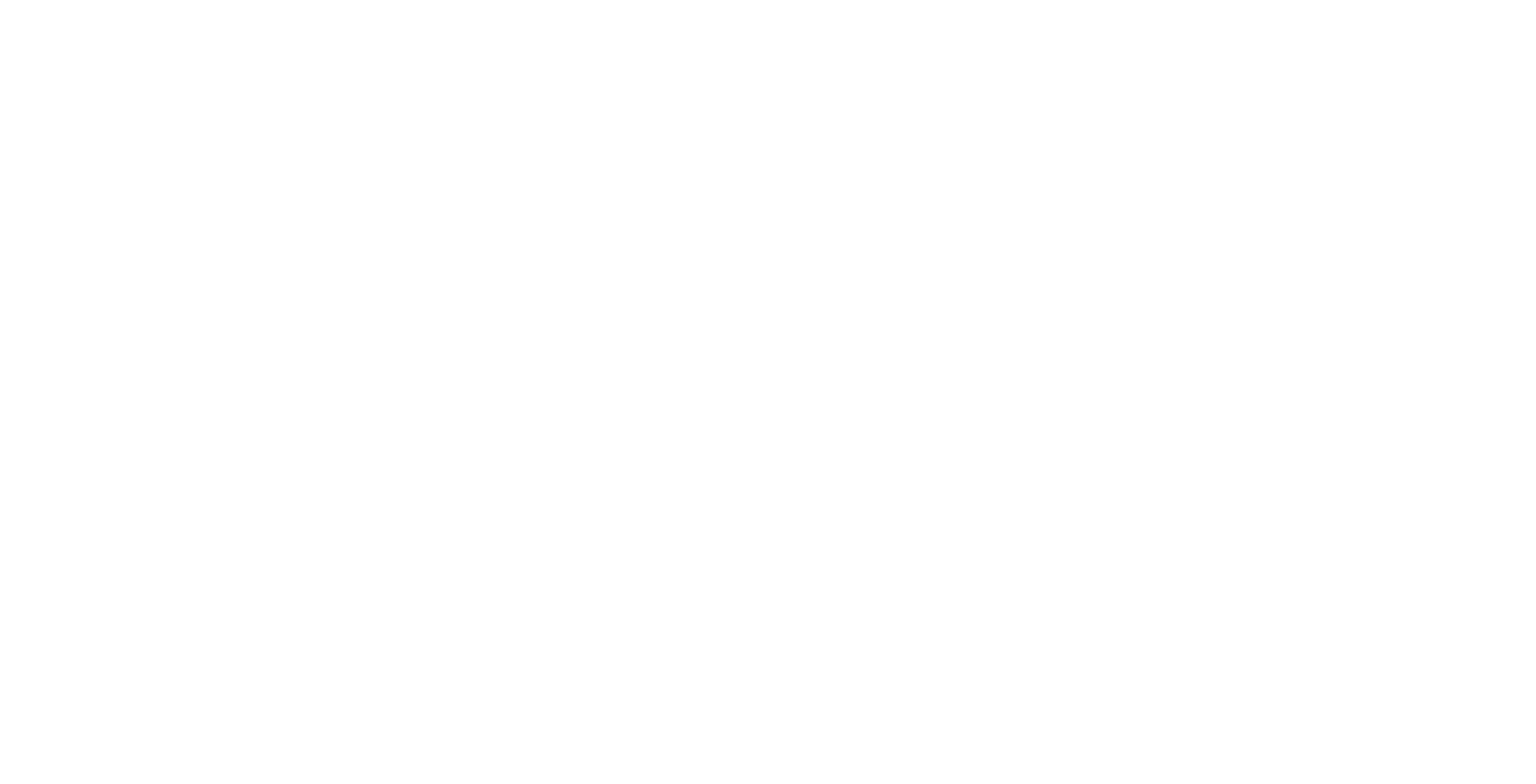 scroll, scrollTop: 0, scrollLeft: 0, axis: both 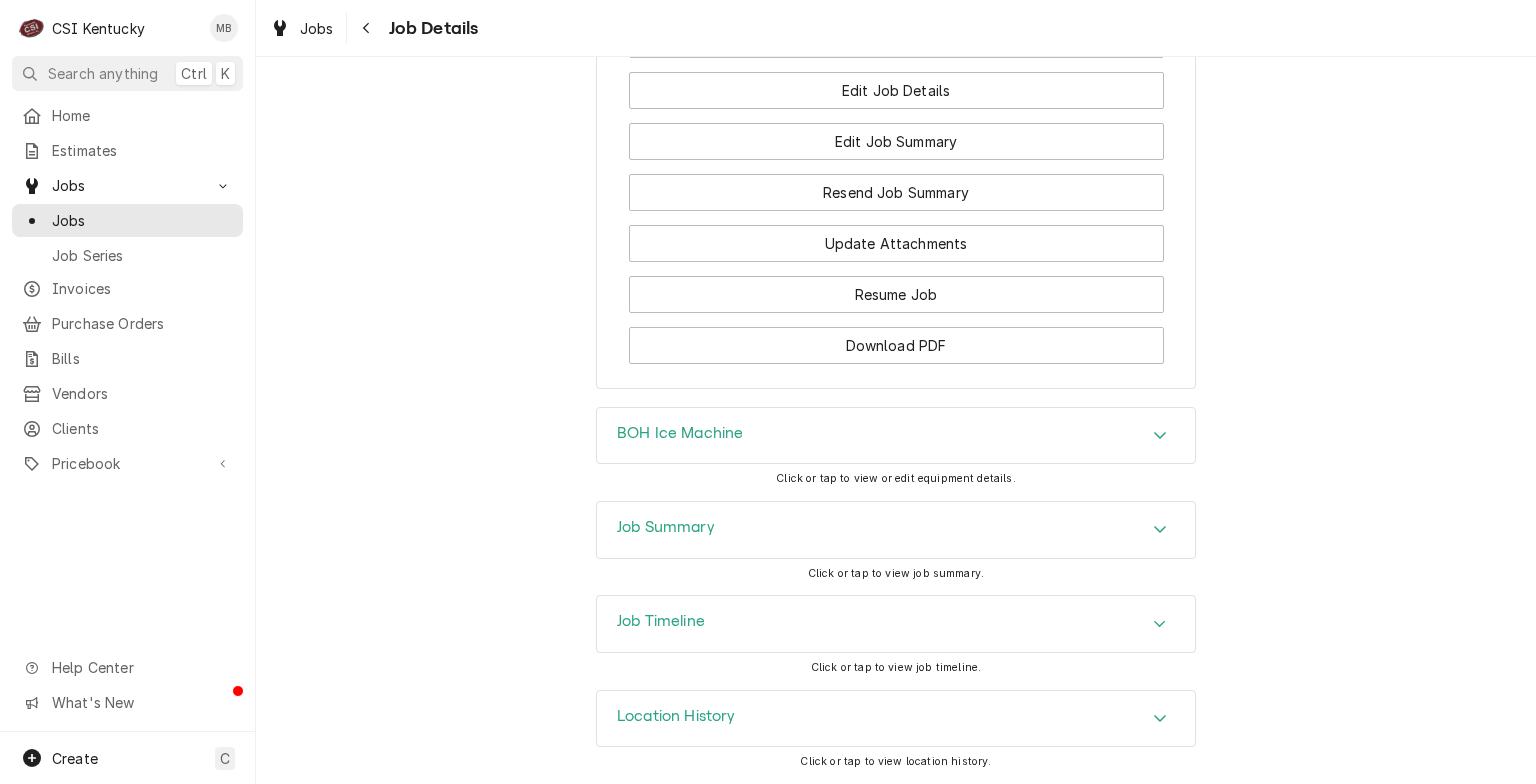 click on "Job Timeline" at bounding box center [896, 624] 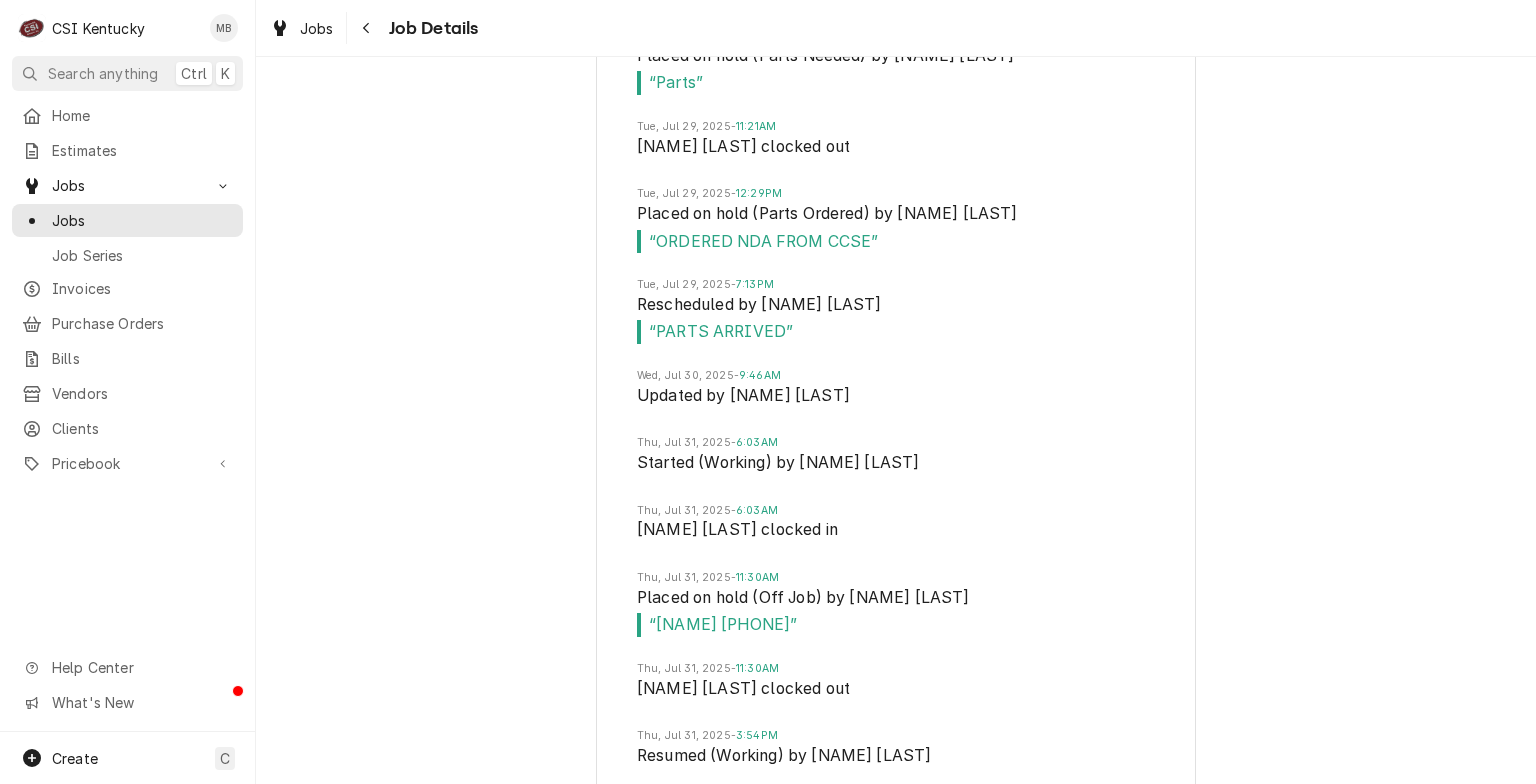 scroll, scrollTop: 4038, scrollLeft: 0, axis: vertical 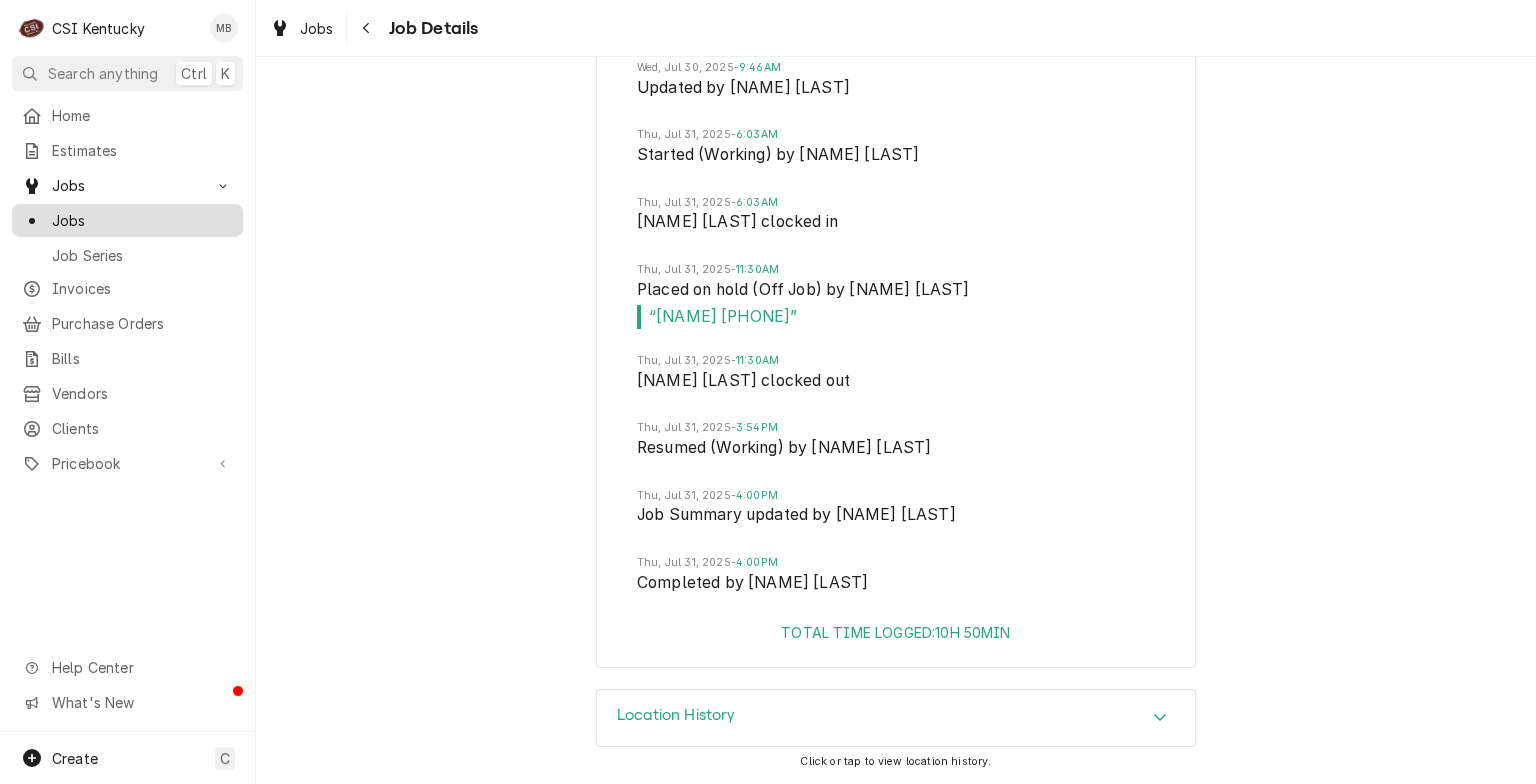 click on "Jobs" at bounding box center (142, 220) 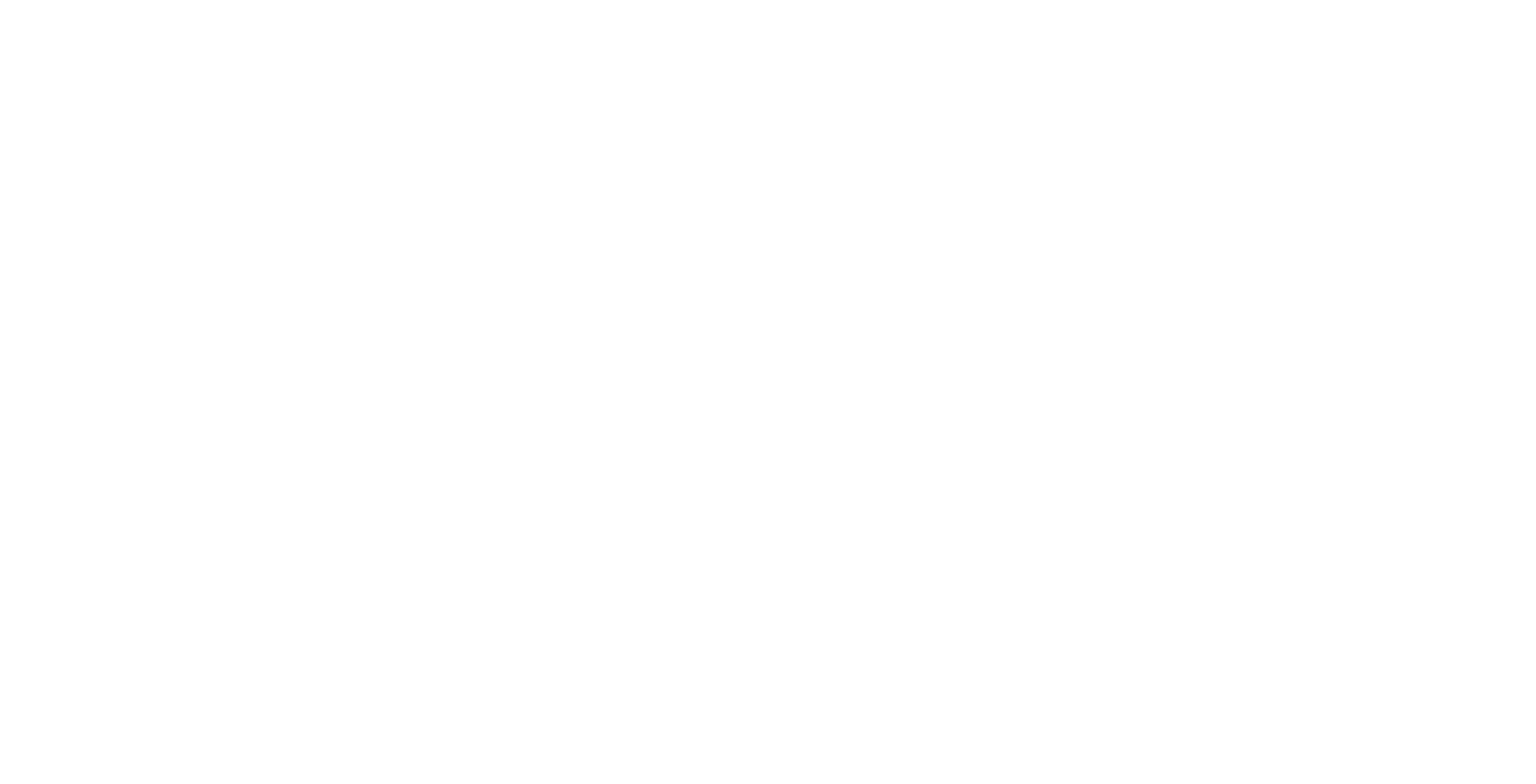 scroll, scrollTop: 0, scrollLeft: 0, axis: both 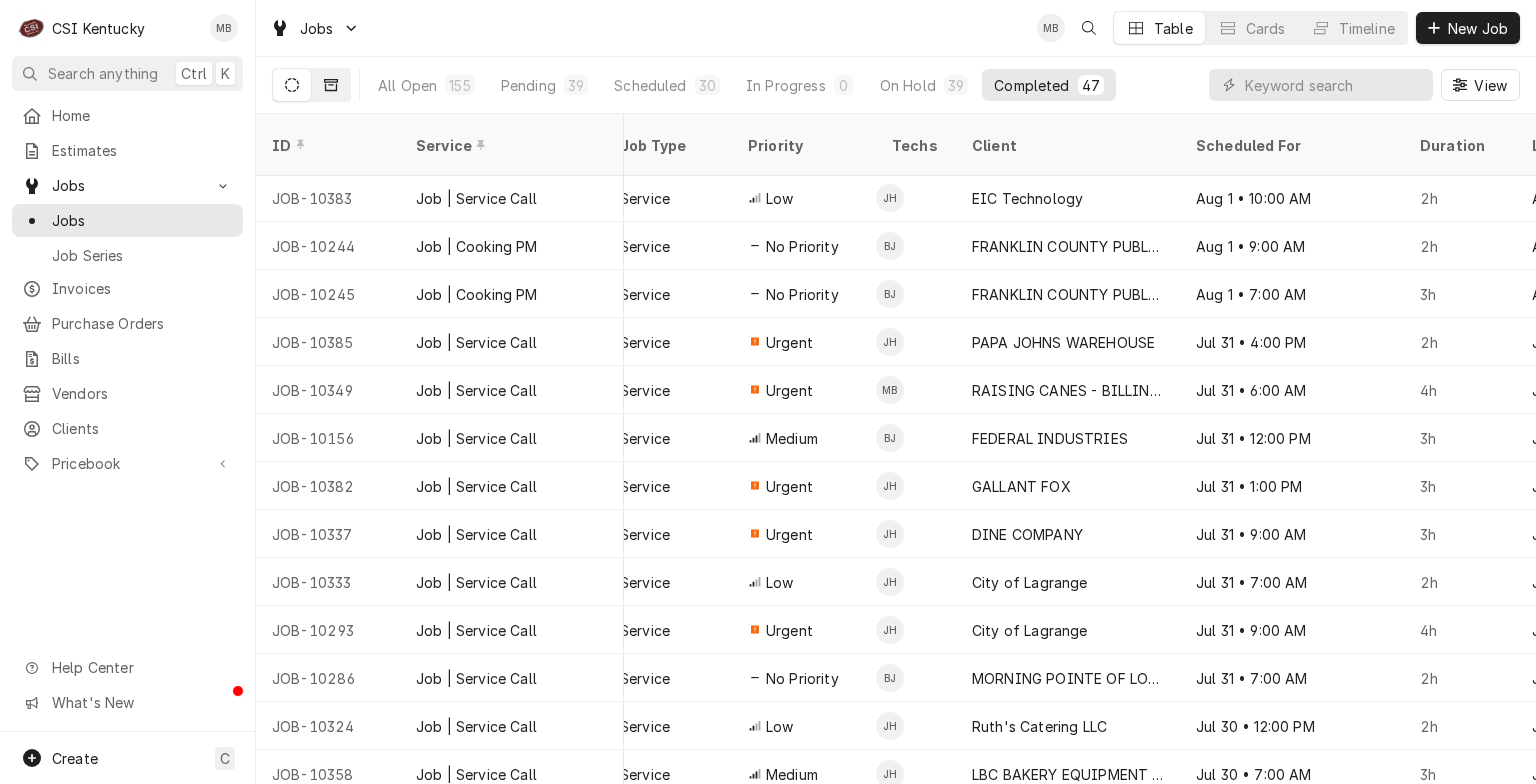 click at bounding box center (331, 85) 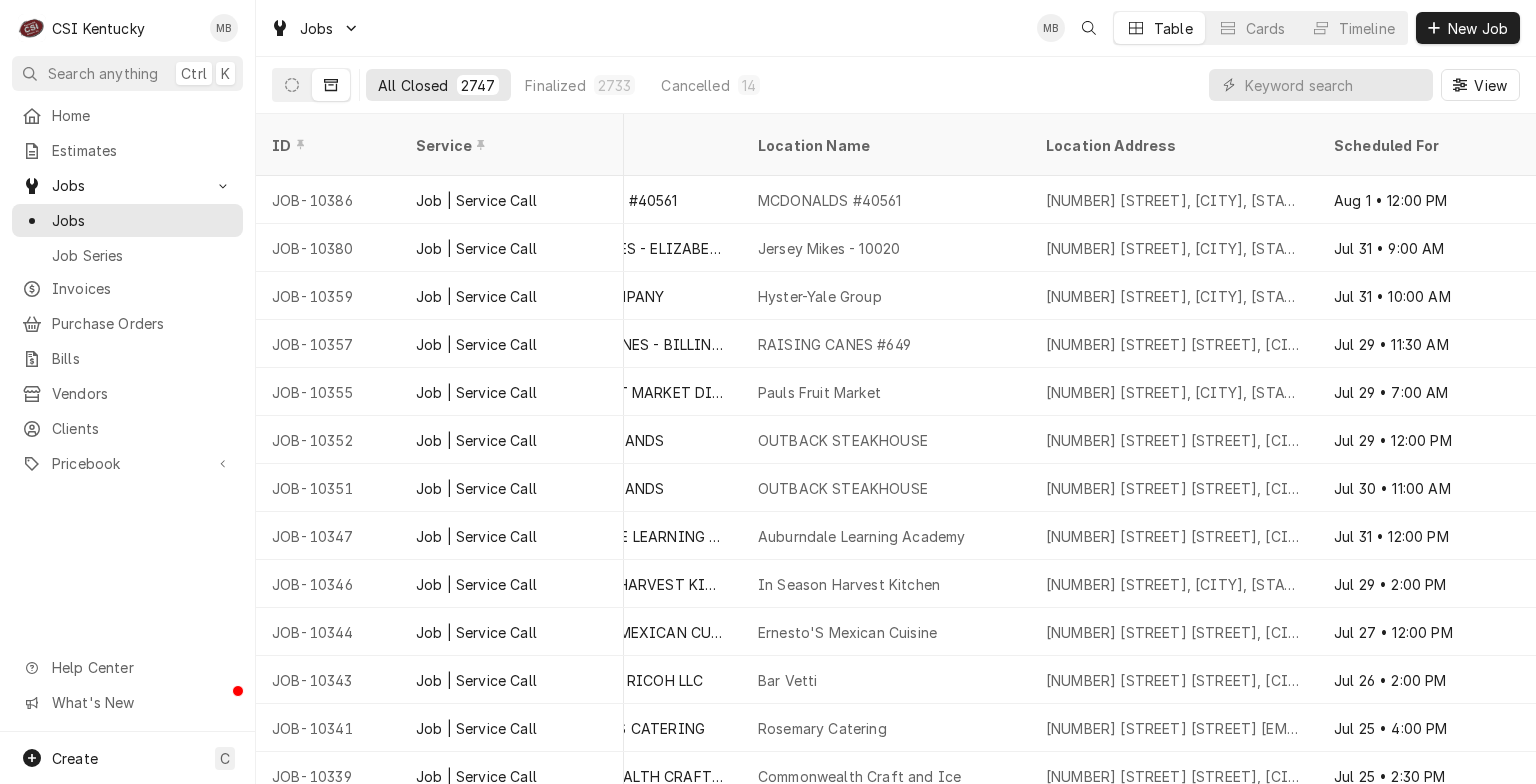 scroll, scrollTop: 0, scrollLeft: 972, axis: horizontal 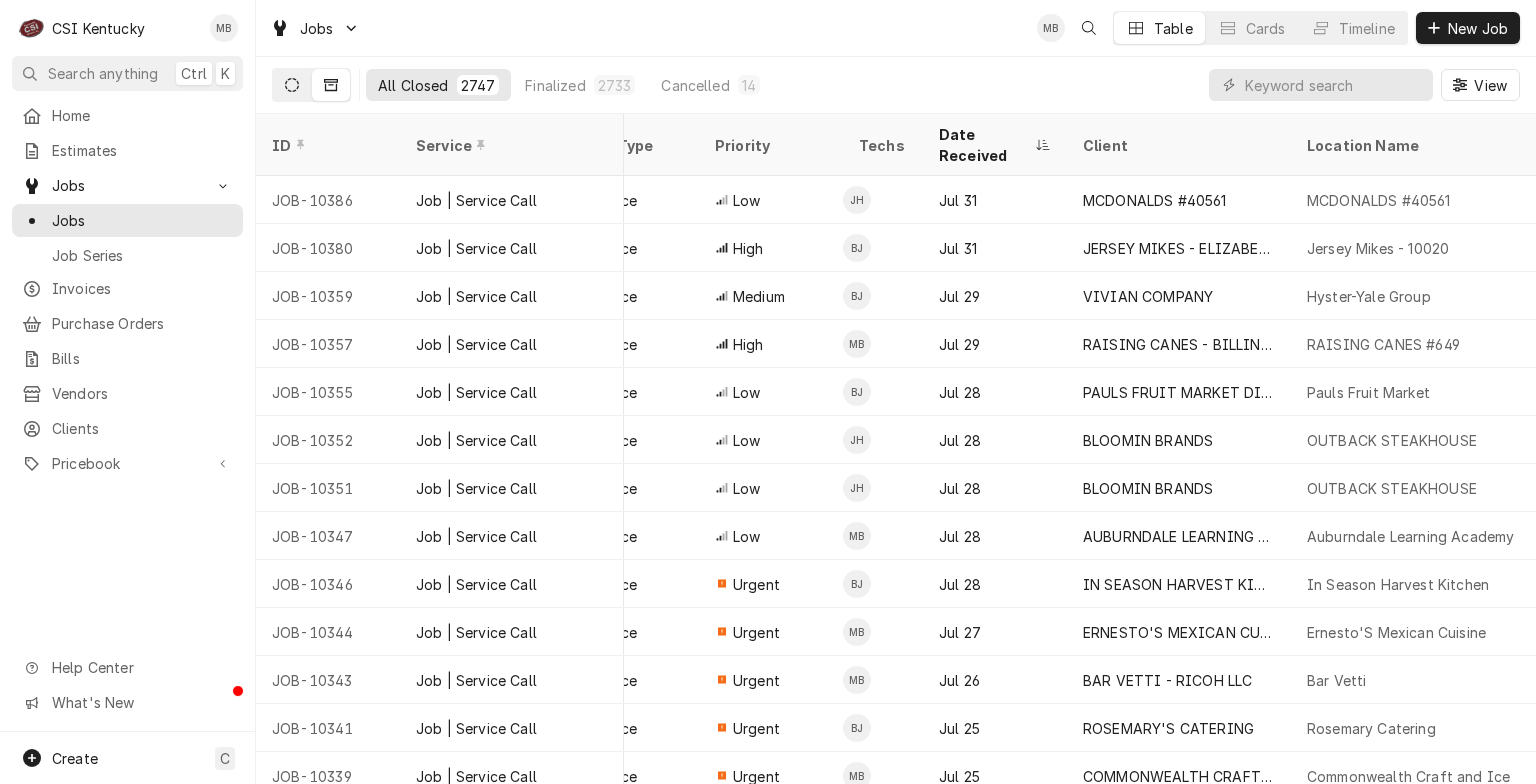 click 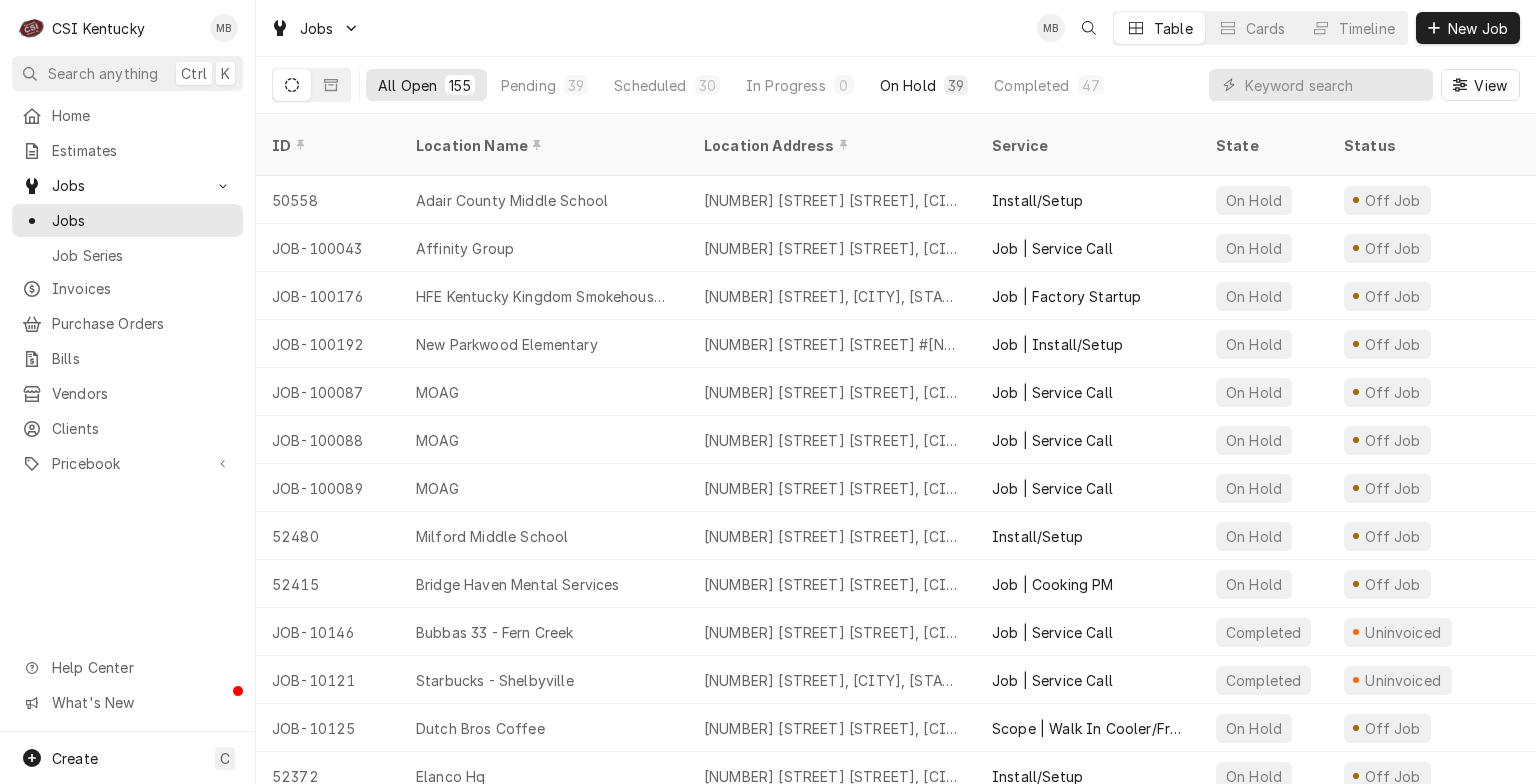 click on "On Hold" at bounding box center (908, 85) 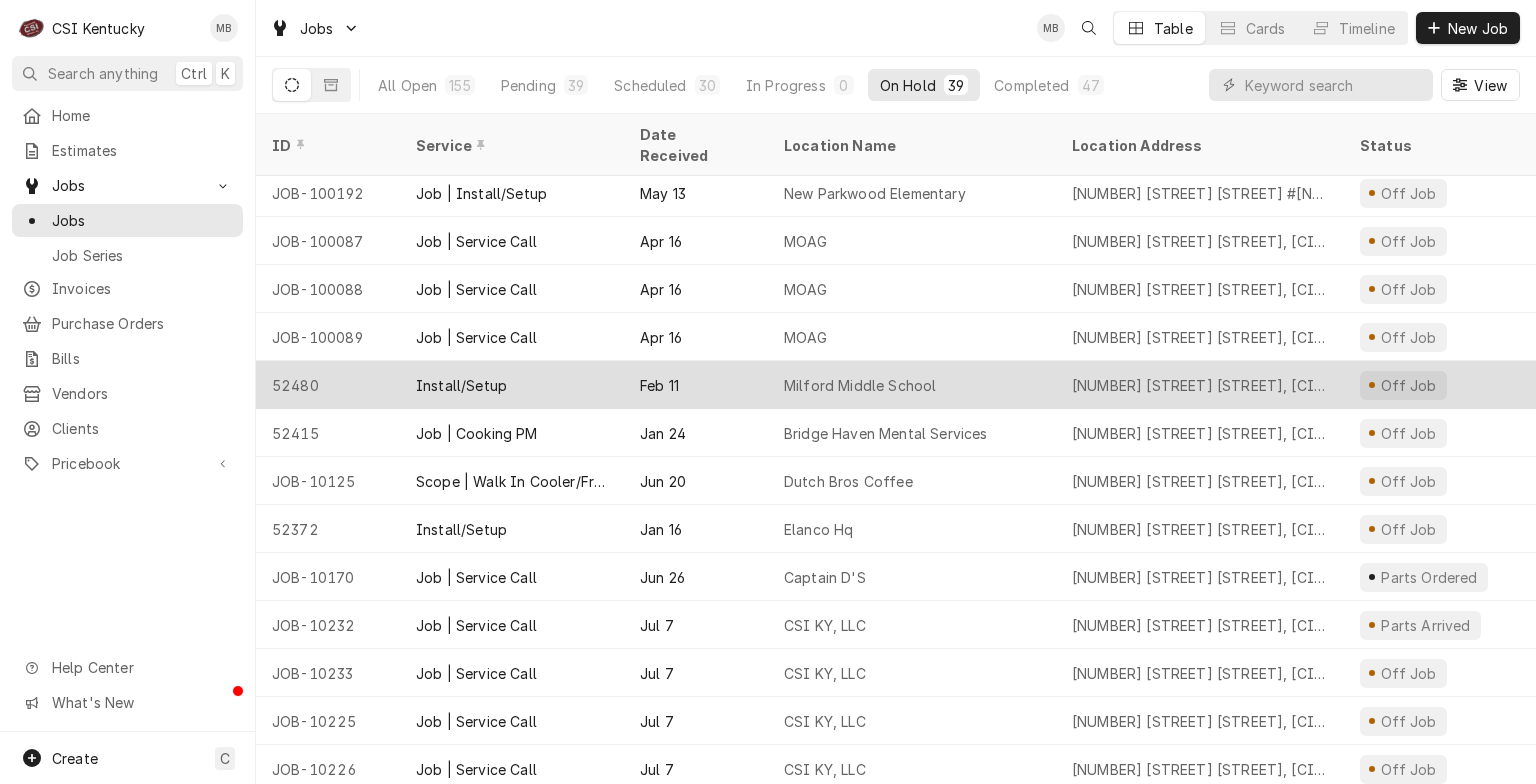 scroll, scrollTop: 287, scrollLeft: 0, axis: vertical 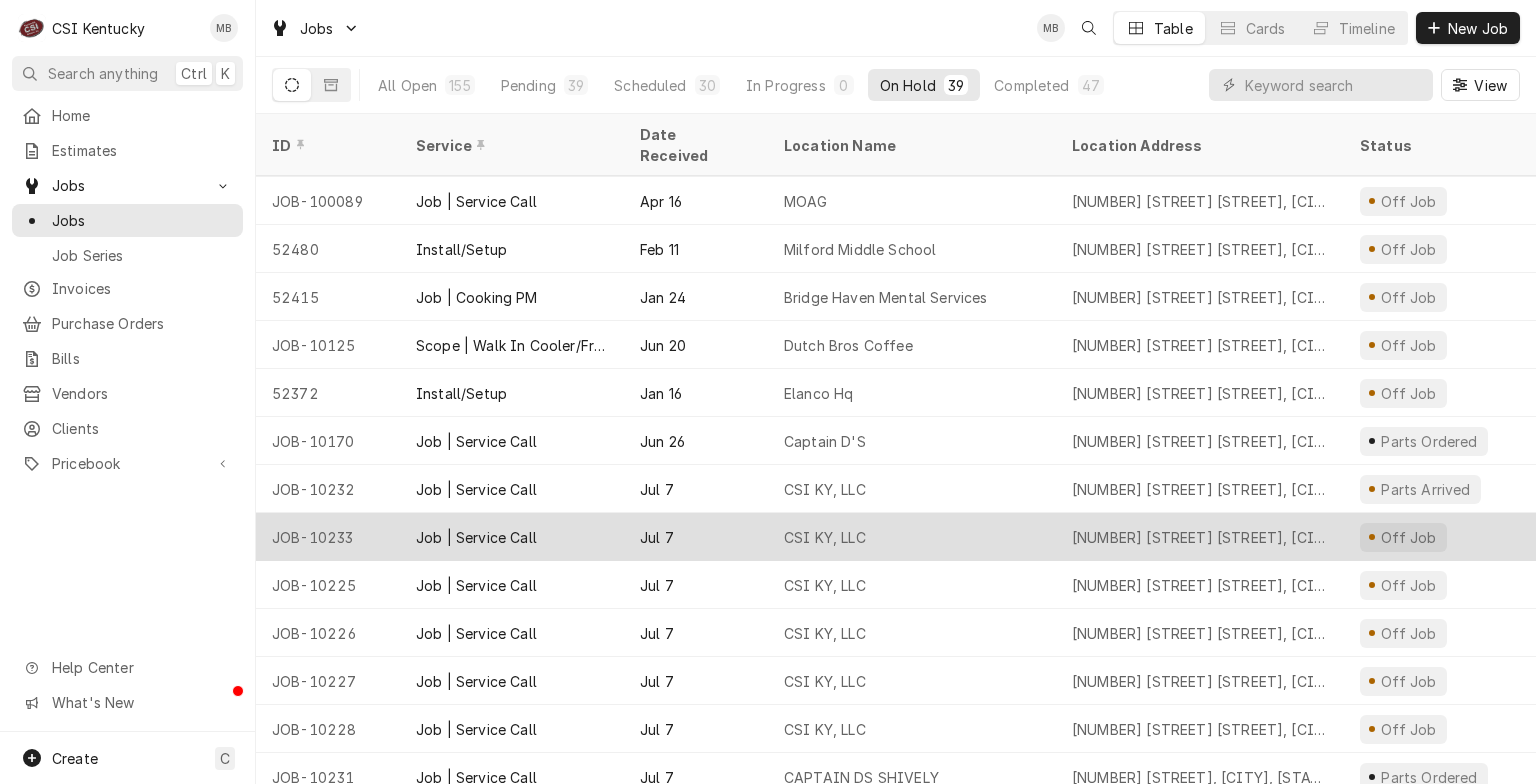 click on "Jul 7" at bounding box center [696, 537] 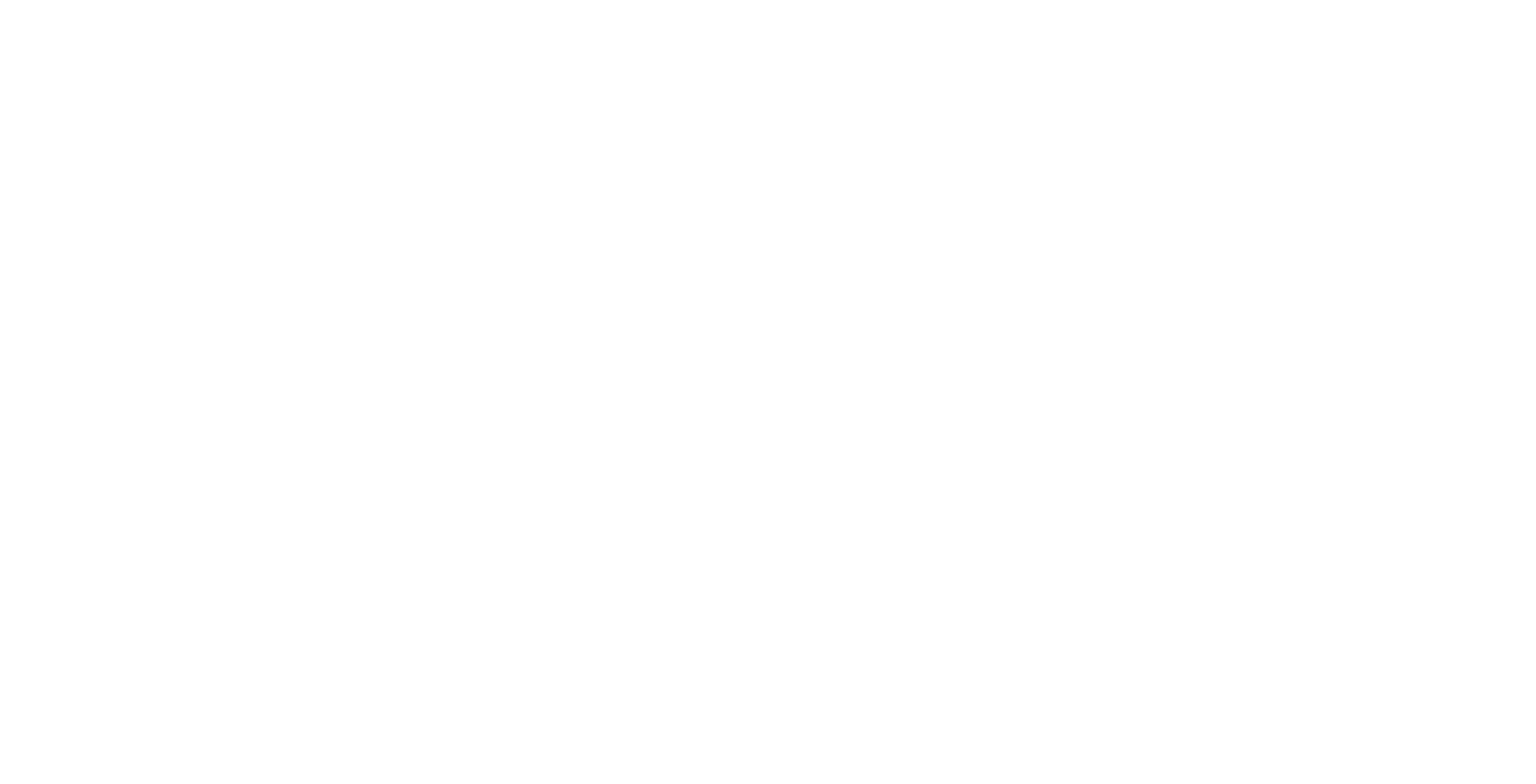 scroll, scrollTop: 0, scrollLeft: 0, axis: both 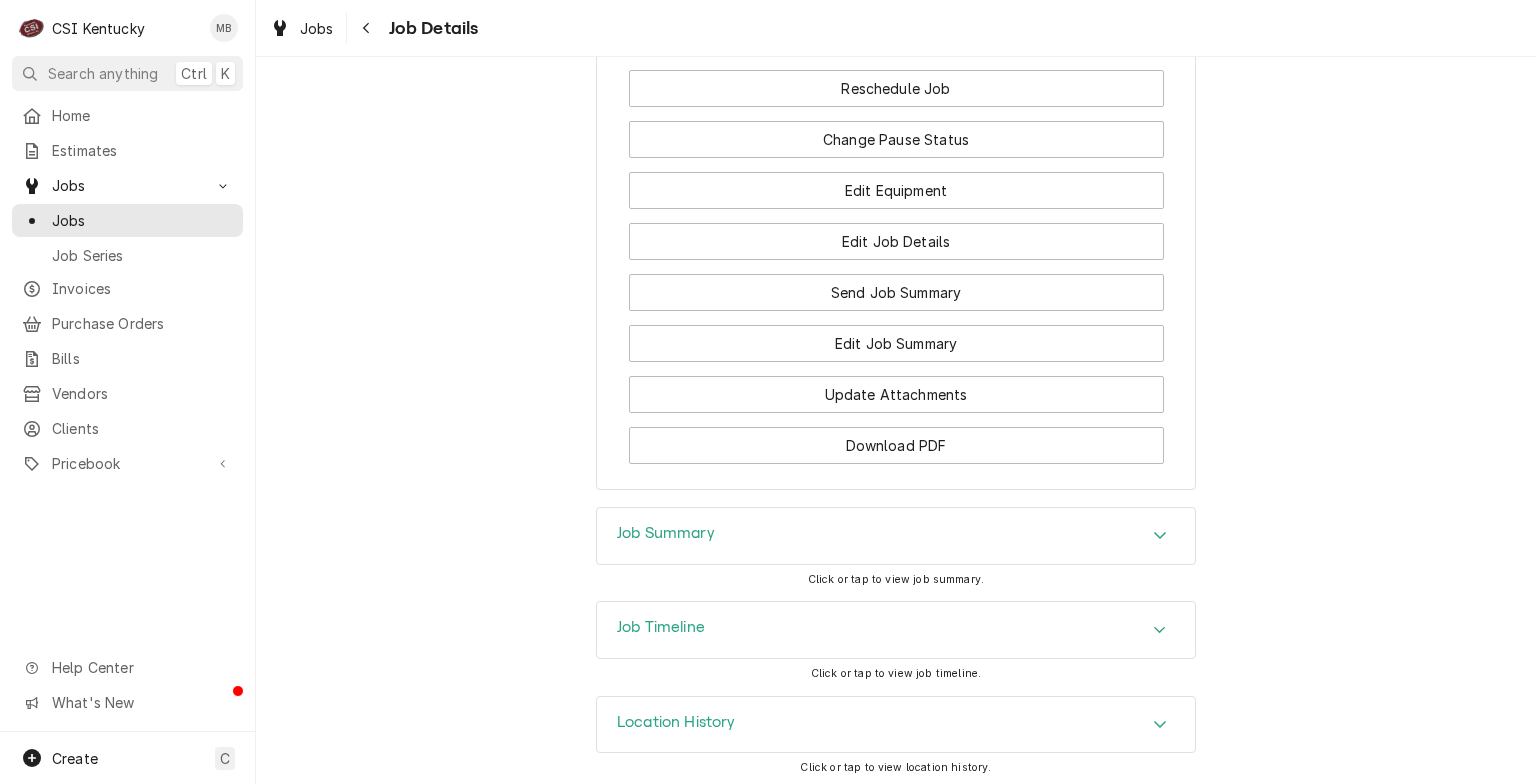 click on "Job Timeline" at bounding box center [896, 630] 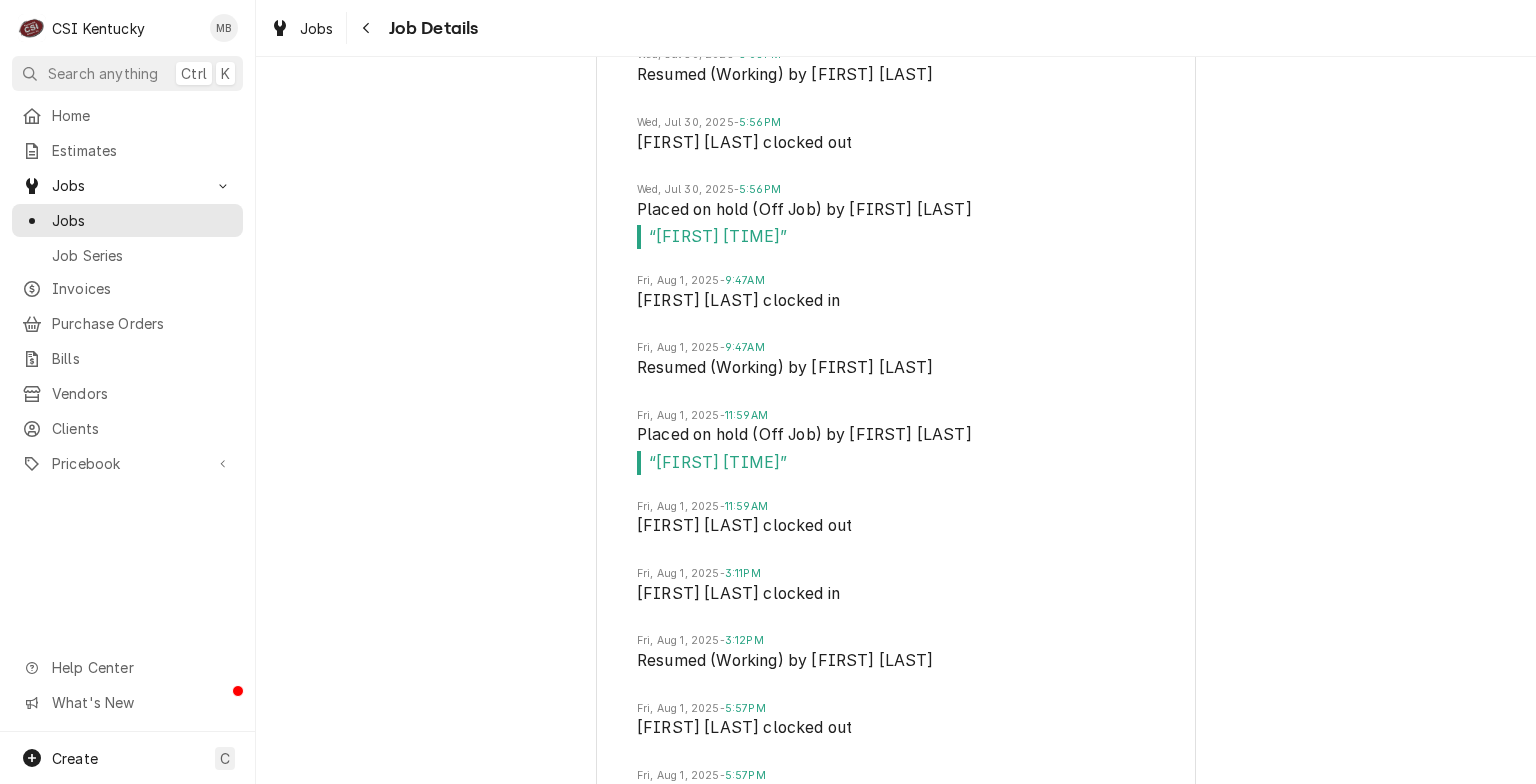 scroll, scrollTop: 10768, scrollLeft: 0, axis: vertical 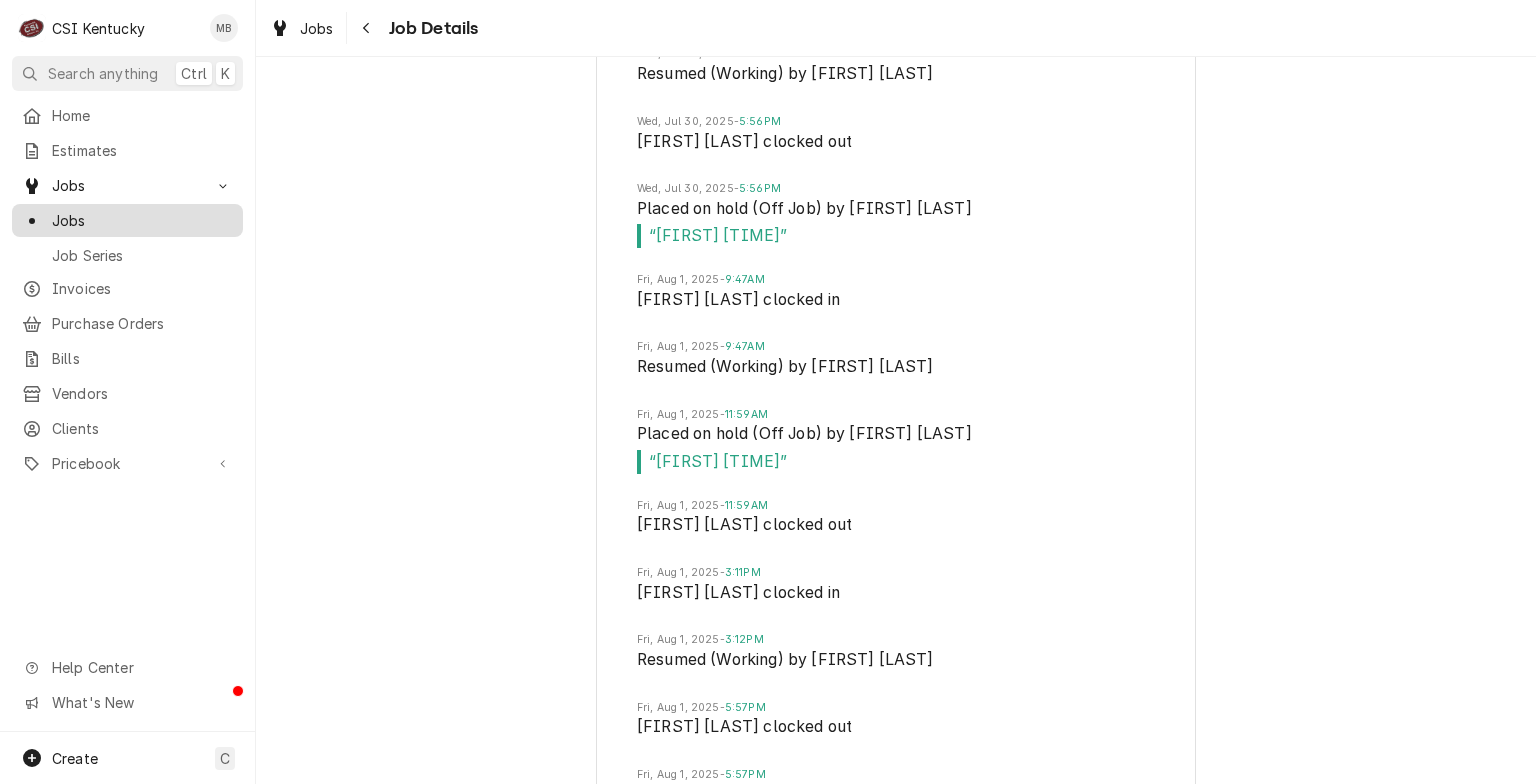 click on "Jobs" at bounding box center [142, 220] 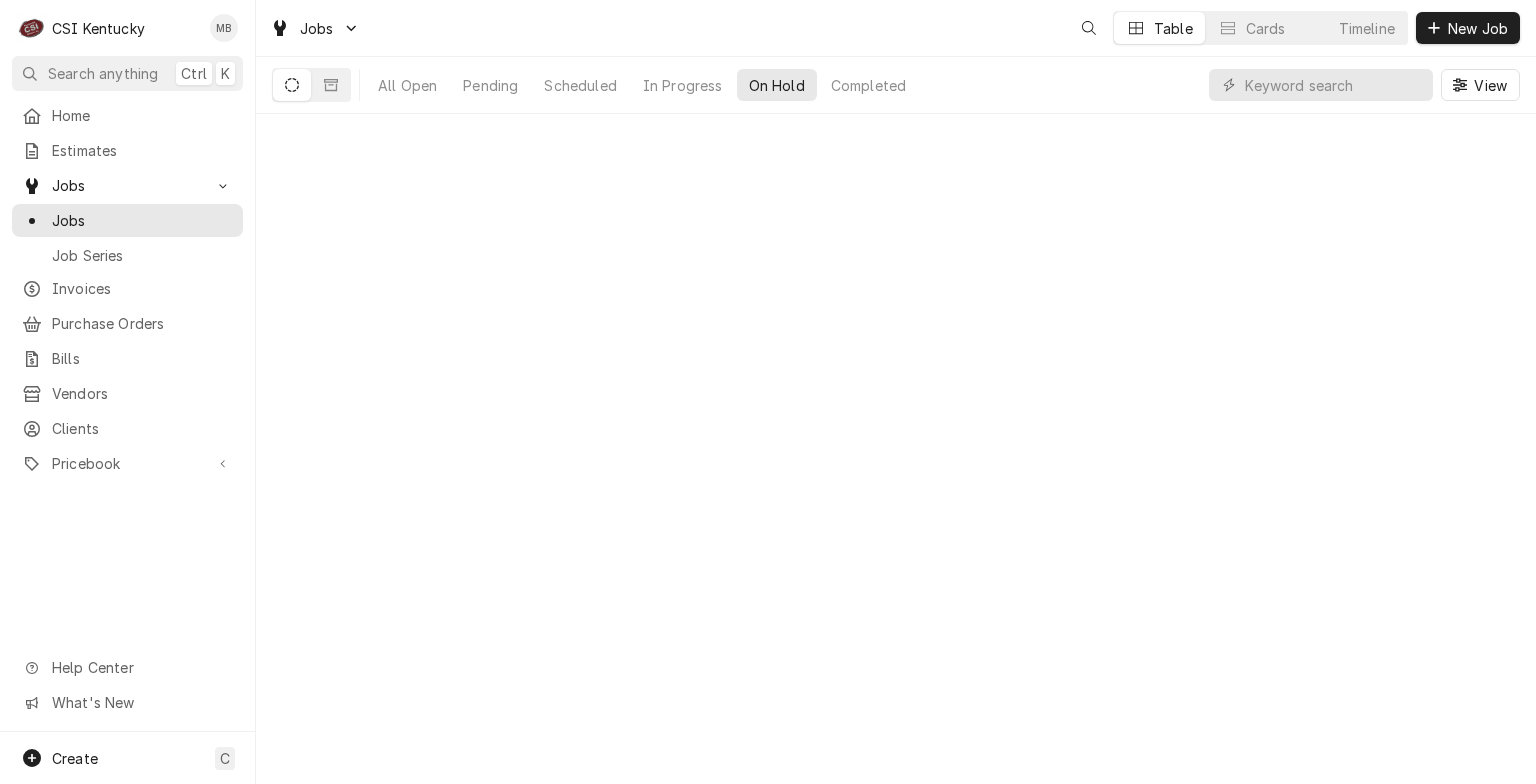 scroll, scrollTop: 0, scrollLeft: 0, axis: both 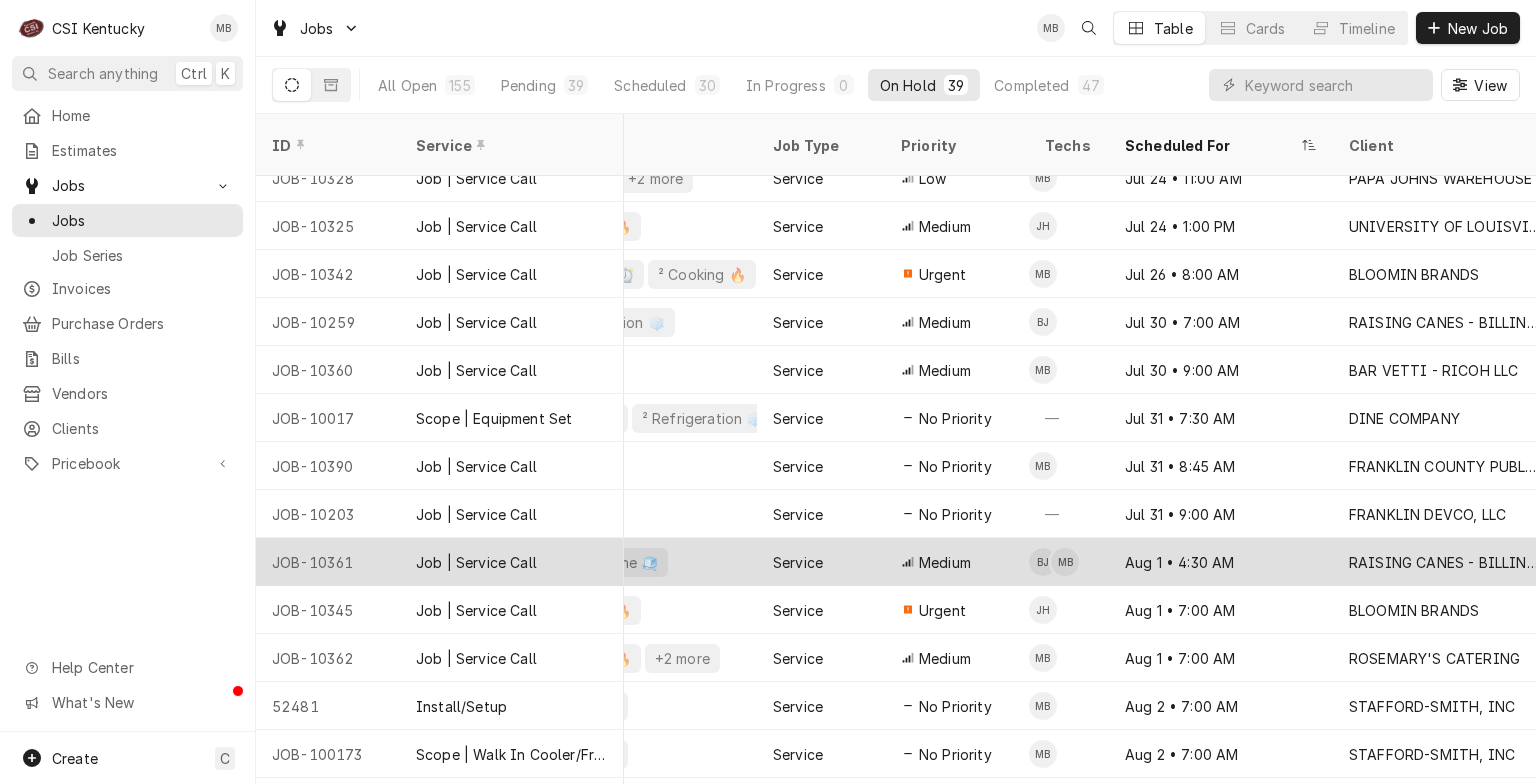 click on "Medium" at bounding box center (945, 562) 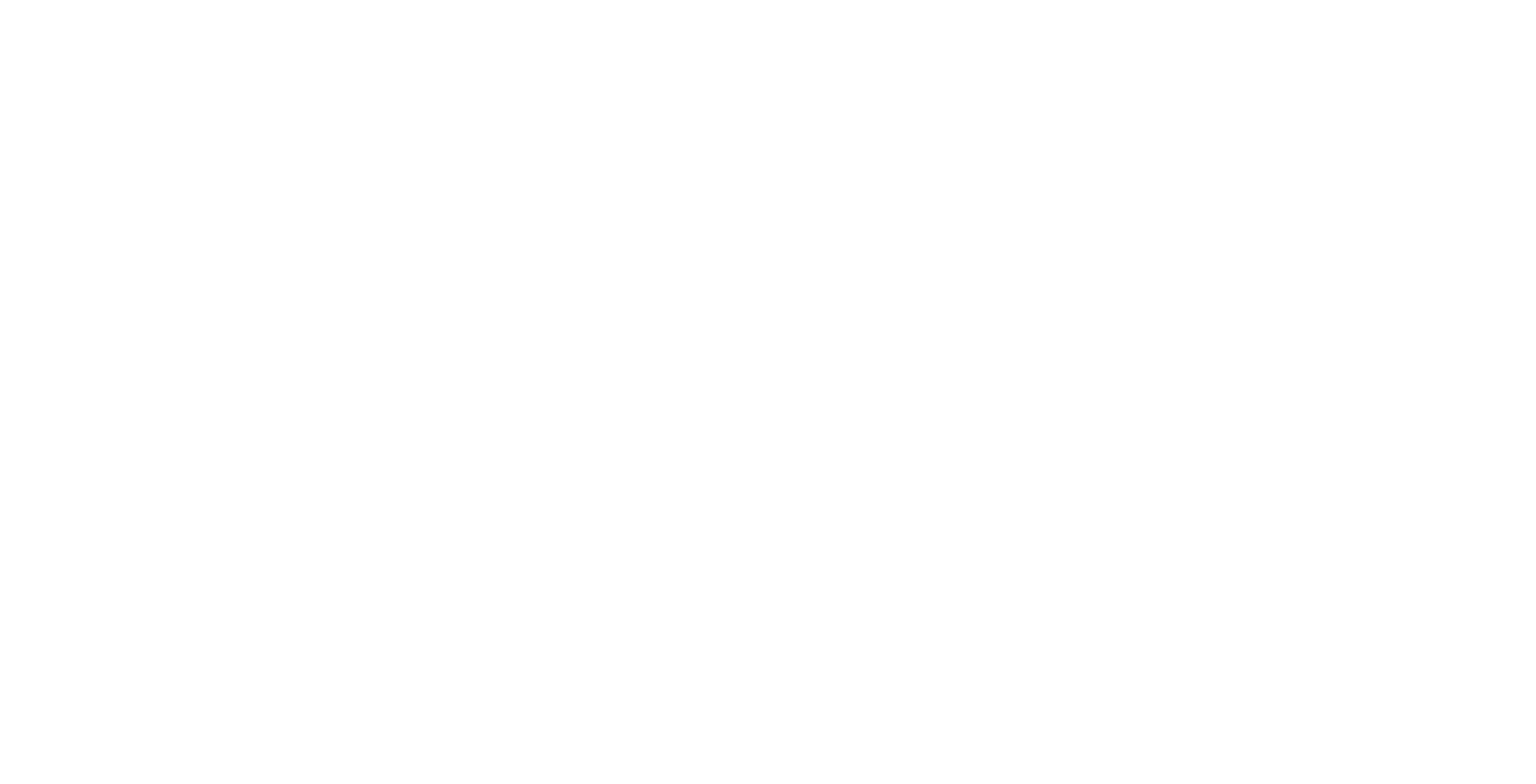 scroll, scrollTop: 0, scrollLeft: 0, axis: both 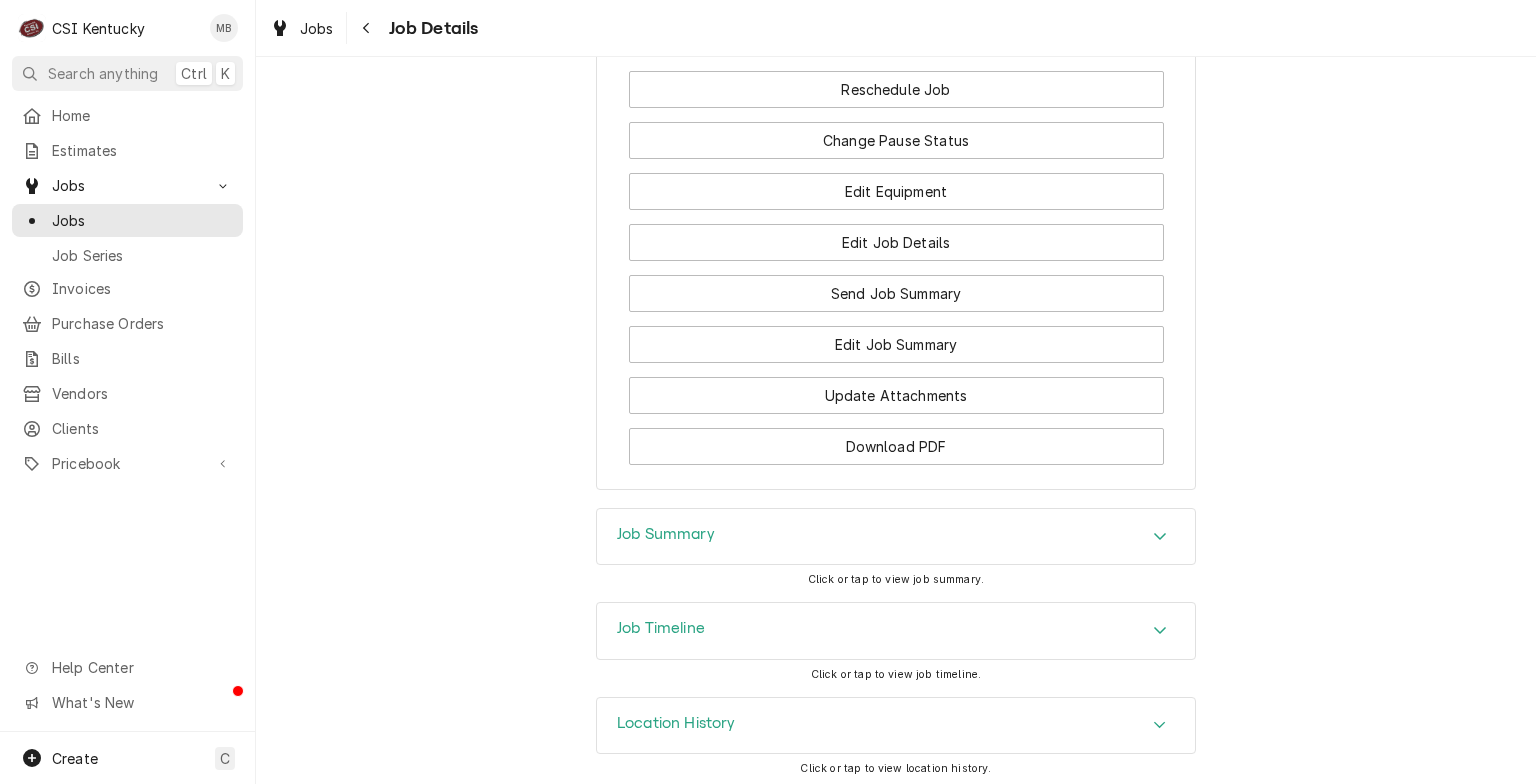 click on "Job Timeline" at bounding box center (896, 631) 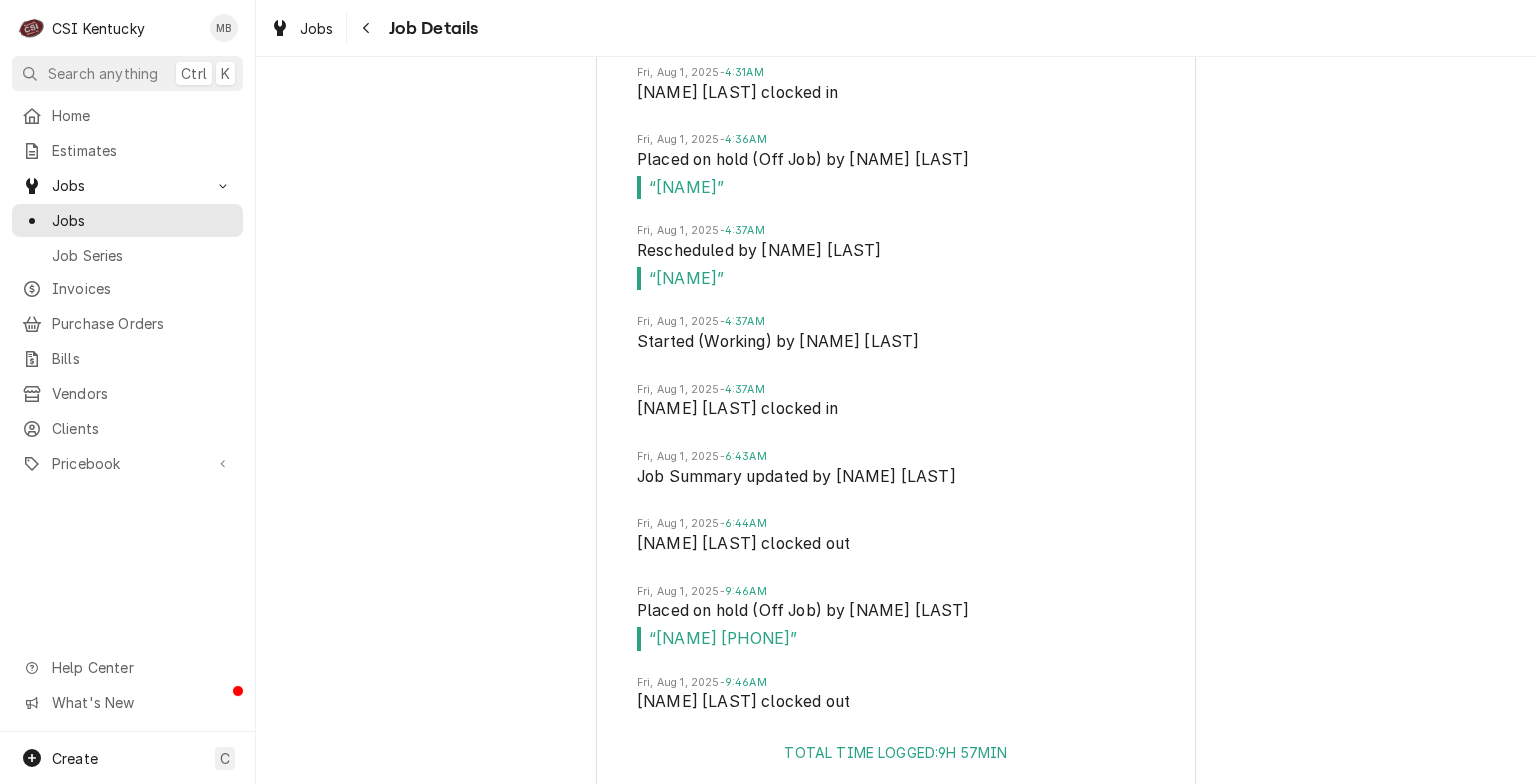 scroll, scrollTop: 3950, scrollLeft: 0, axis: vertical 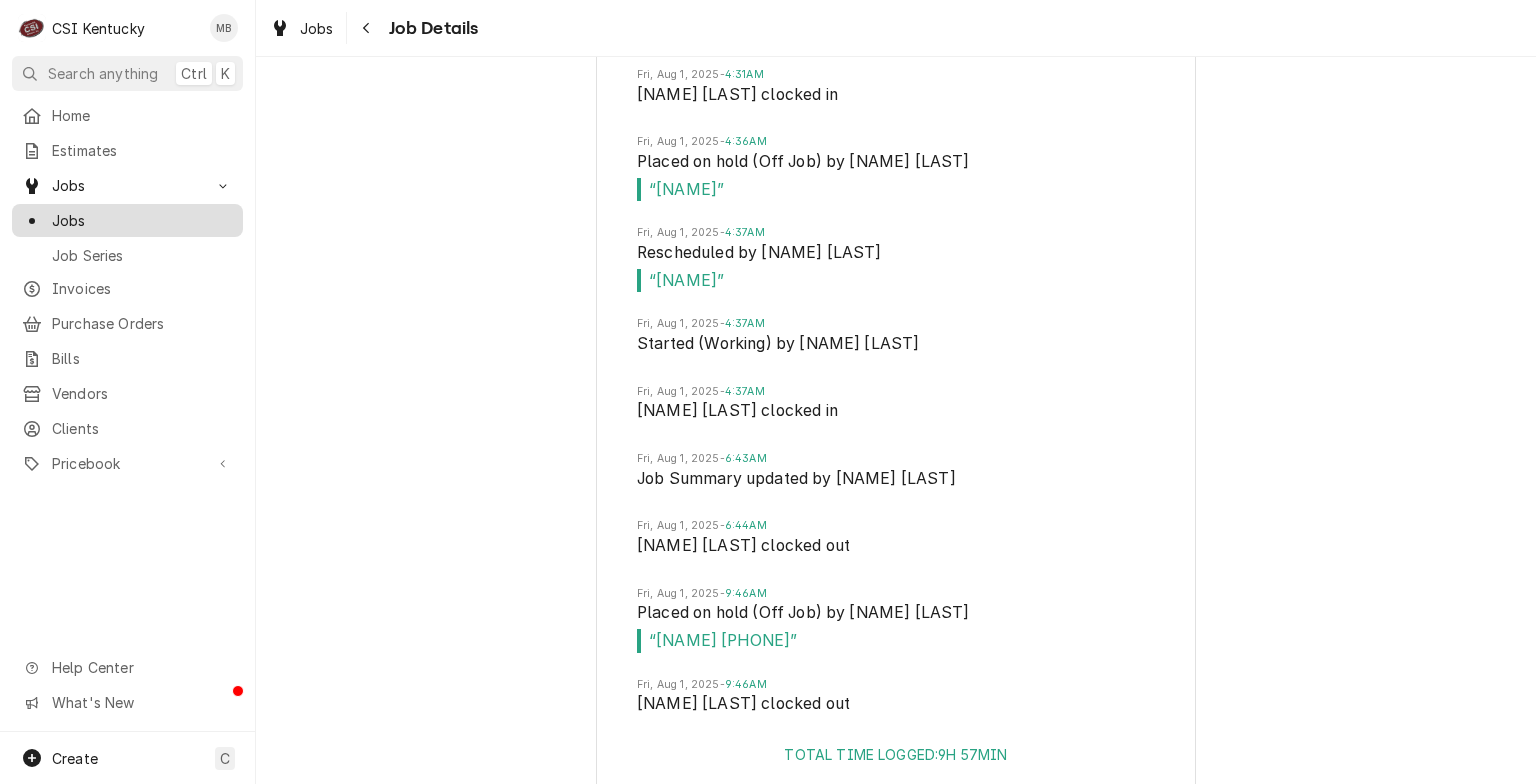 click on "Jobs" at bounding box center [127, 220] 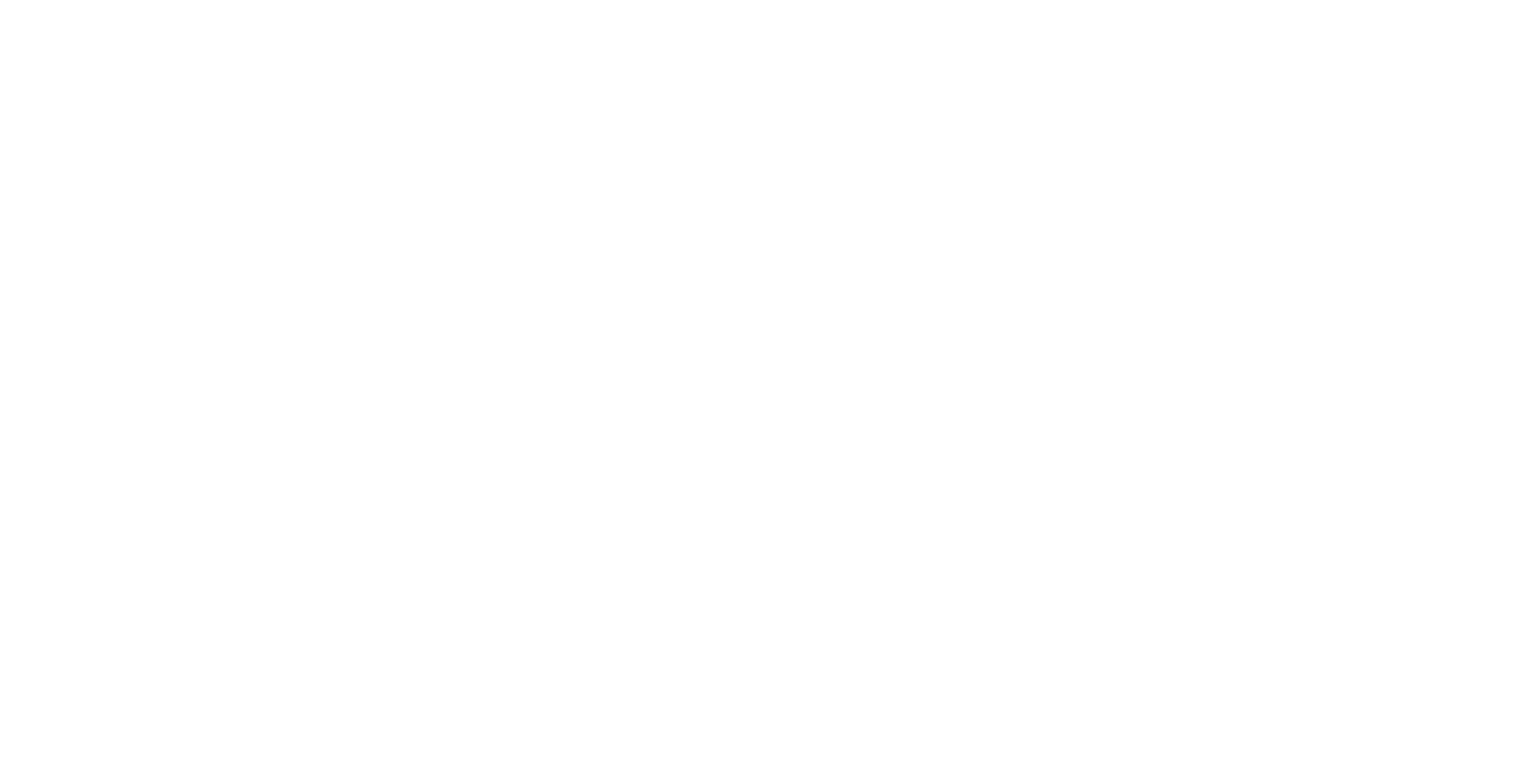 scroll, scrollTop: 0, scrollLeft: 0, axis: both 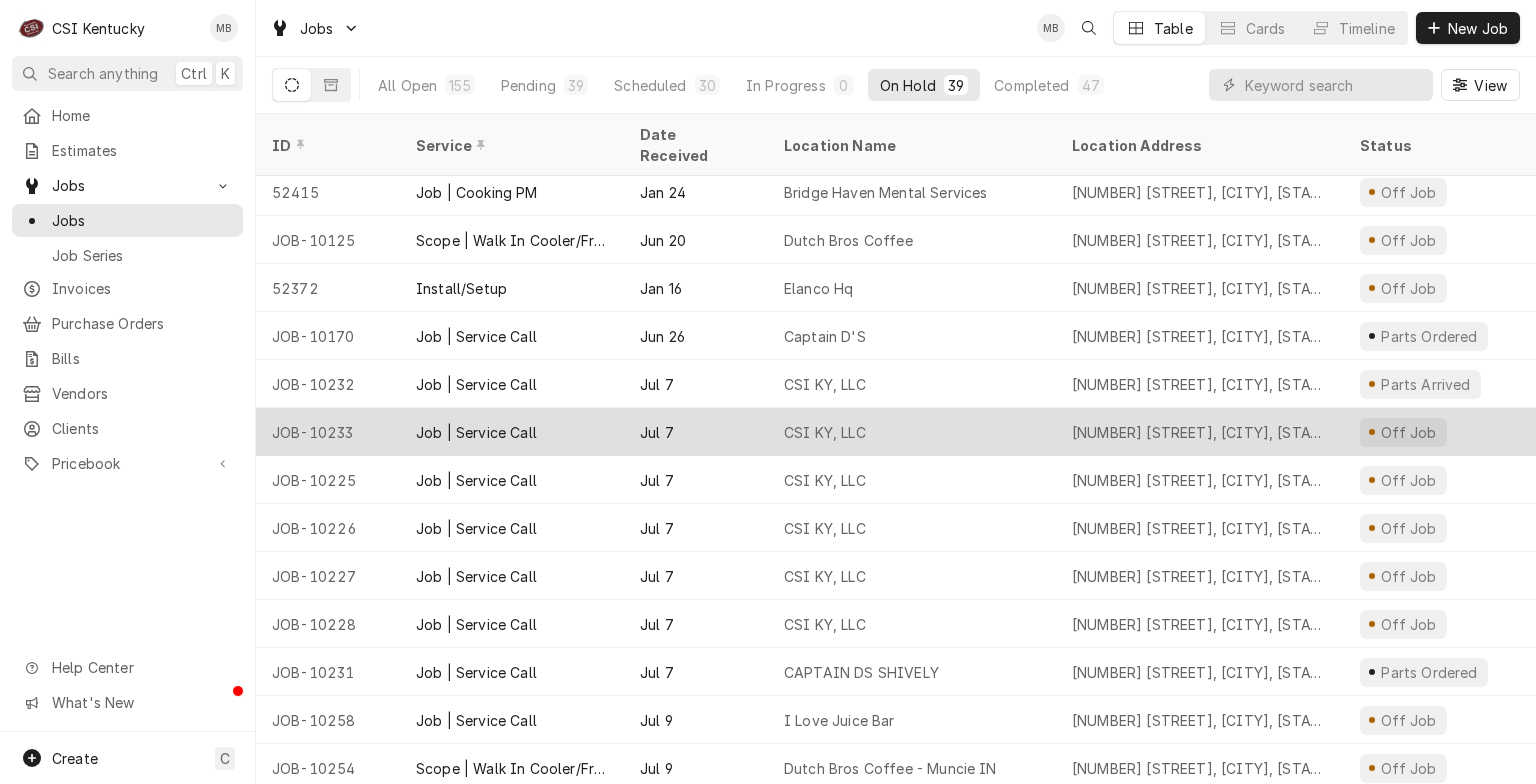 click on "Job | Service Call" at bounding box center (476, 432) 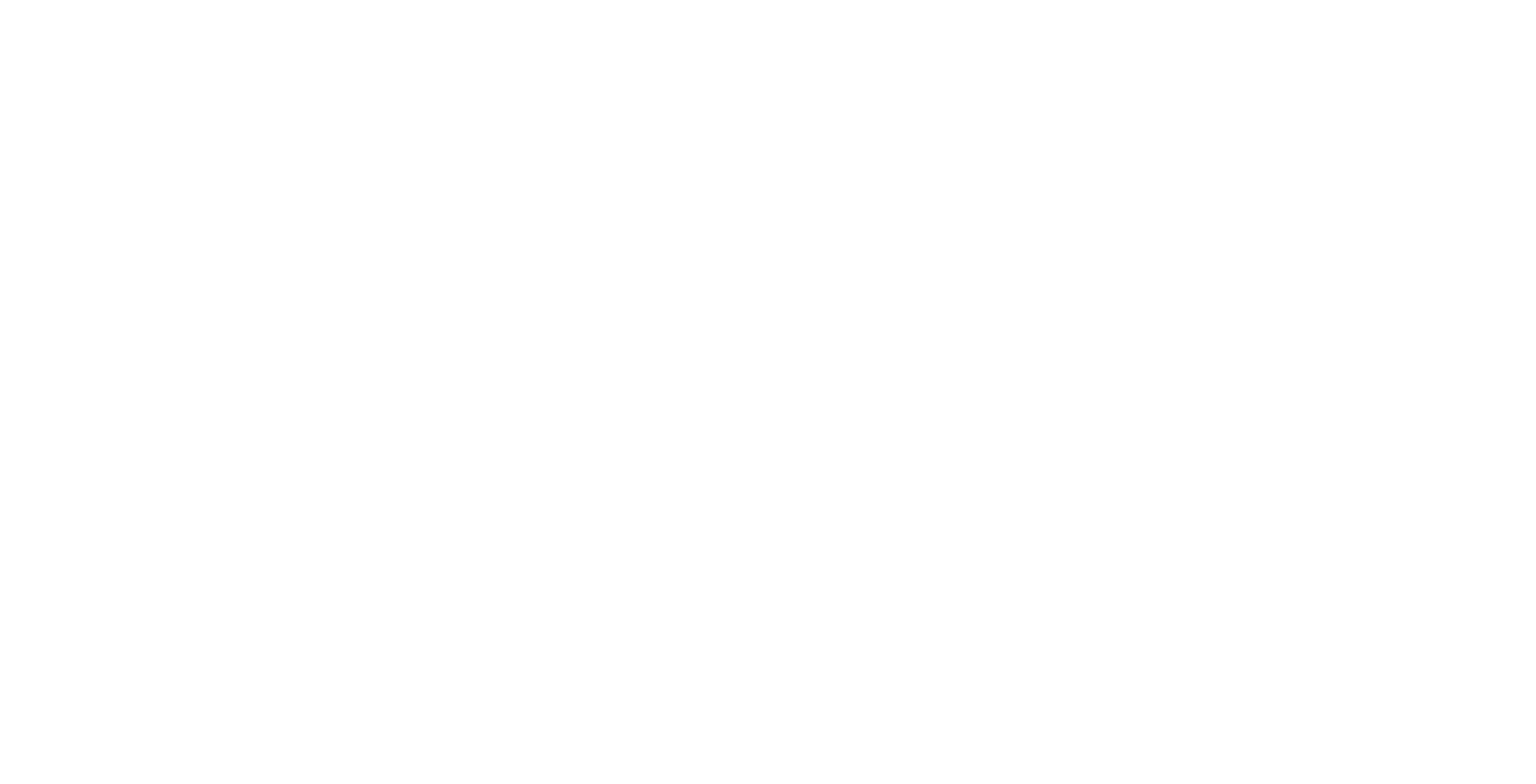scroll, scrollTop: 0, scrollLeft: 0, axis: both 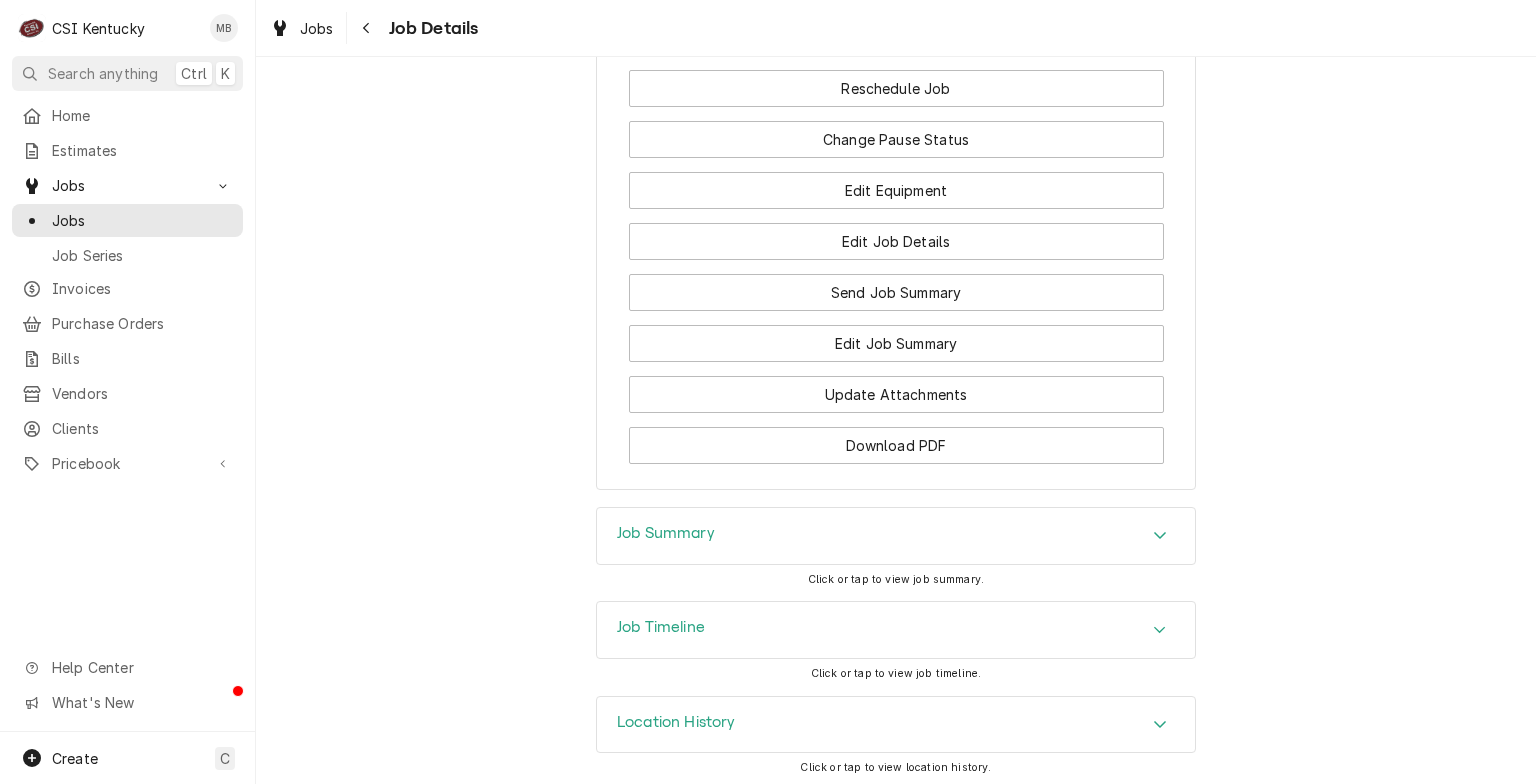 click on "Job Timeline" at bounding box center (896, 630) 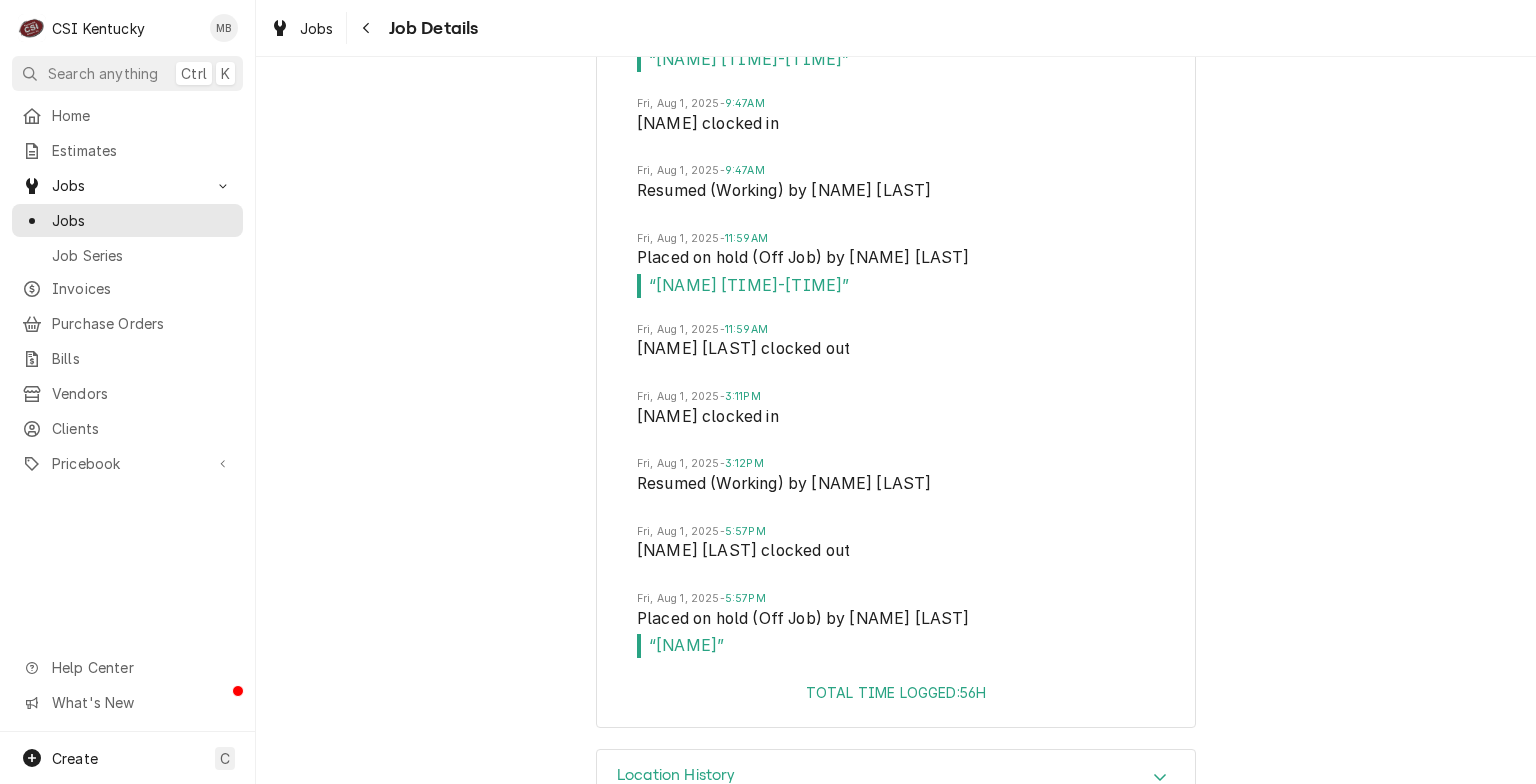 scroll, scrollTop: 10996, scrollLeft: 0, axis: vertical 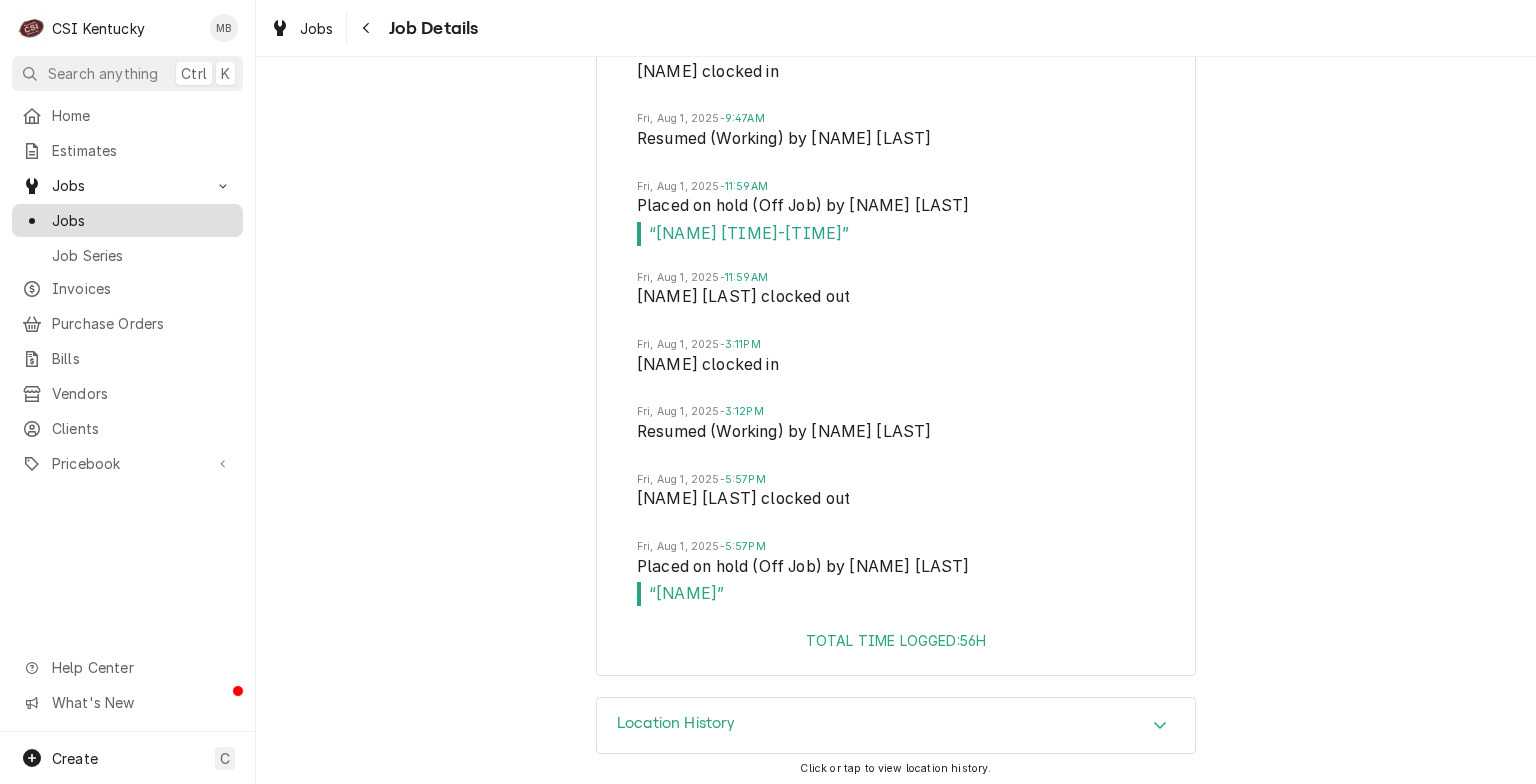 click on "Jobs" at bounding box center [142, 220] 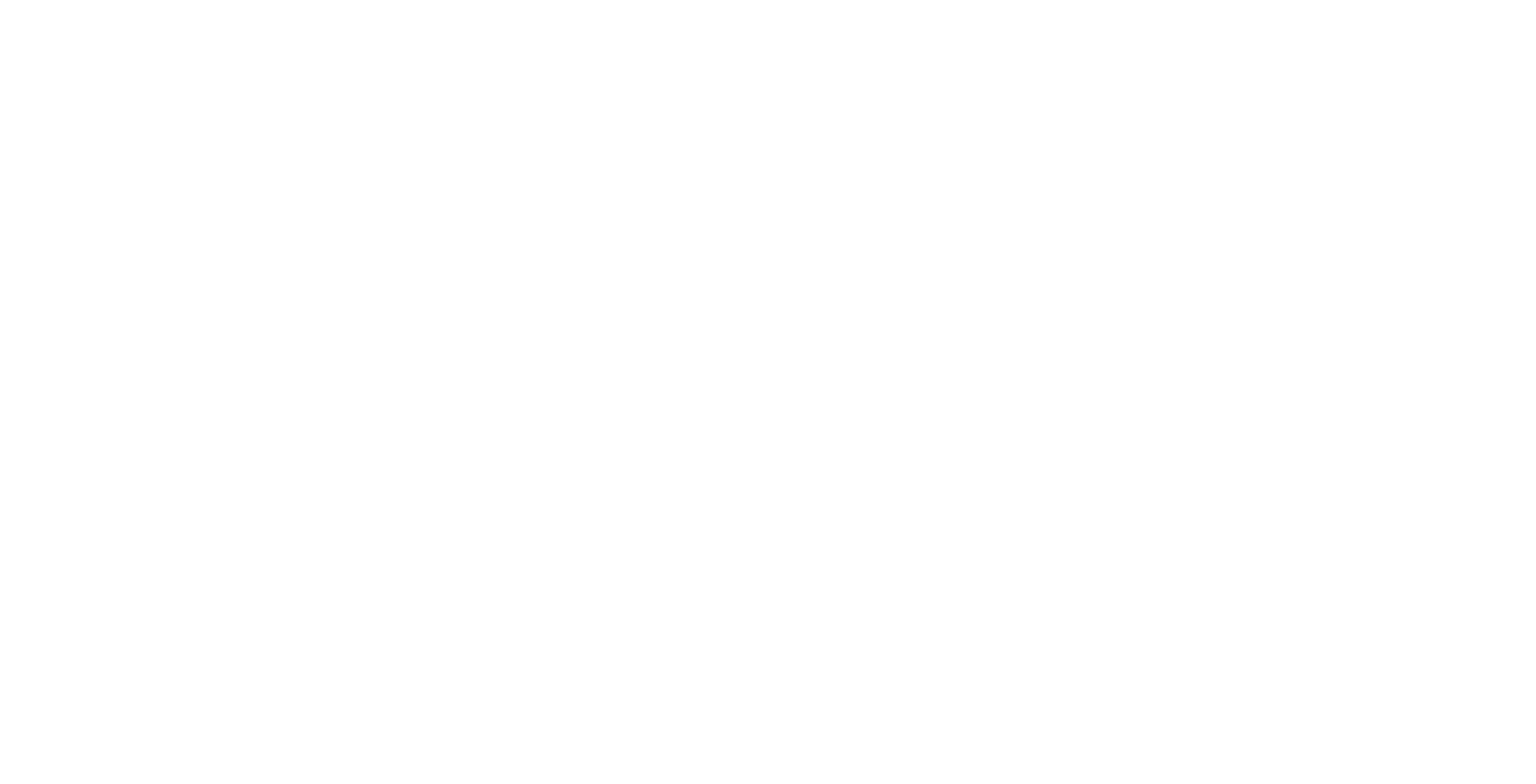 scroll, scrollTop: 0, scrollLeft: 0, axis: both 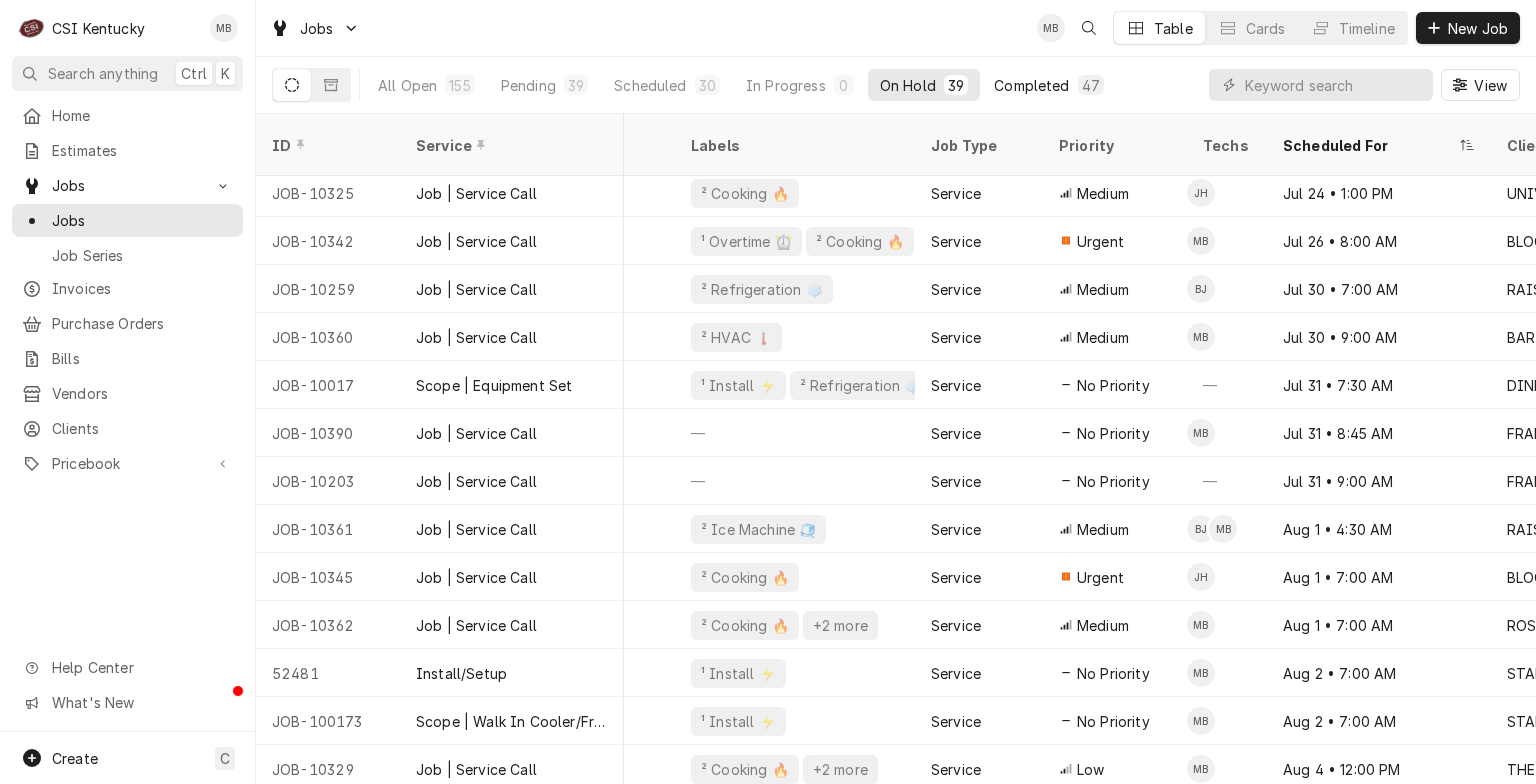 click on "Completed" at bounding box center (1031, 85) 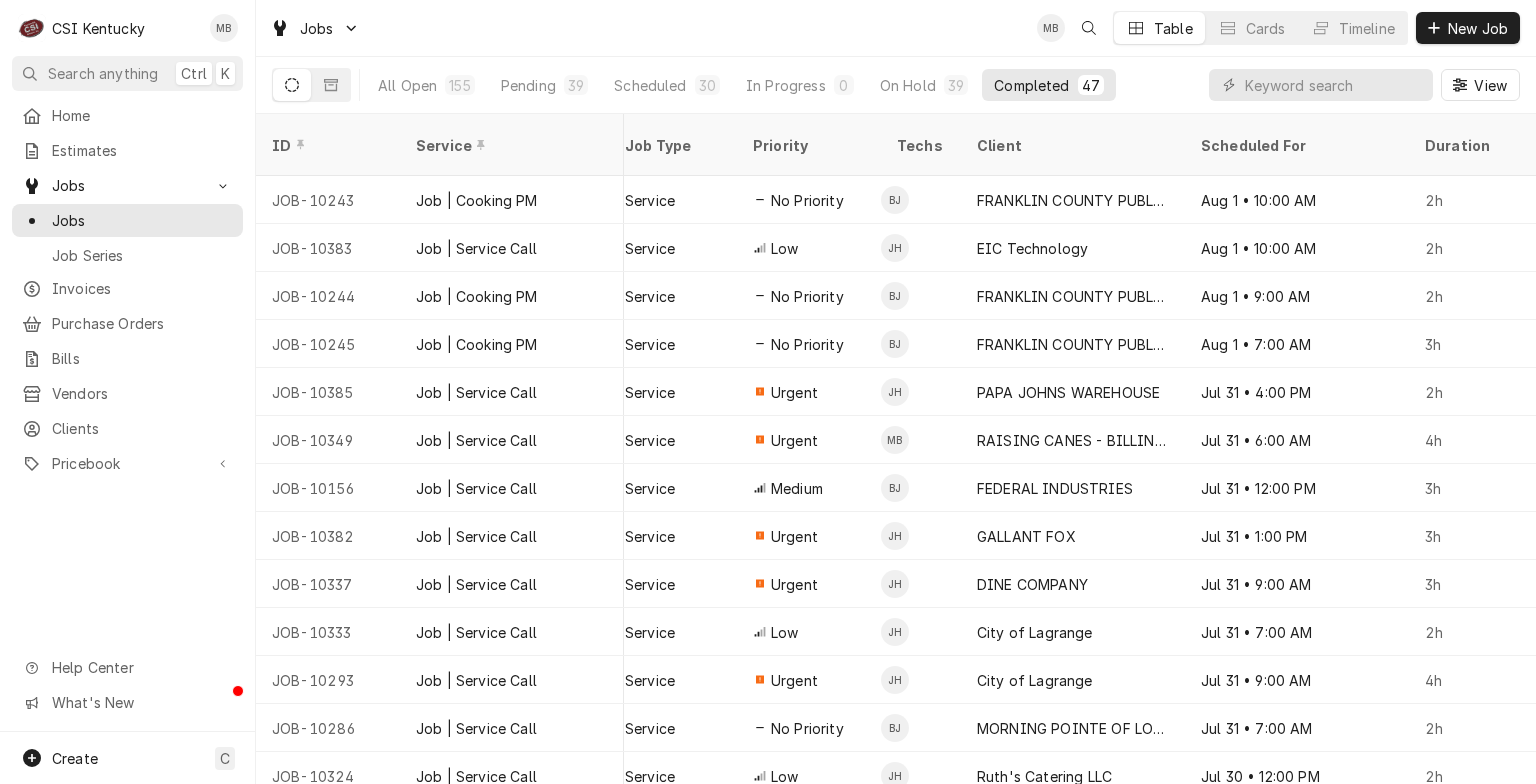 scroll, scrollTop: 0, scrollLeft: 1364, axis: horizontal 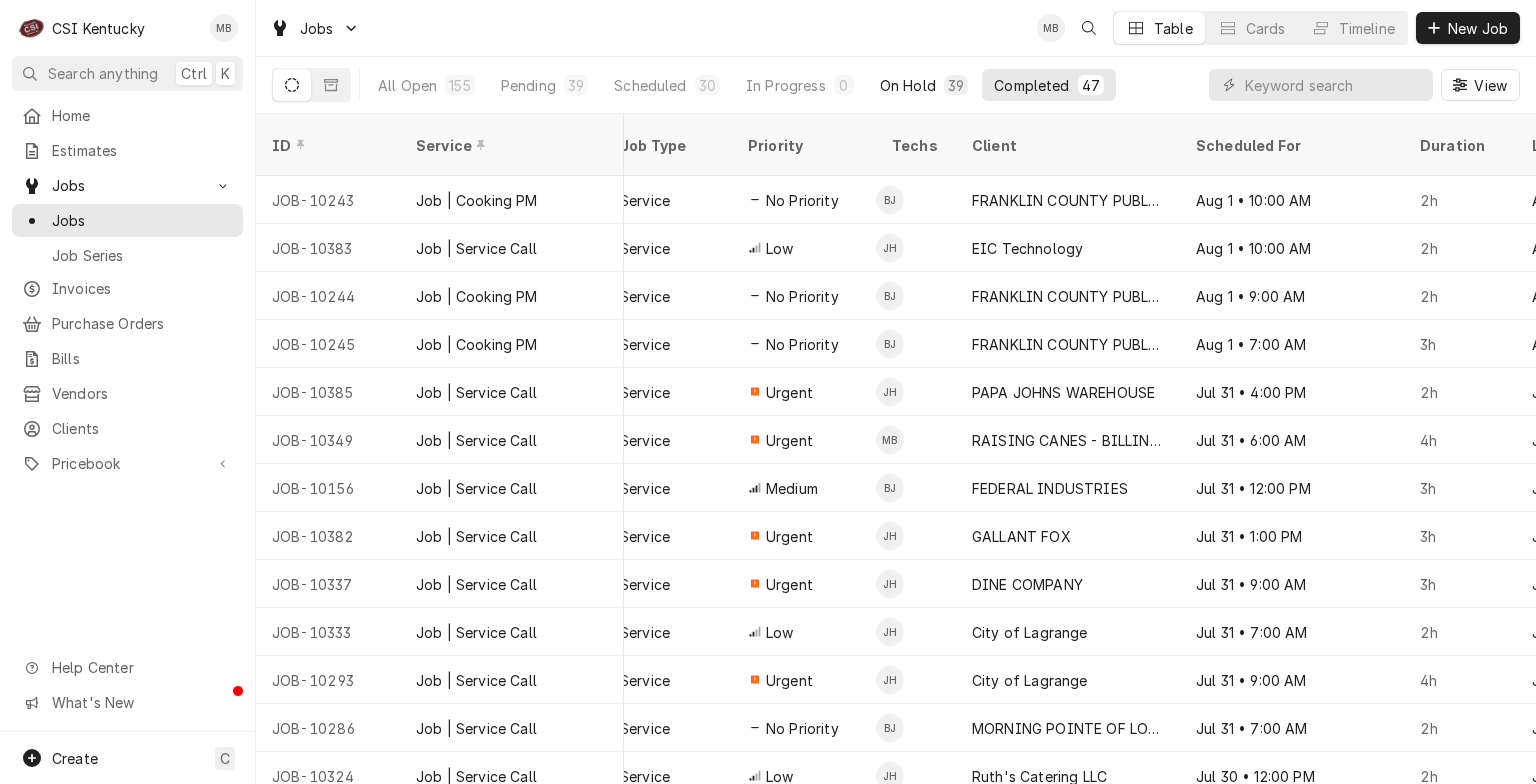 click on "On Hold 39" at bounding box center [924, 85] 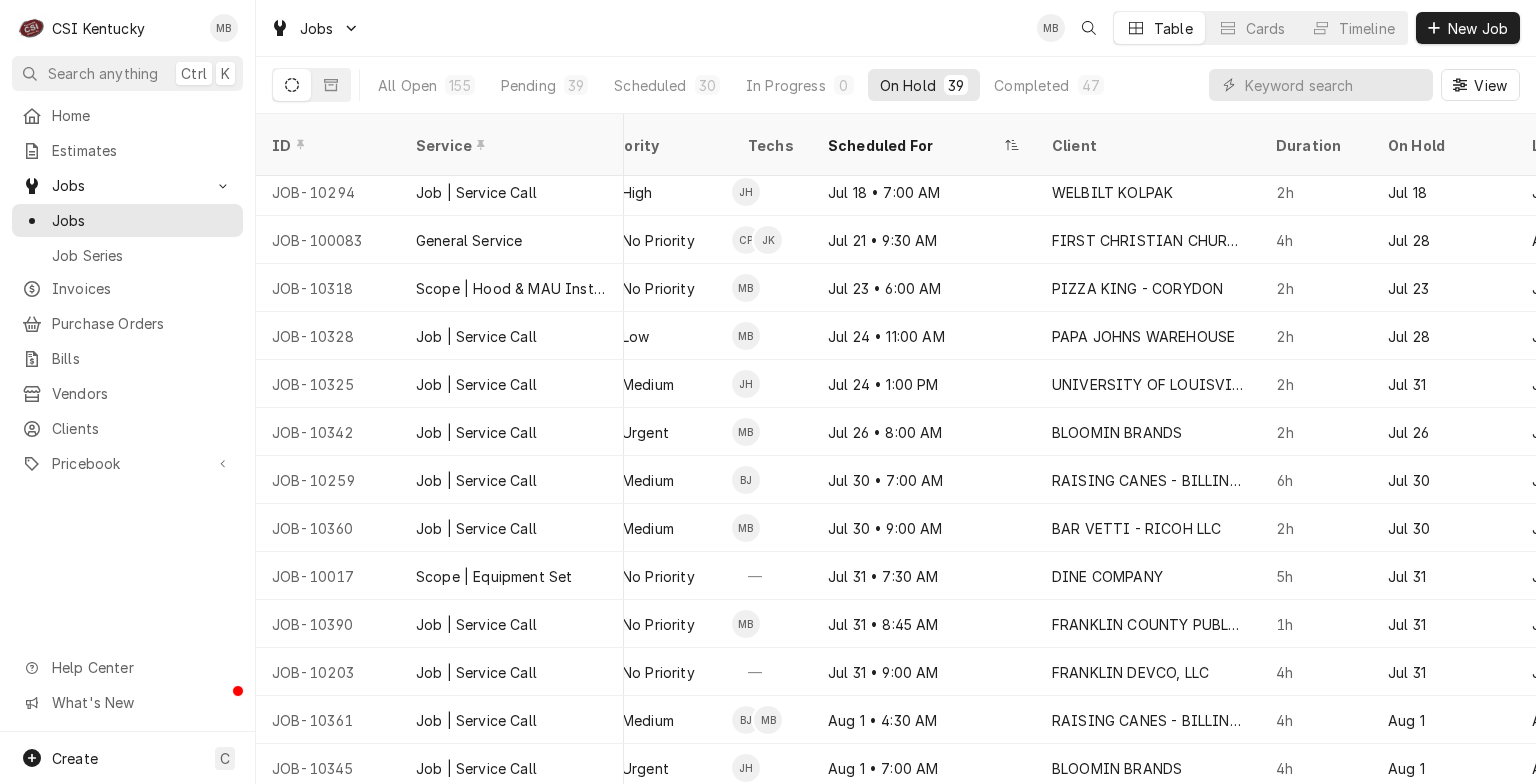 scroll, scrollTop: 1255, scrollLeft: 1364, axis: both 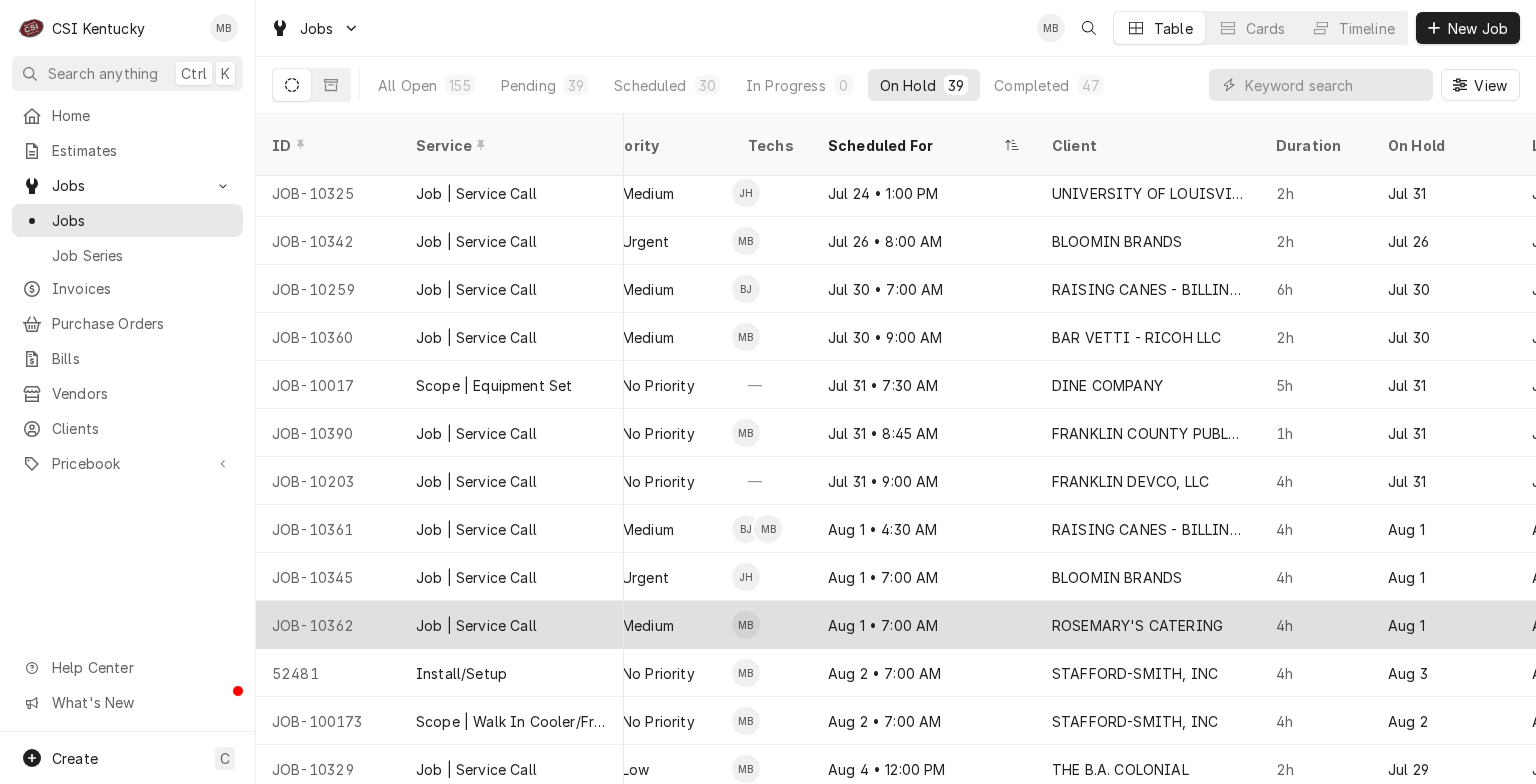 click on "Aug 1   • 7:00 AM" at bounding box center [924, 625] 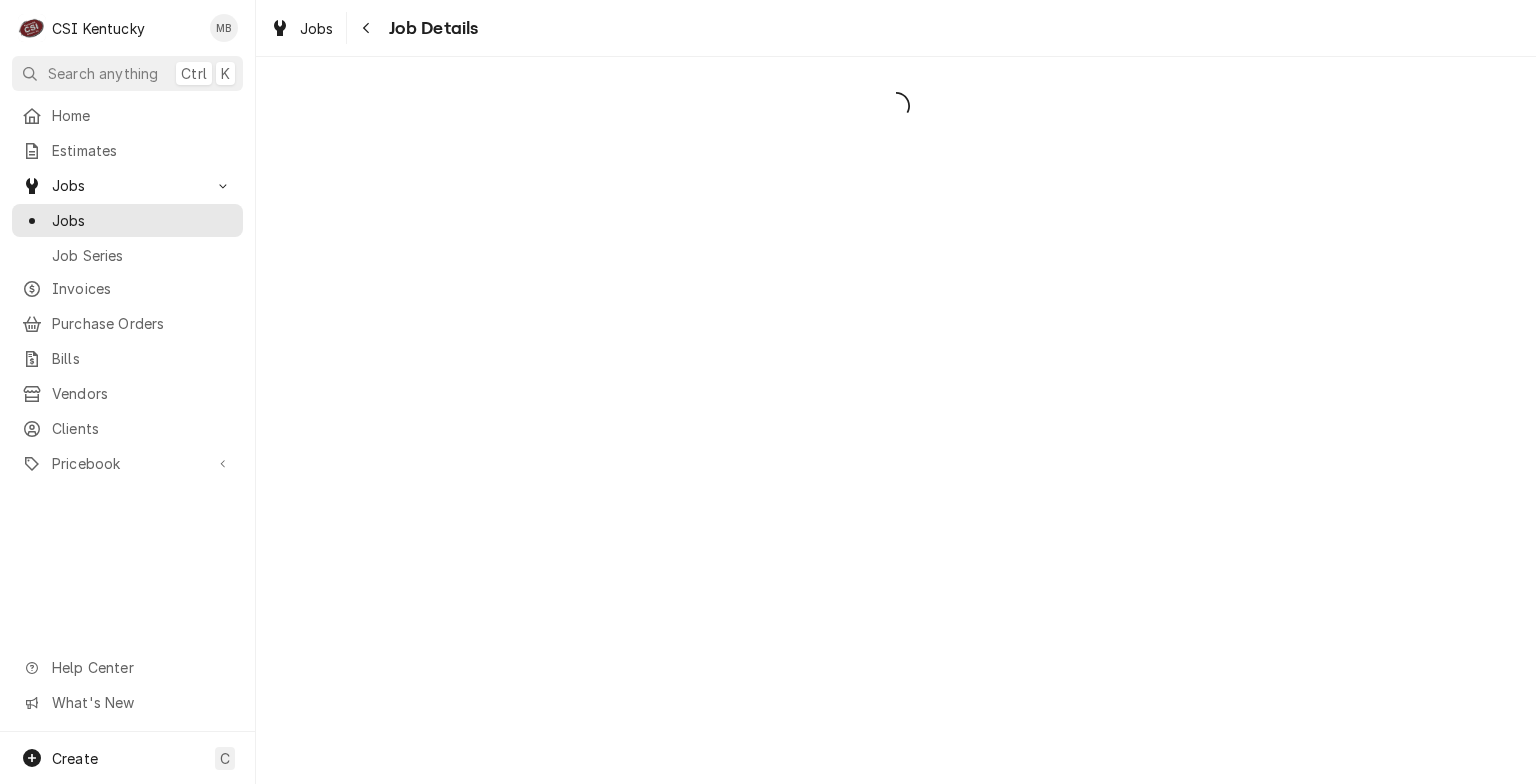 scroll, scrollTop: 0, scrollLeft: 0, axis: both 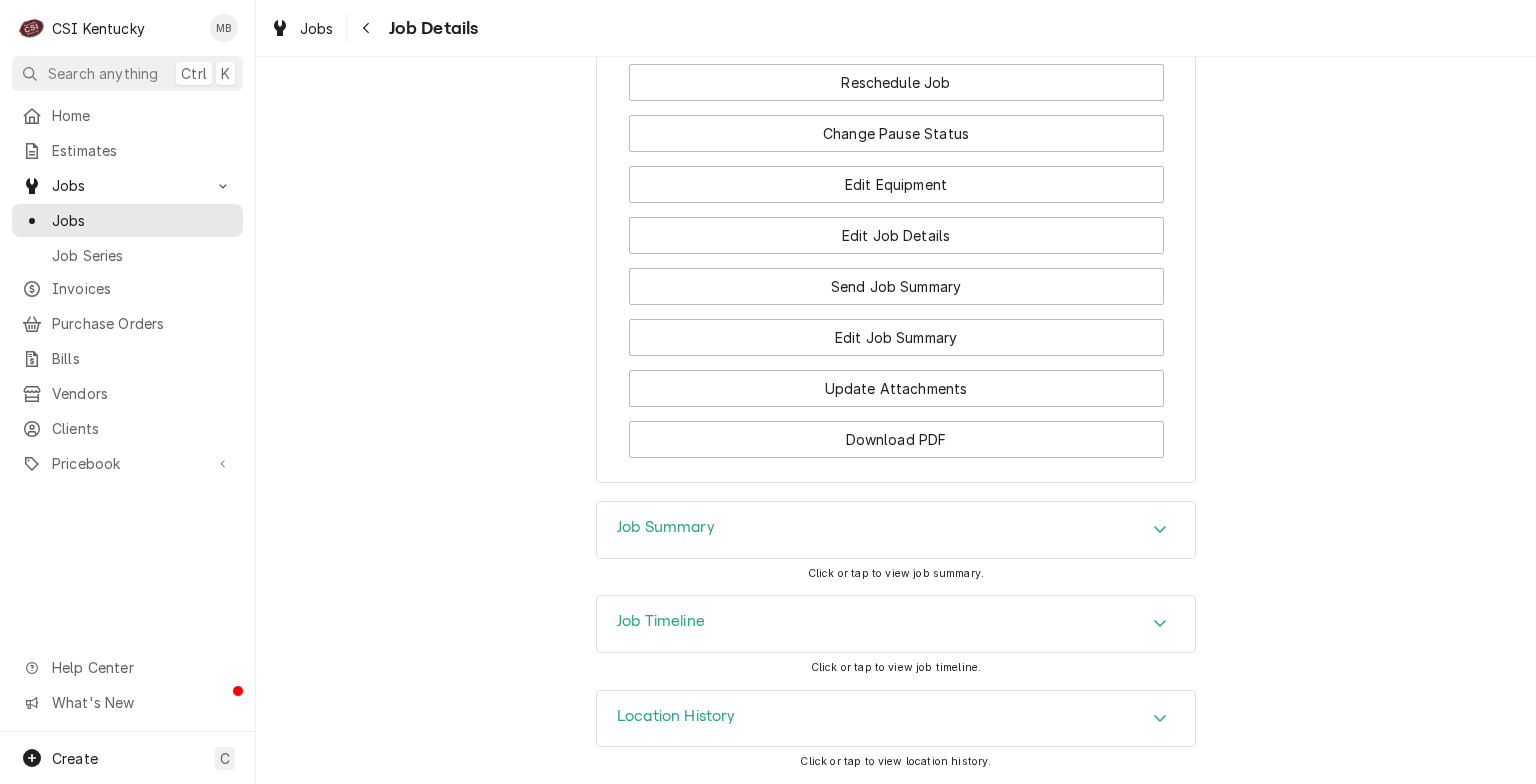 click on "Job Timeline Click or tap to view job timeline." at bounding box center (896, 642) 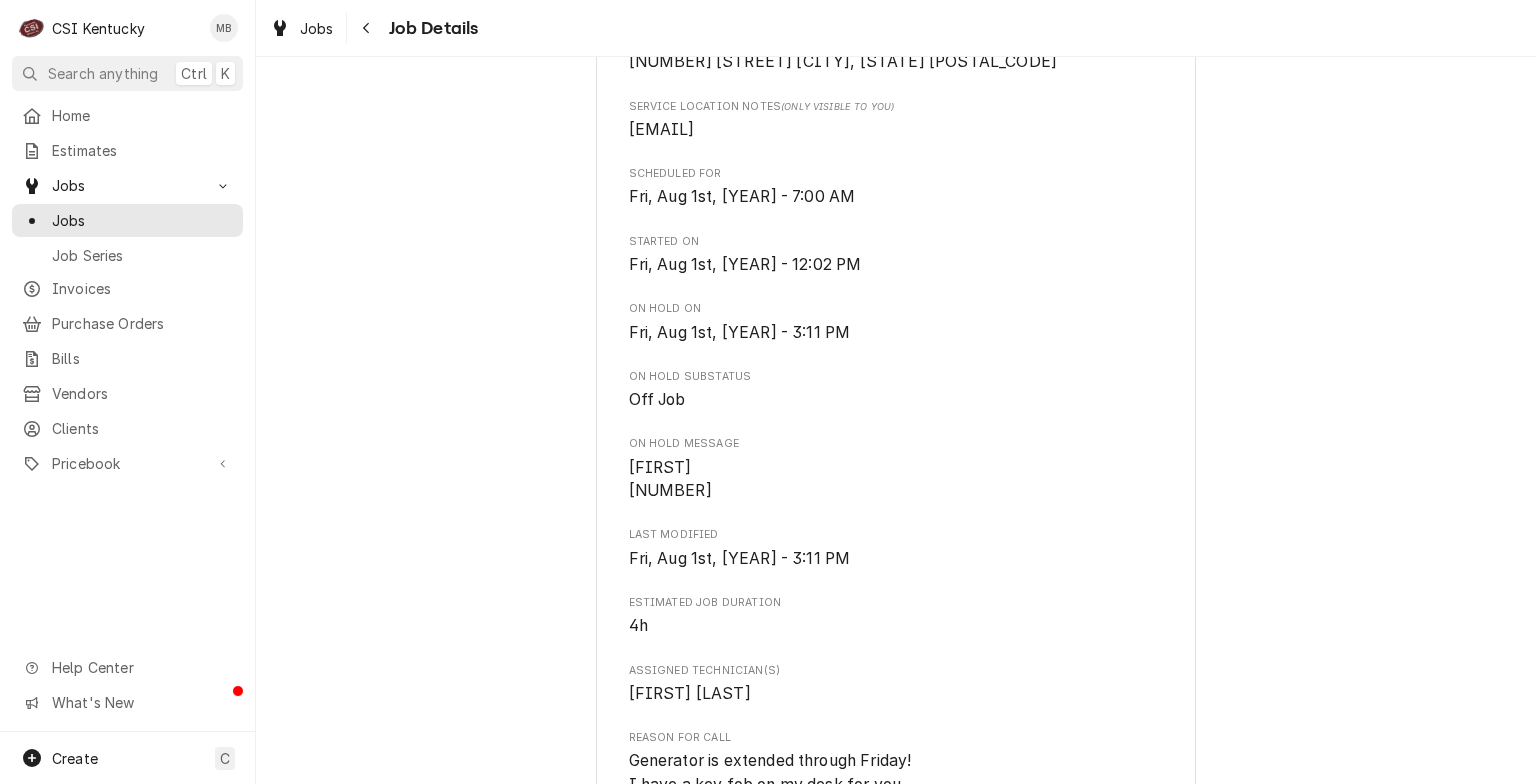 scroll, scrollTop: 0, scrollLeft: 0, axis: both 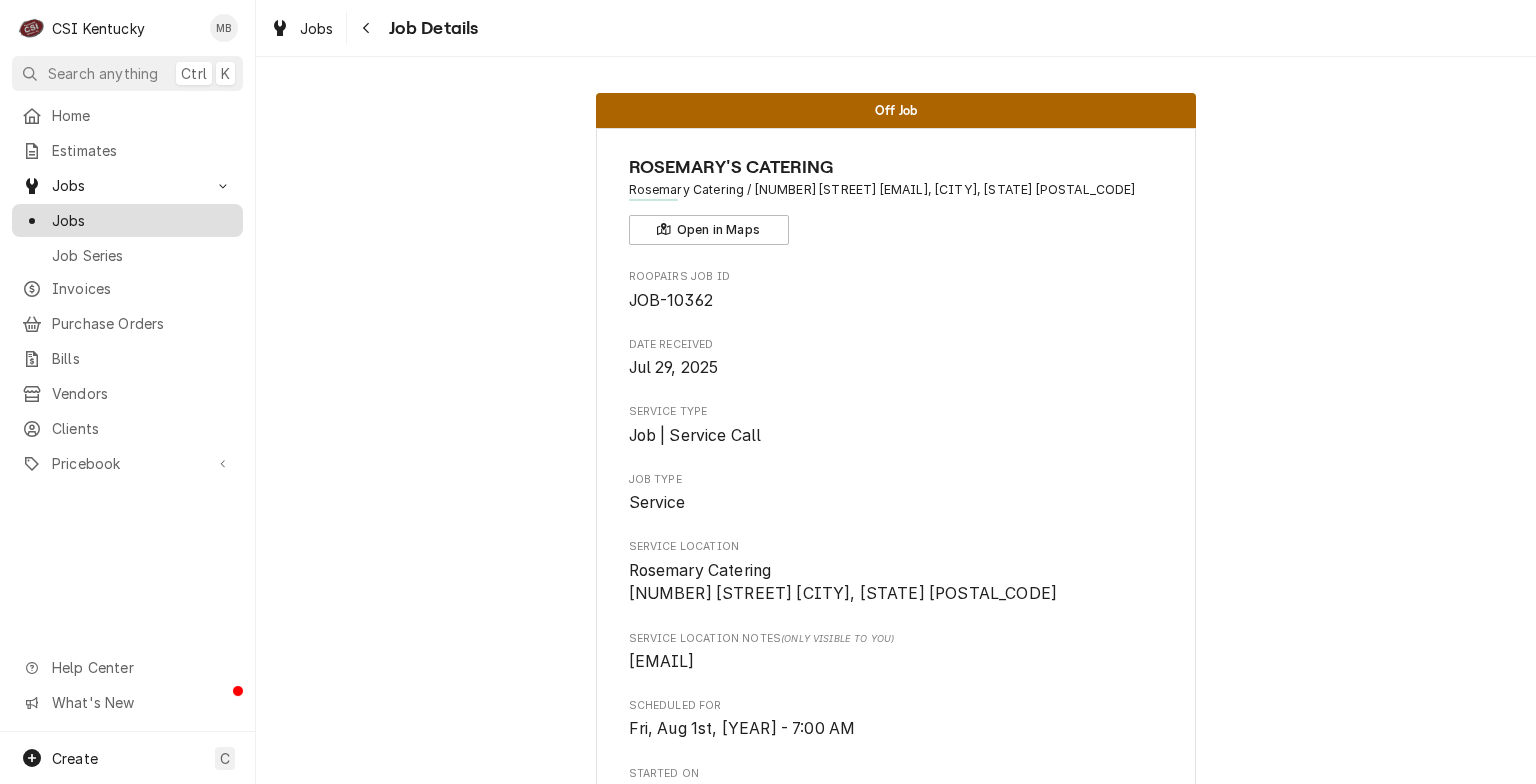 click on "Jobs" at bounding box center (127, 220) 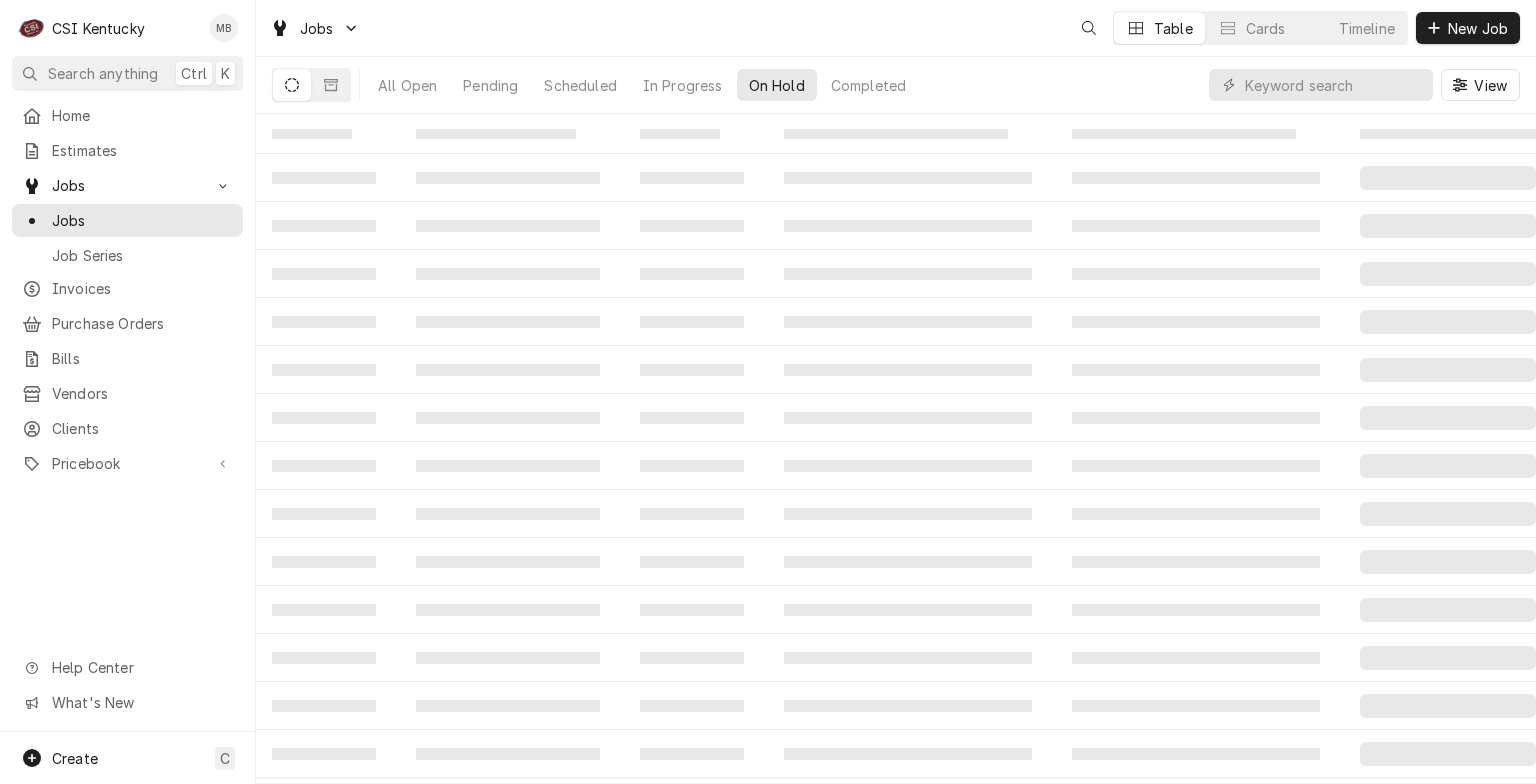 scroll, scrollTop: 0, scrollLeft: 0, axis: both 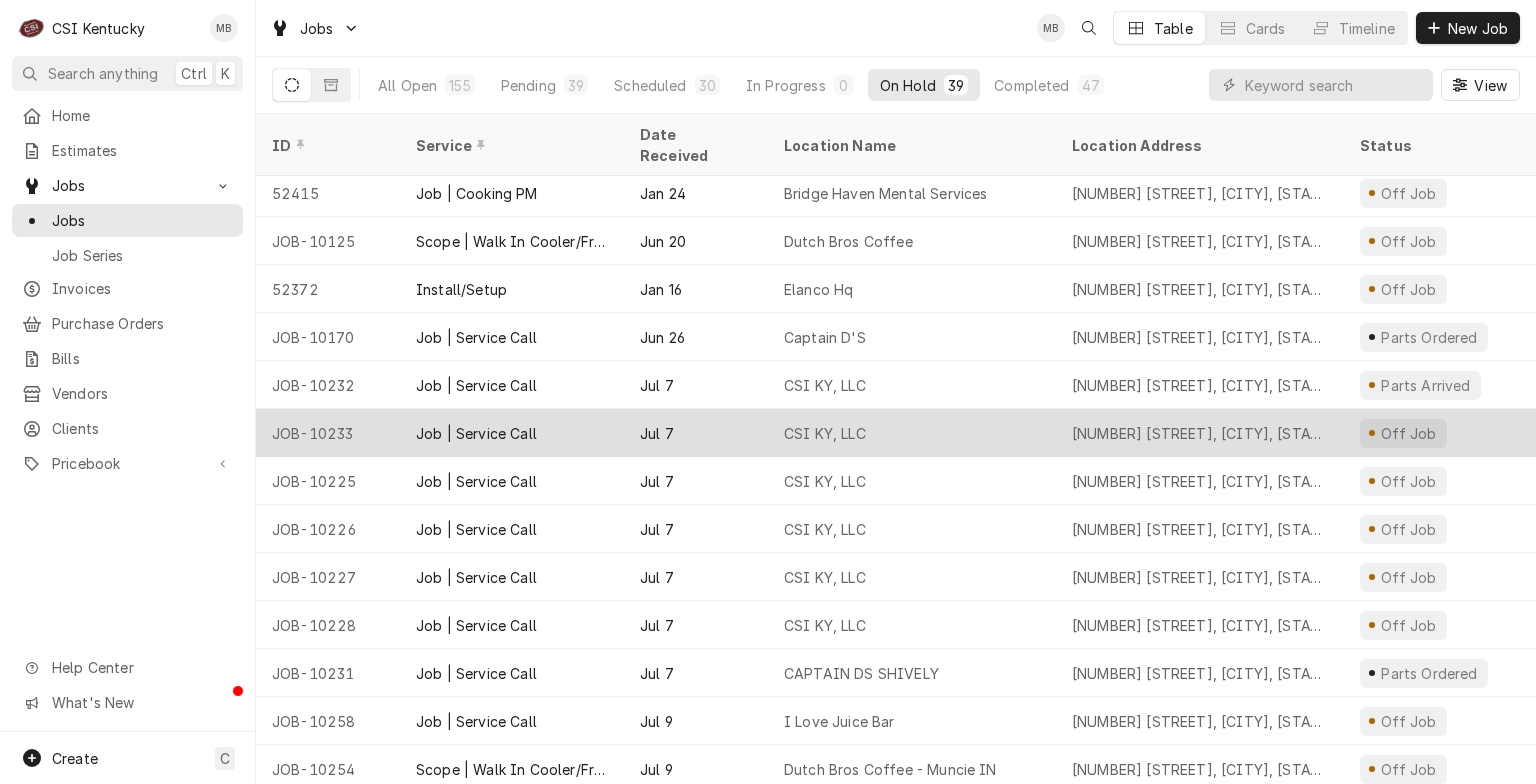 click on "Jul 7" at bounding box center (696, 433) 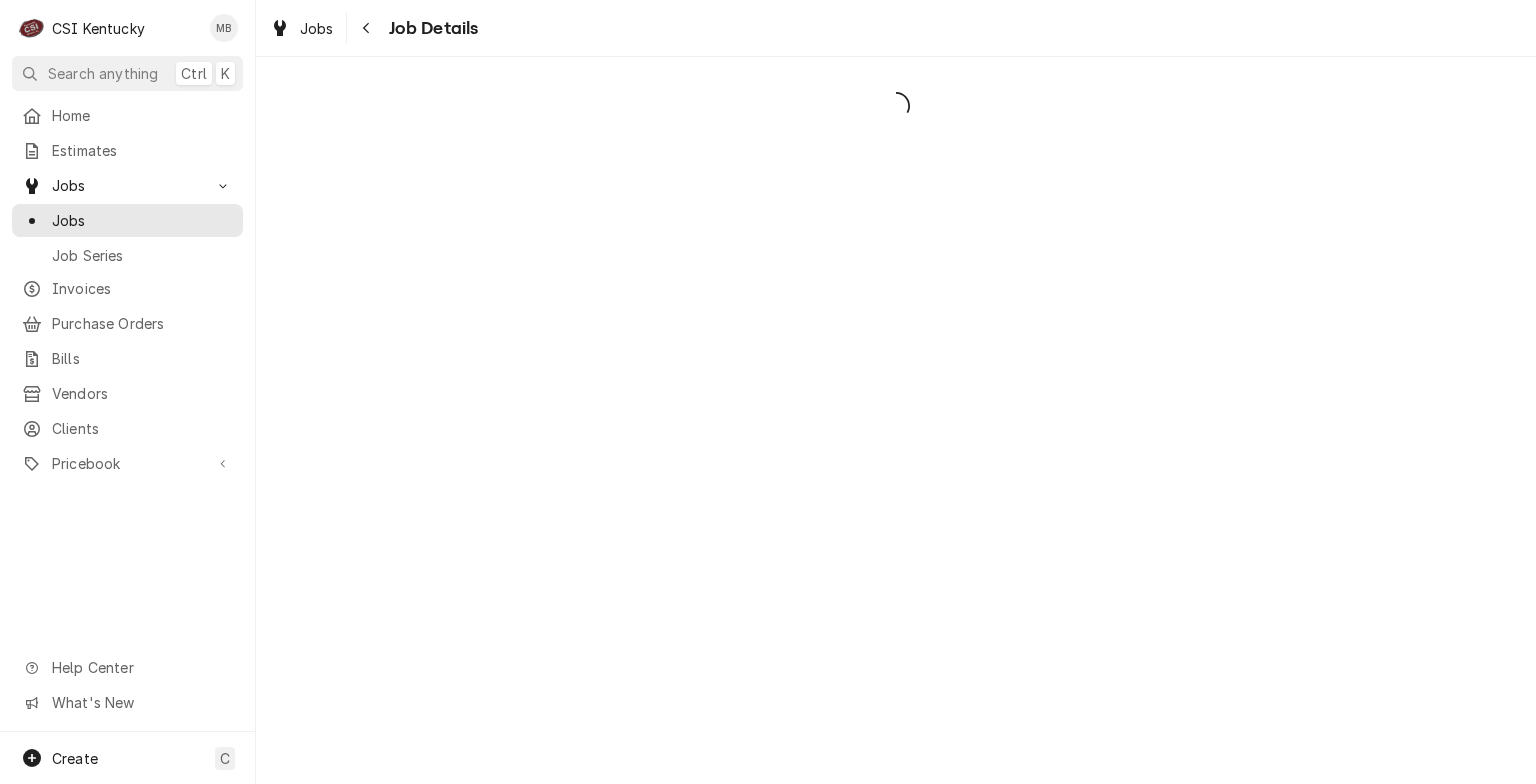 scroll, scrollTop: 0, scrollLeft: 0, axis: both 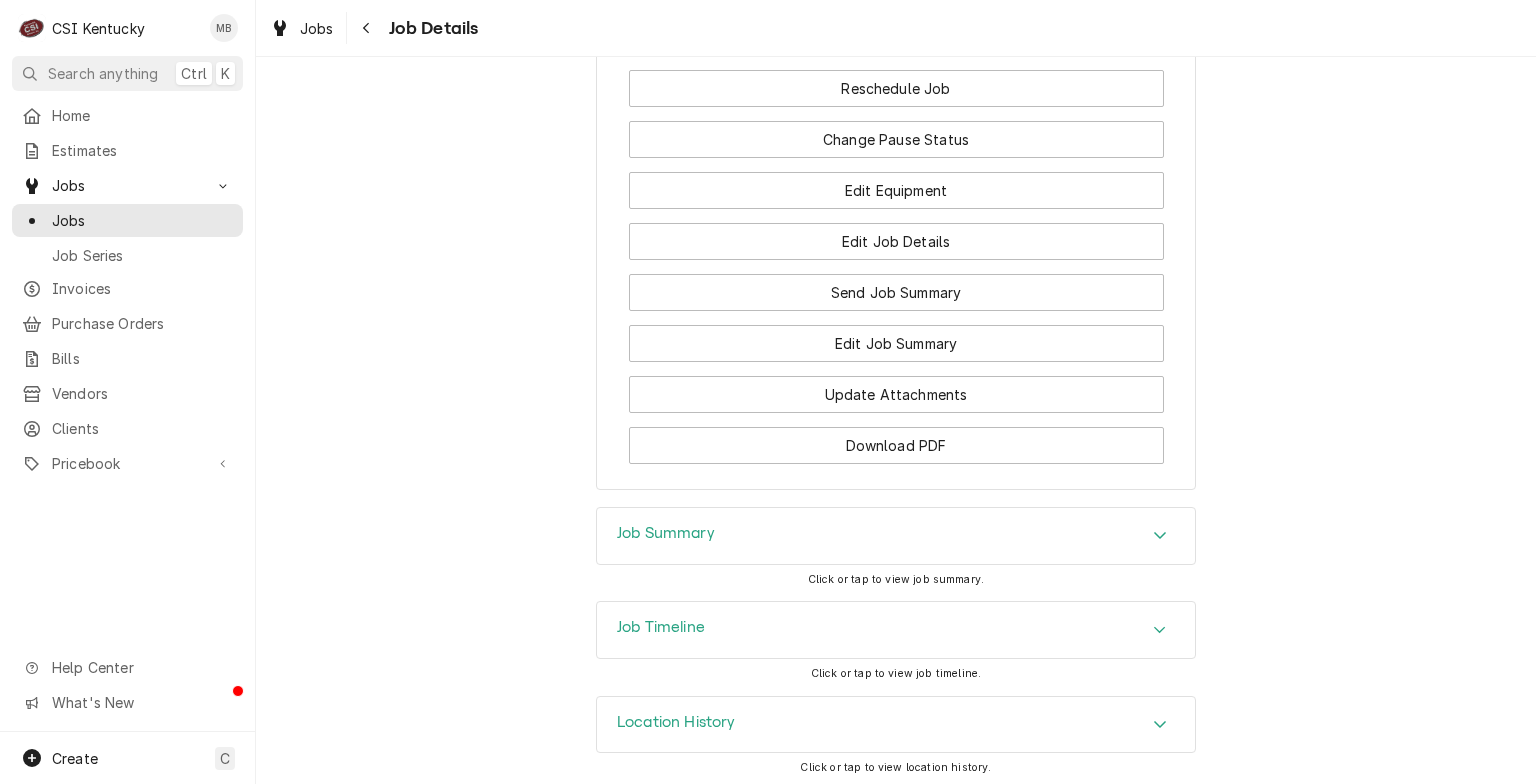 click on "Job Timeline" at bounding box center (661, 627) 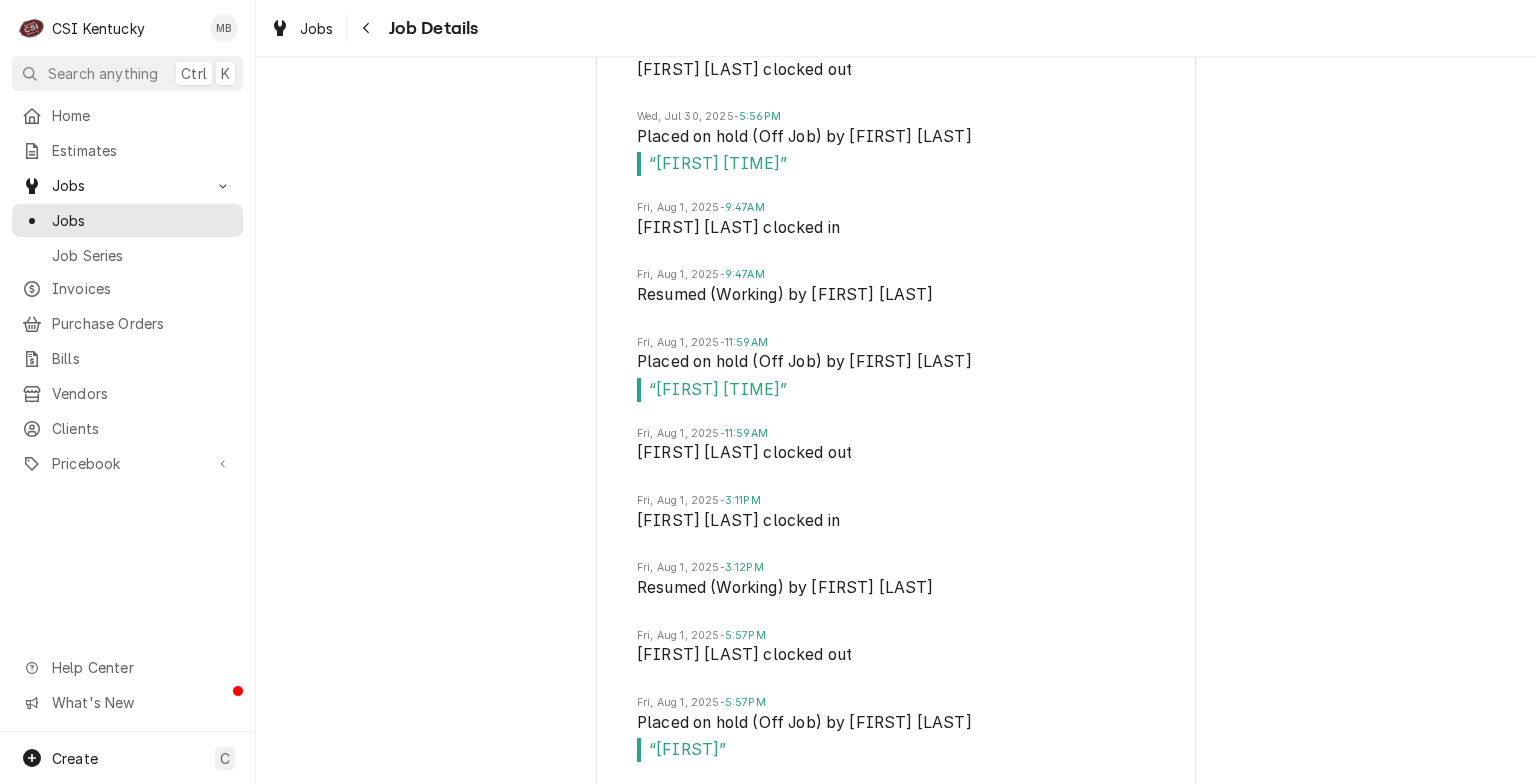 scroll, scrollTop: 10996, scrollLeft: 0, axis: vertical 